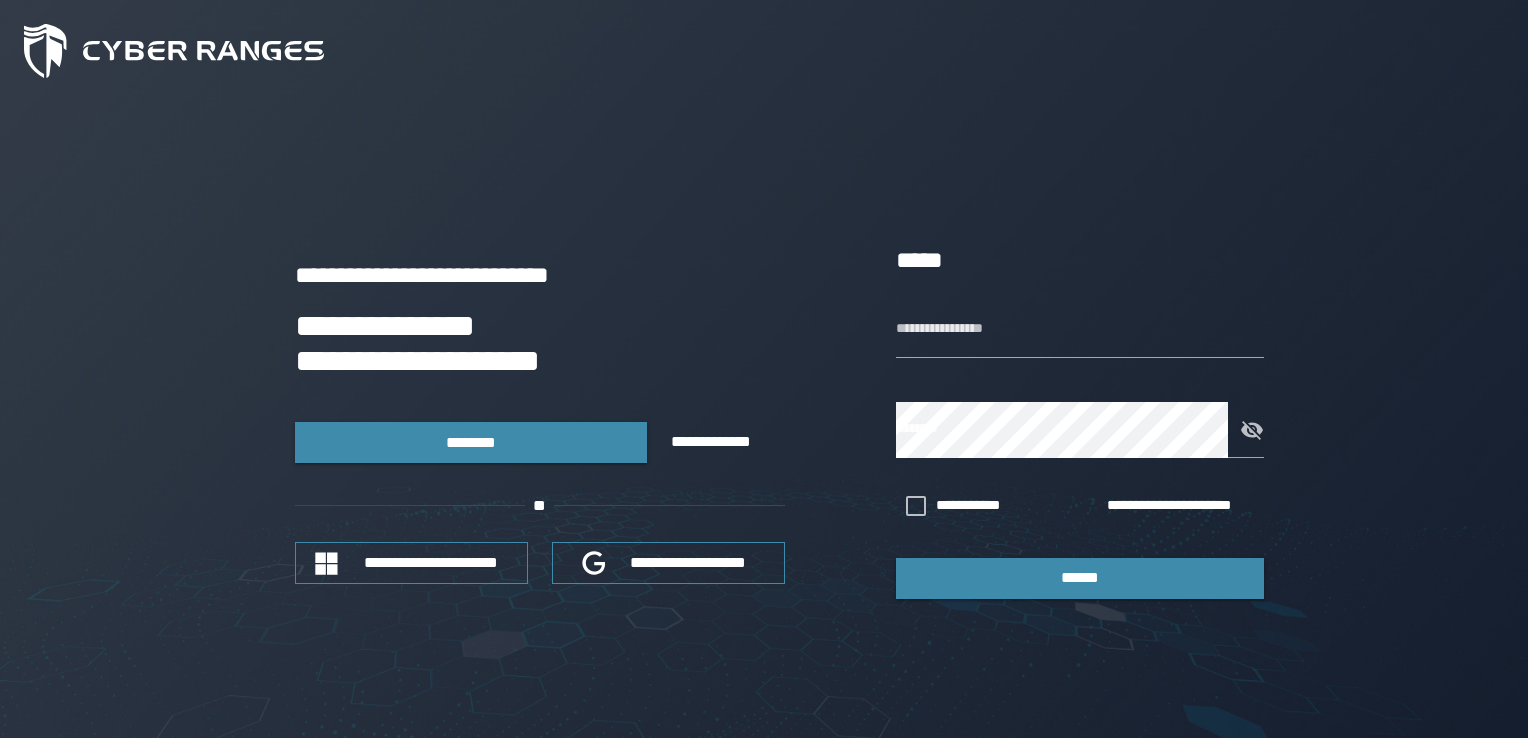 scroll, scrollTop: 0, scrollLeft: 0, axis: both 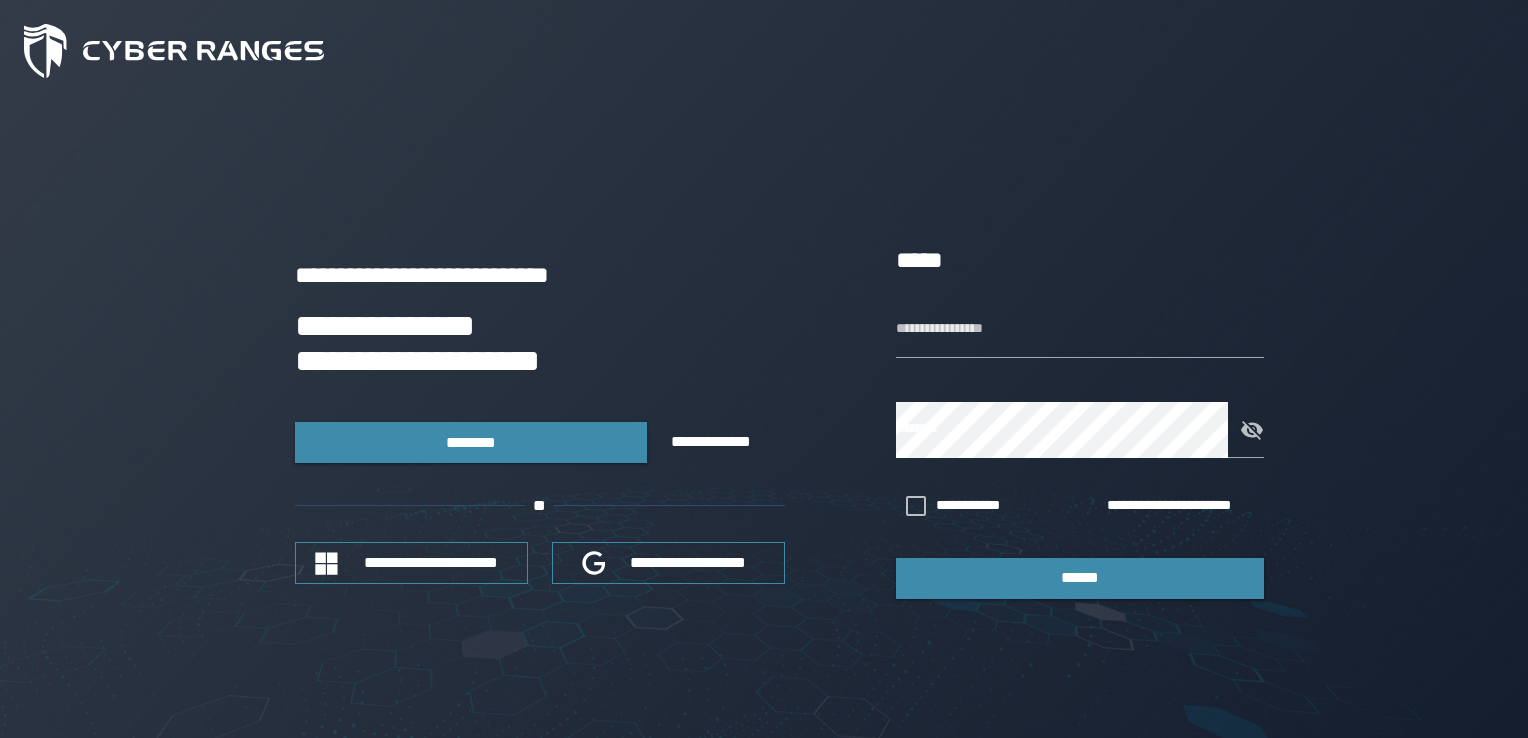 click on "**********" at bounding box center [764, 420] 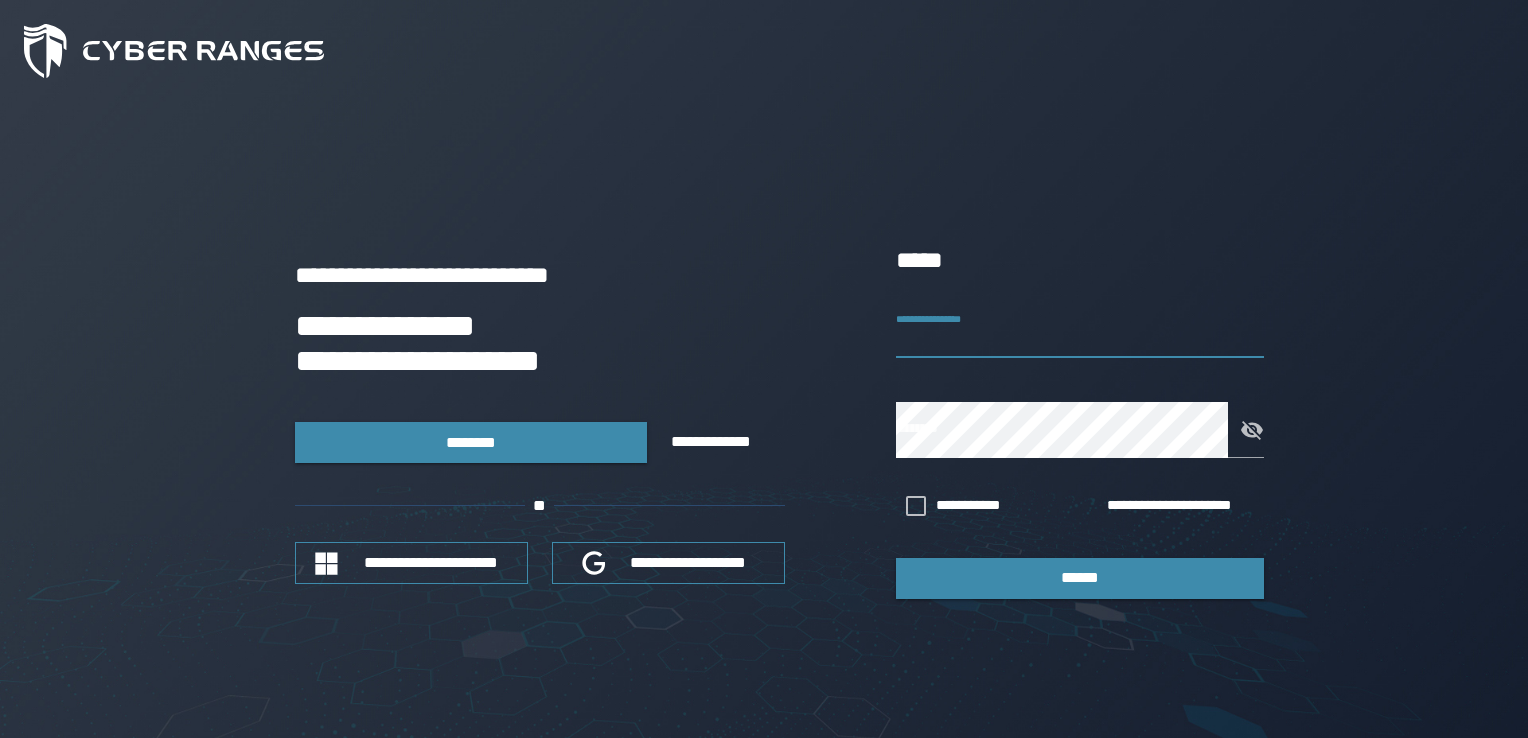 click on "**********" at bounding box center [1080, 330] 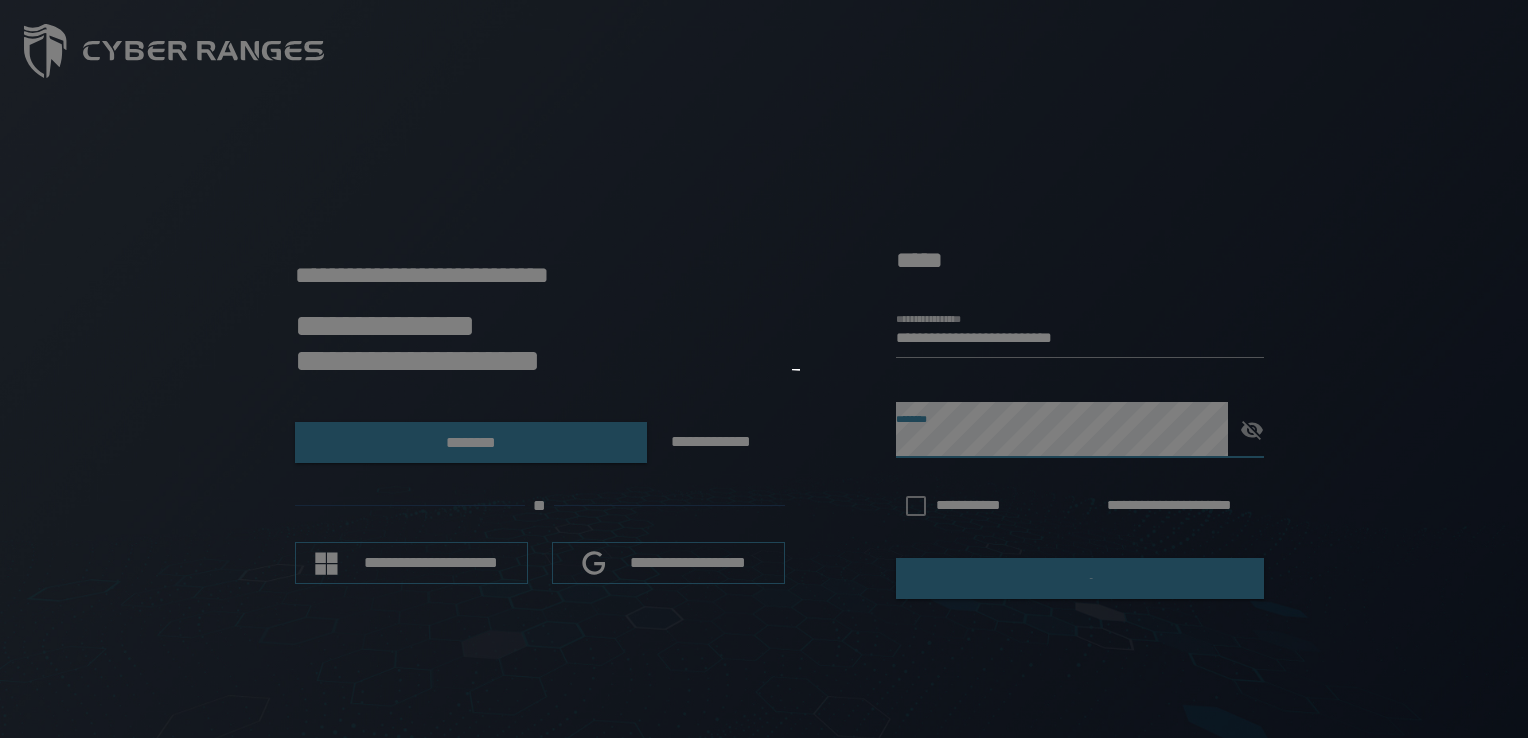click at bounding box center [764, 369] 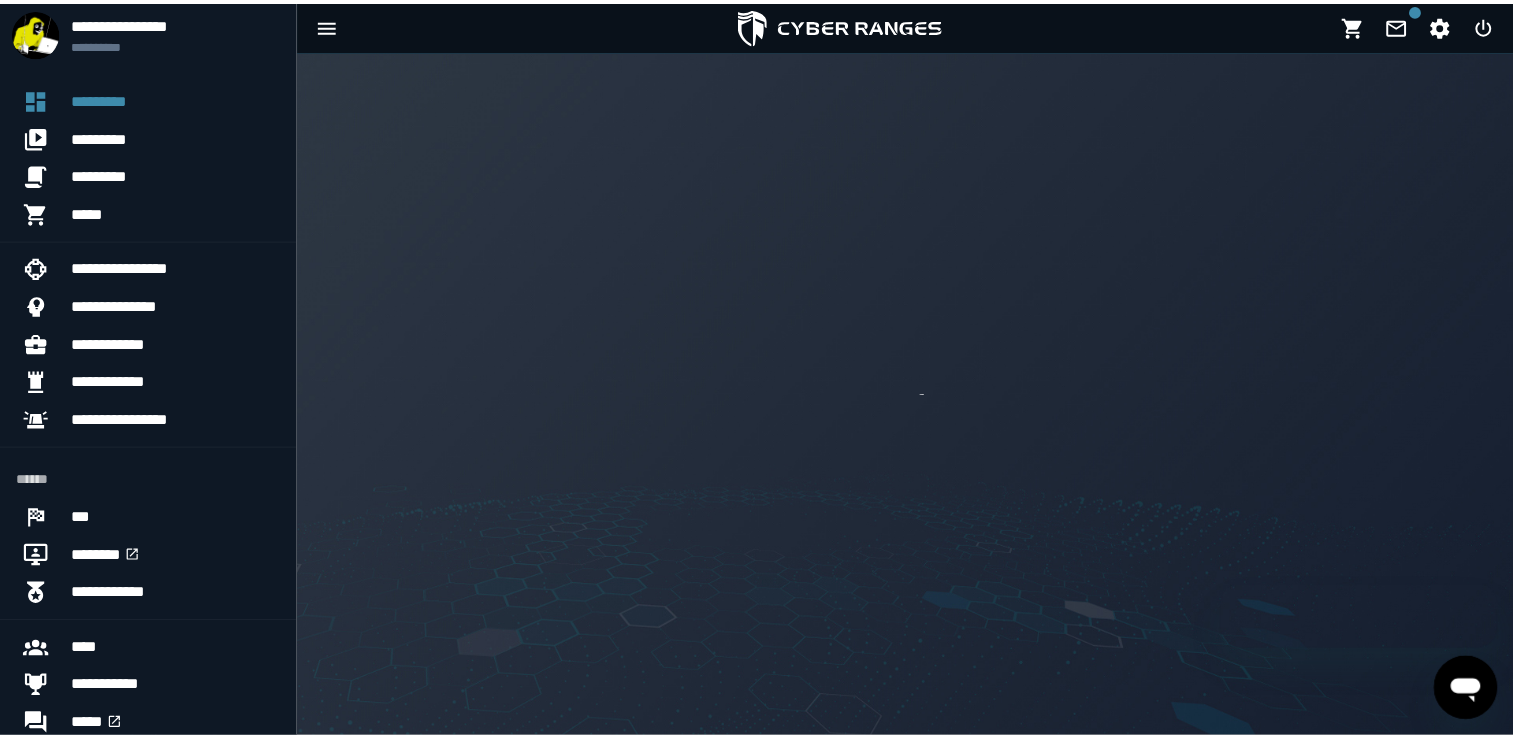 scroll, scrollTop: 0, scrollLeft: 0, axis: both 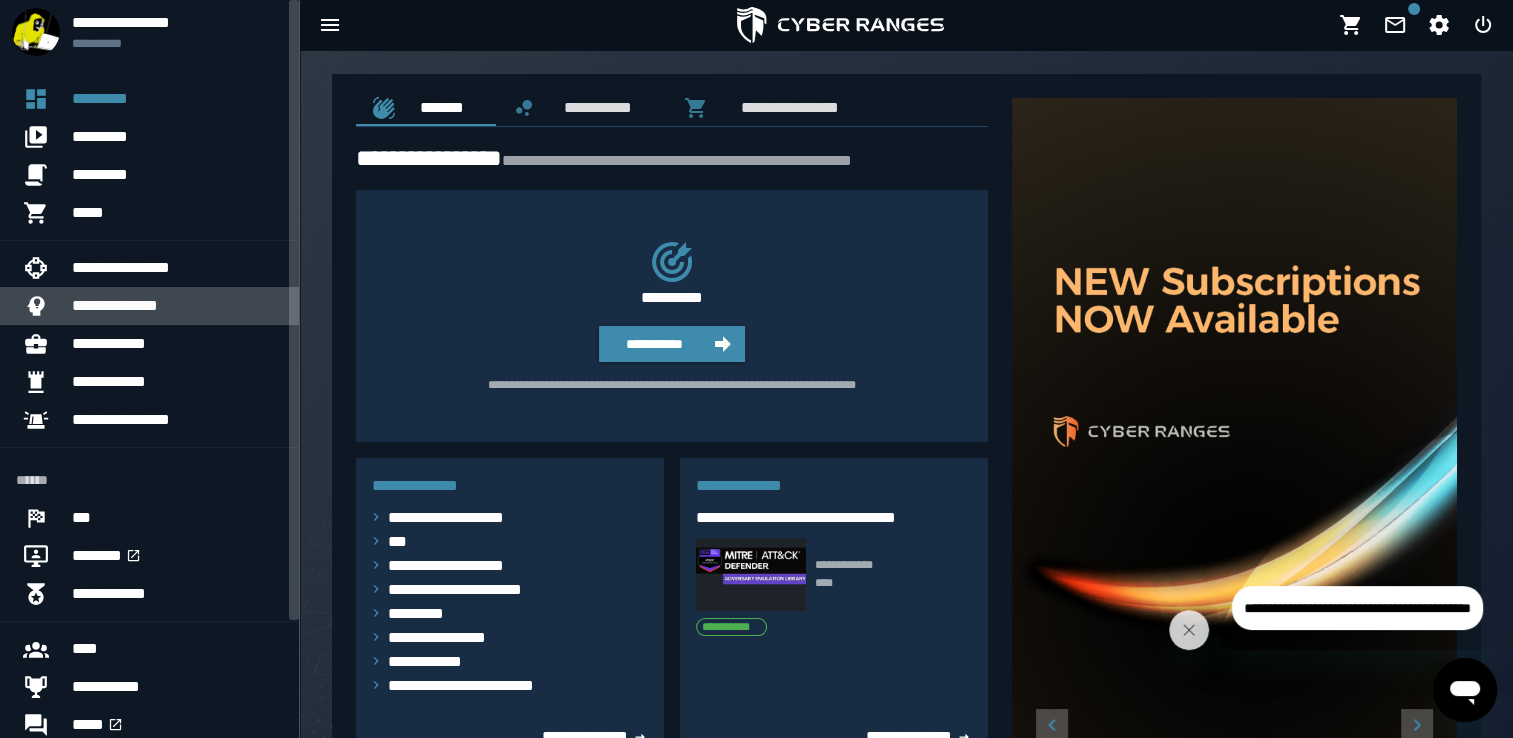 click on "**********" at bounding box center [177, 306] 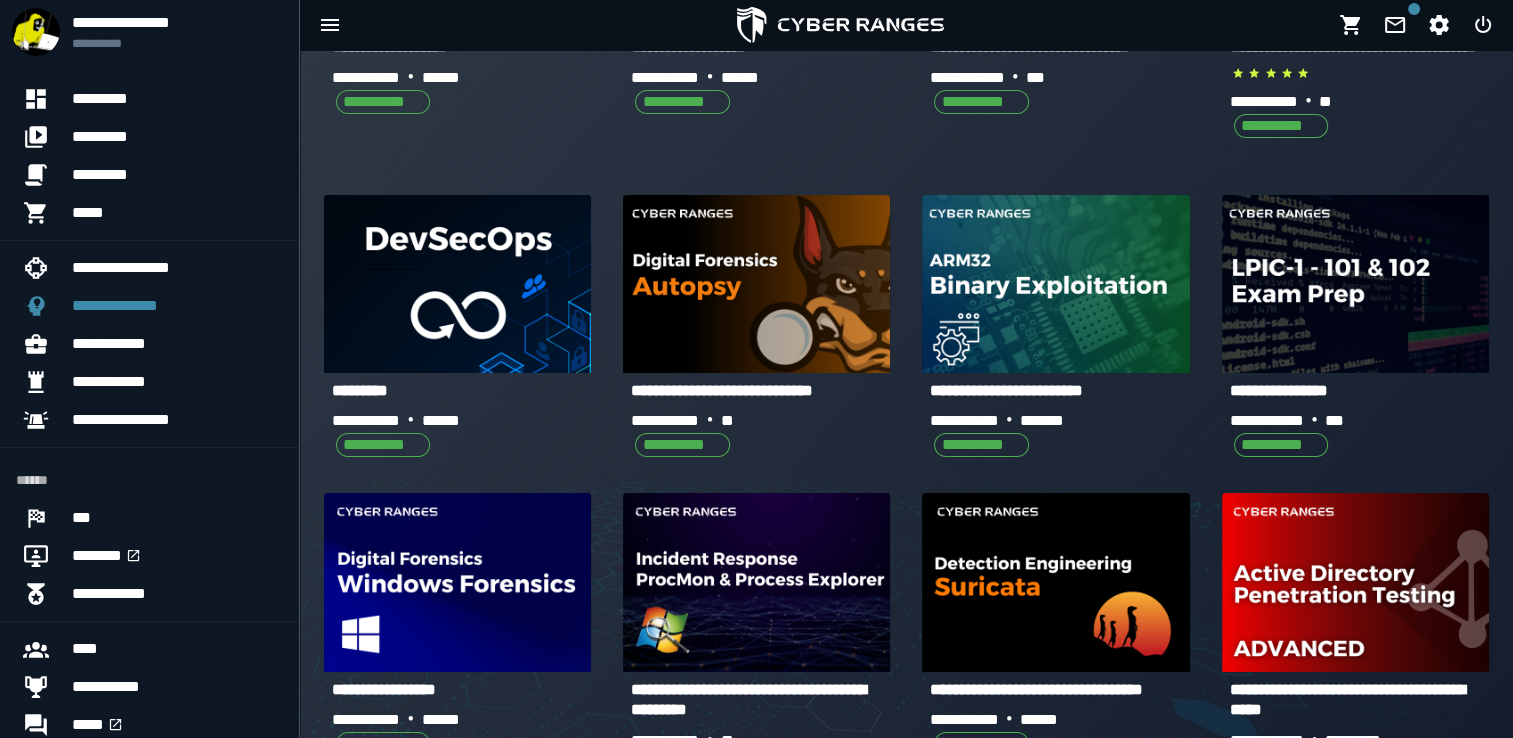 scroll, scrollTop: 0, scrollLeft: 0, axis: both 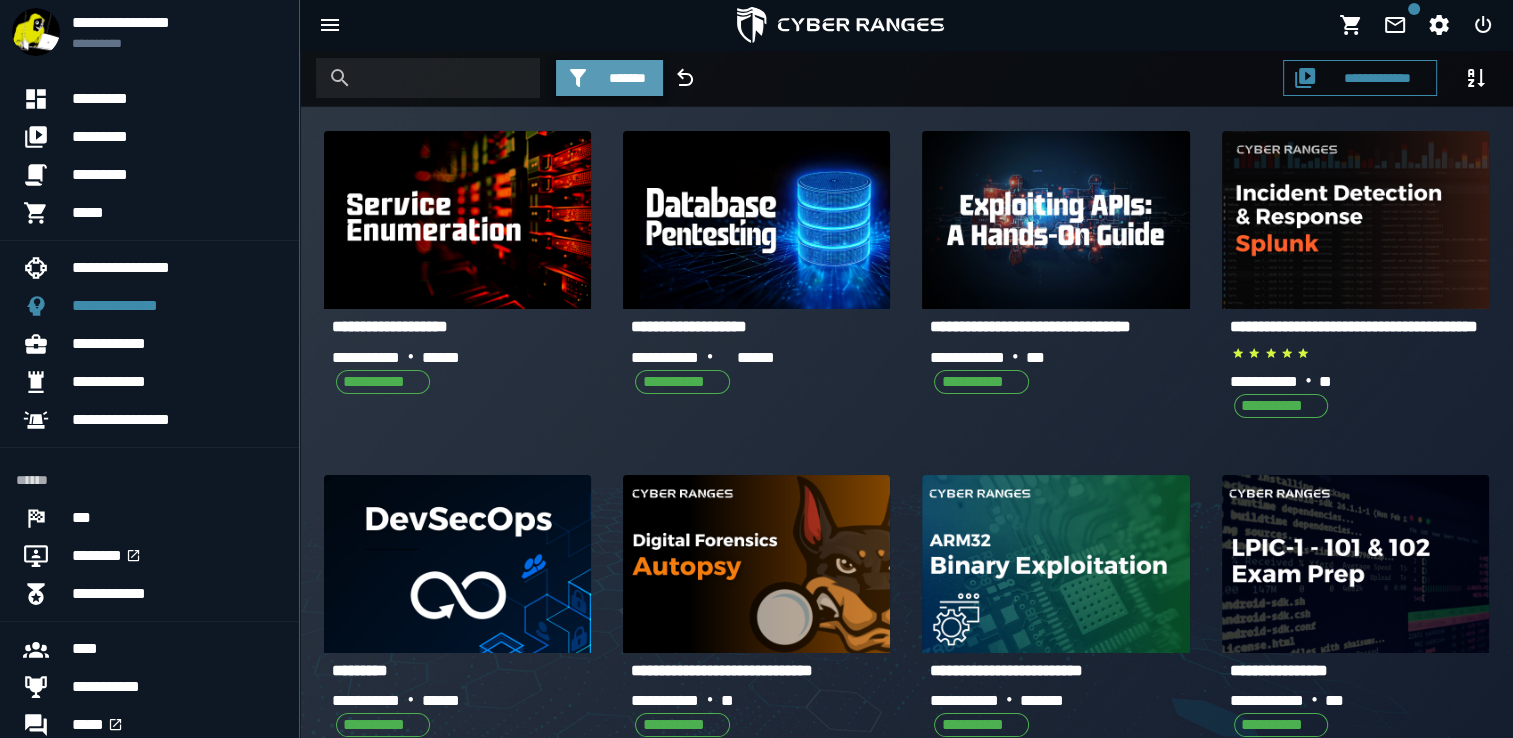 click on "*******" at bounding box center [609, 78] 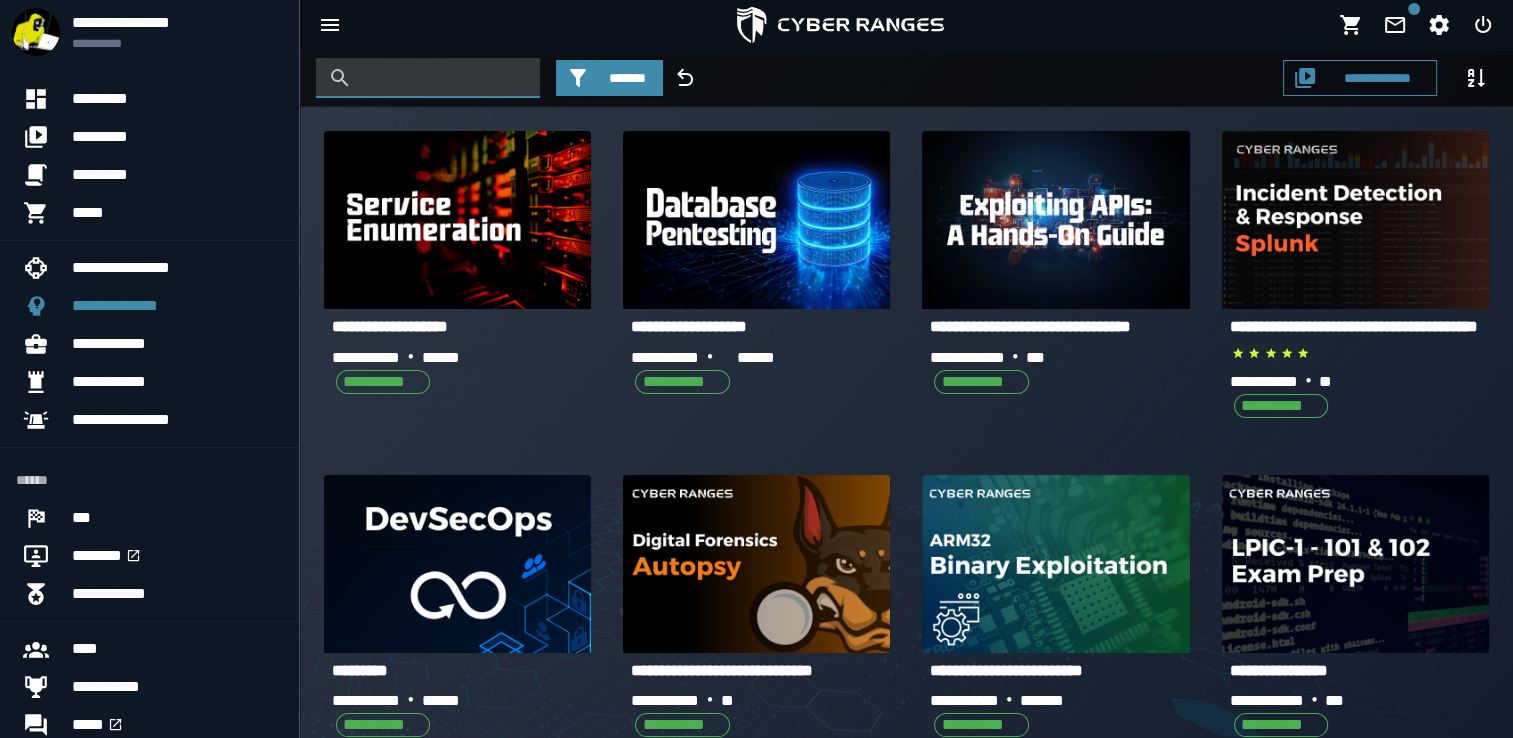 click at bounding box center (443, 78) 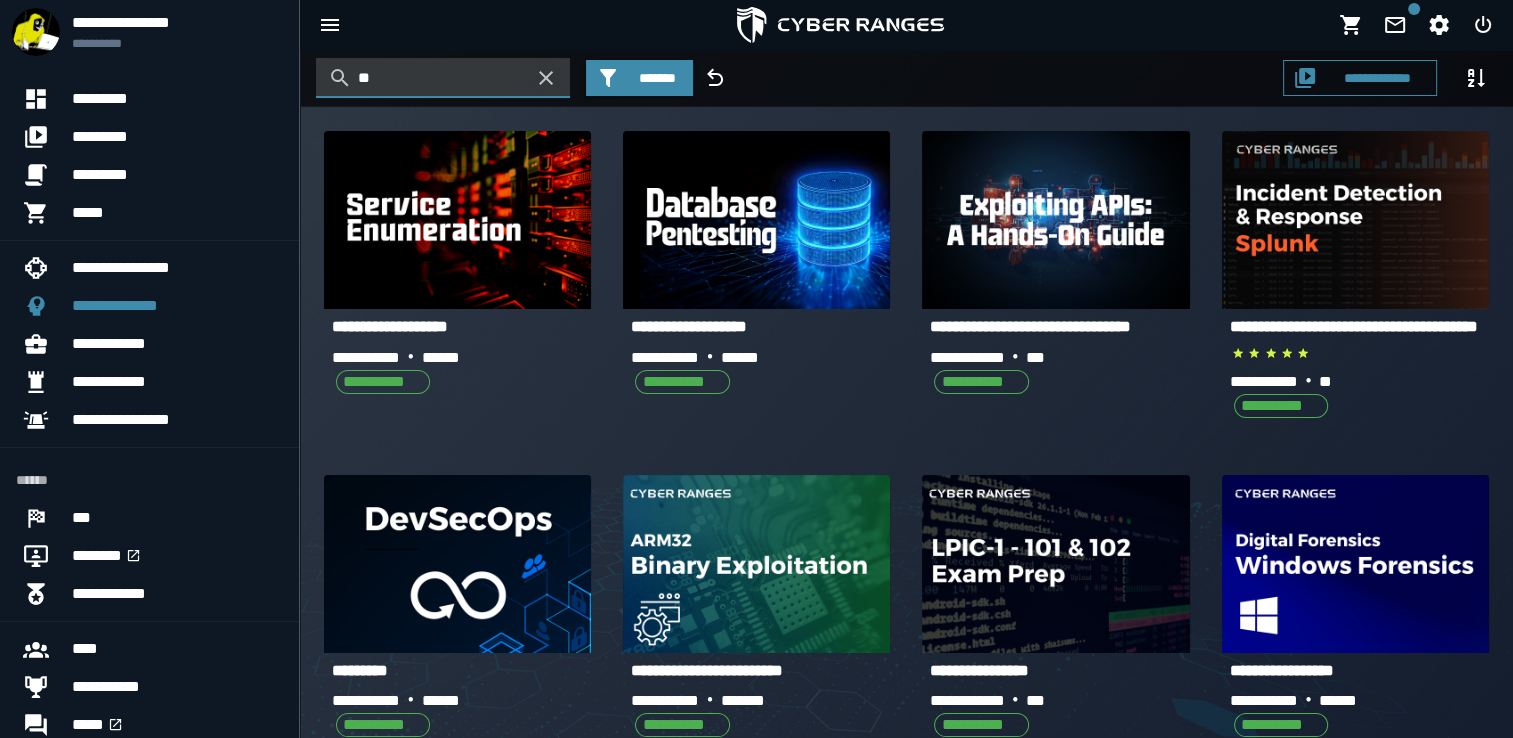 type on "*" 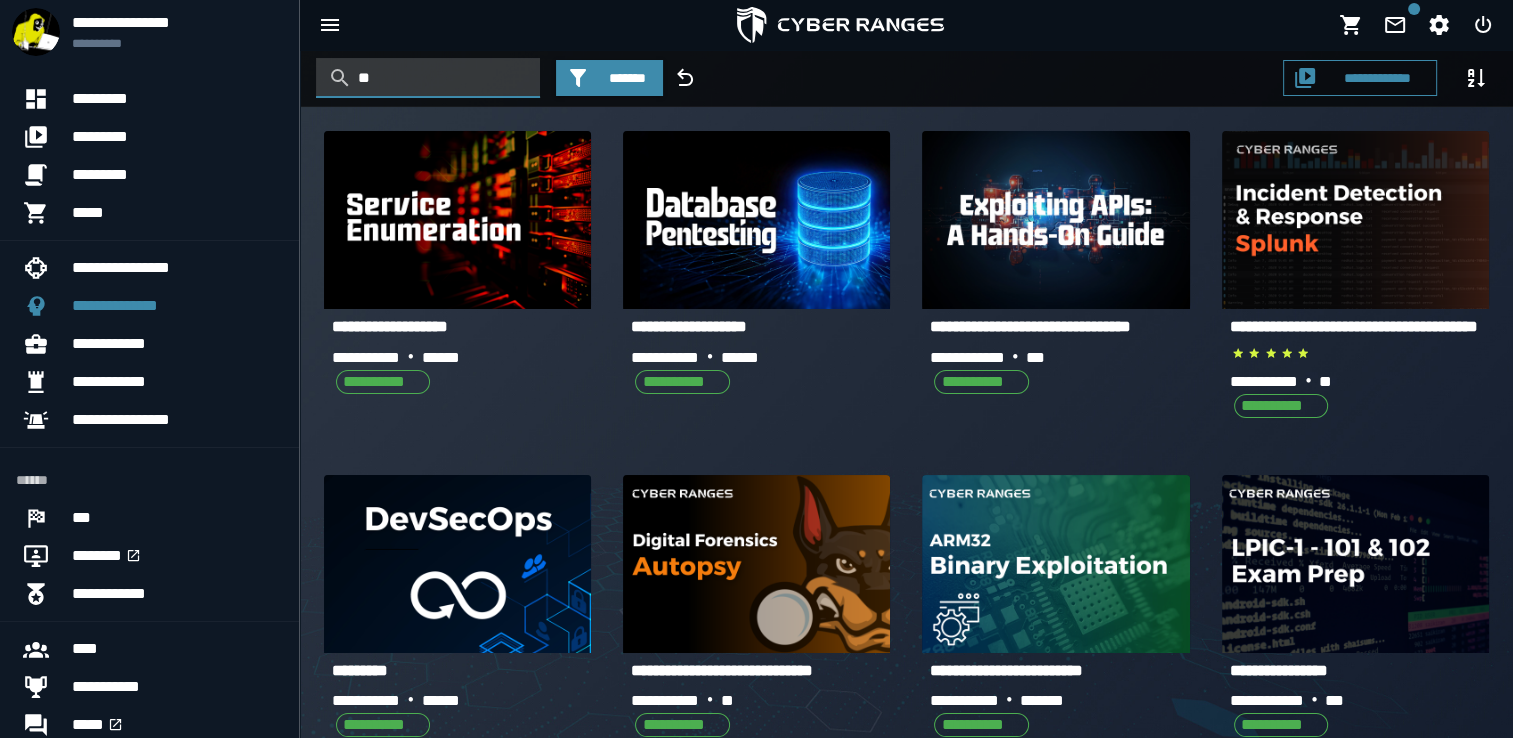 type on "*" 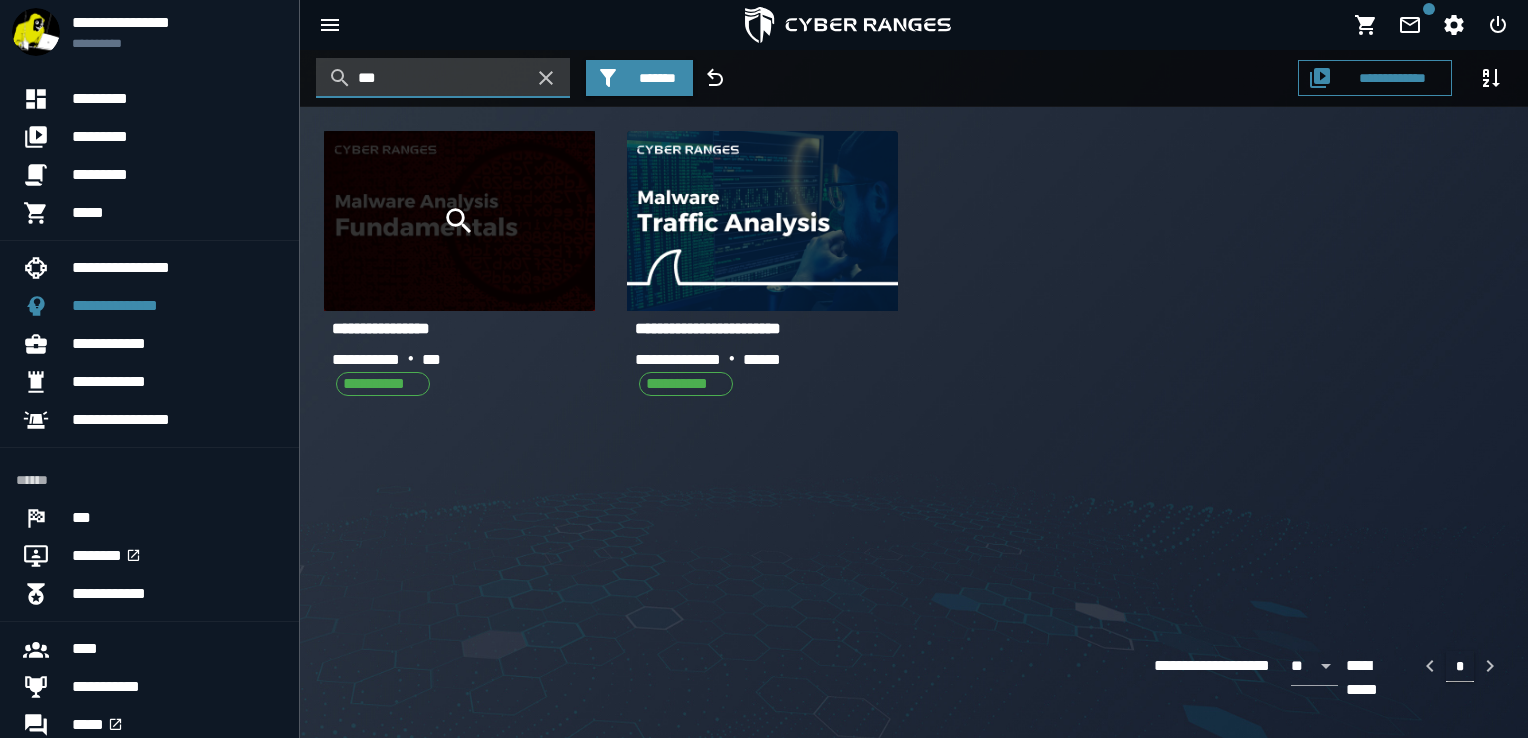 type on "***" 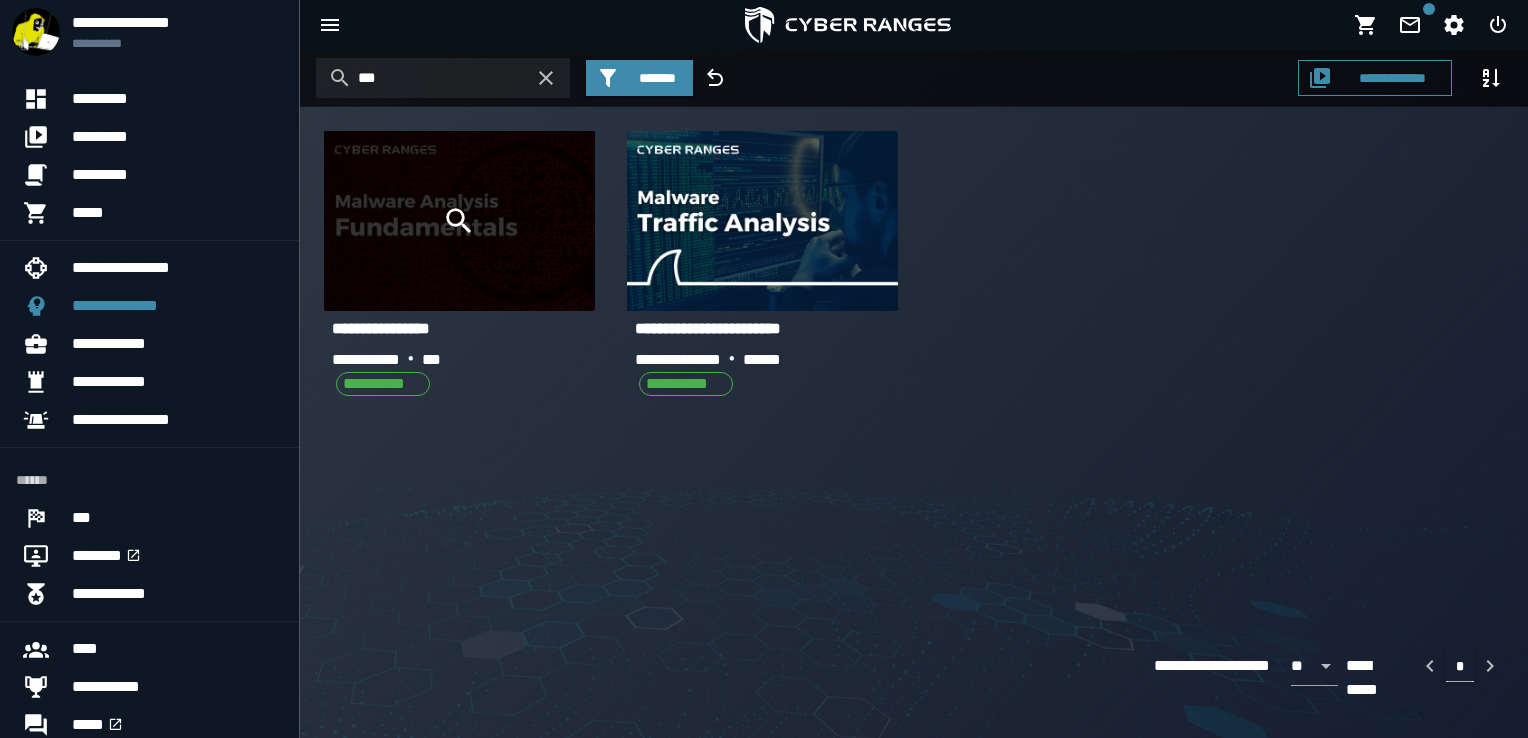 click 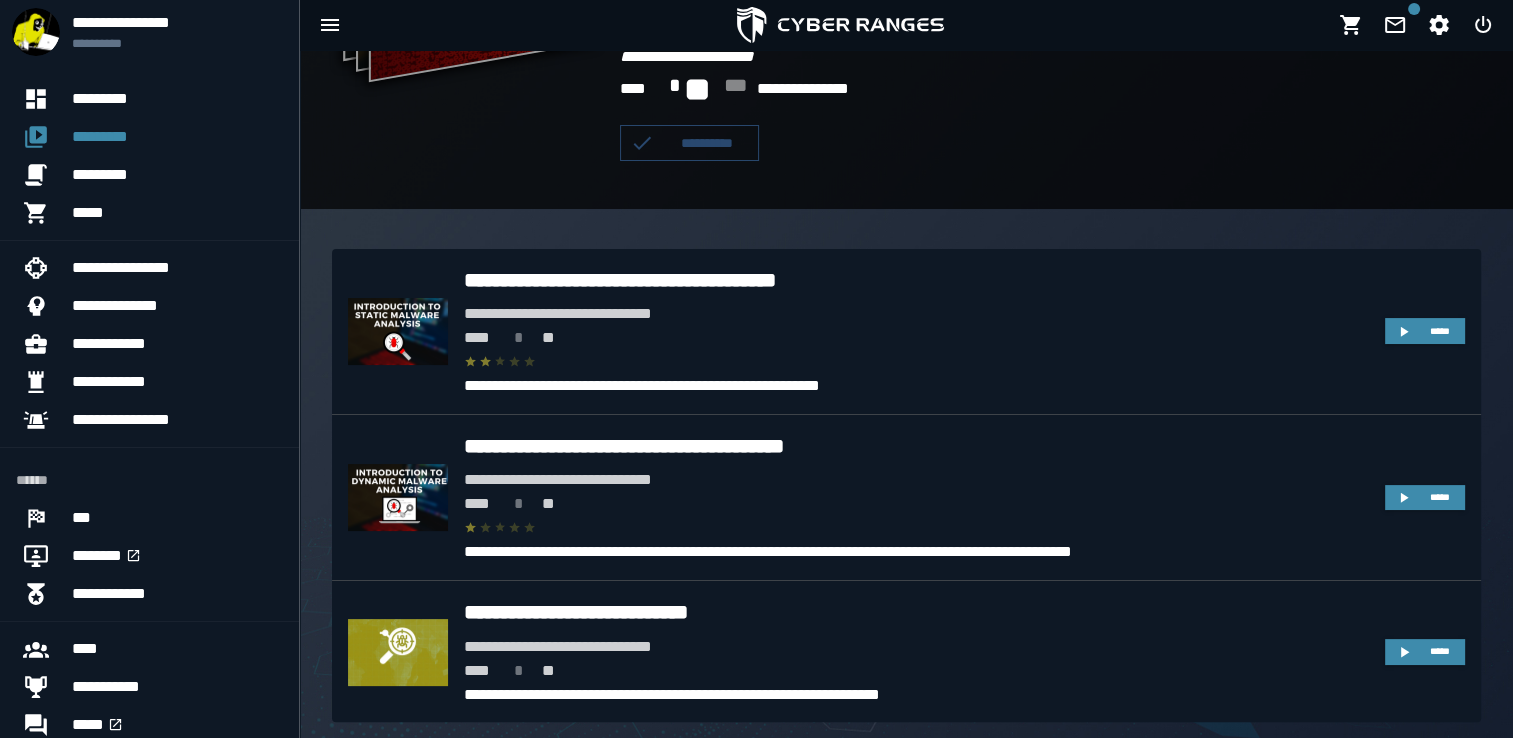 scroll, scrollTop: 296, scrollLeft: 0, axis: vertical 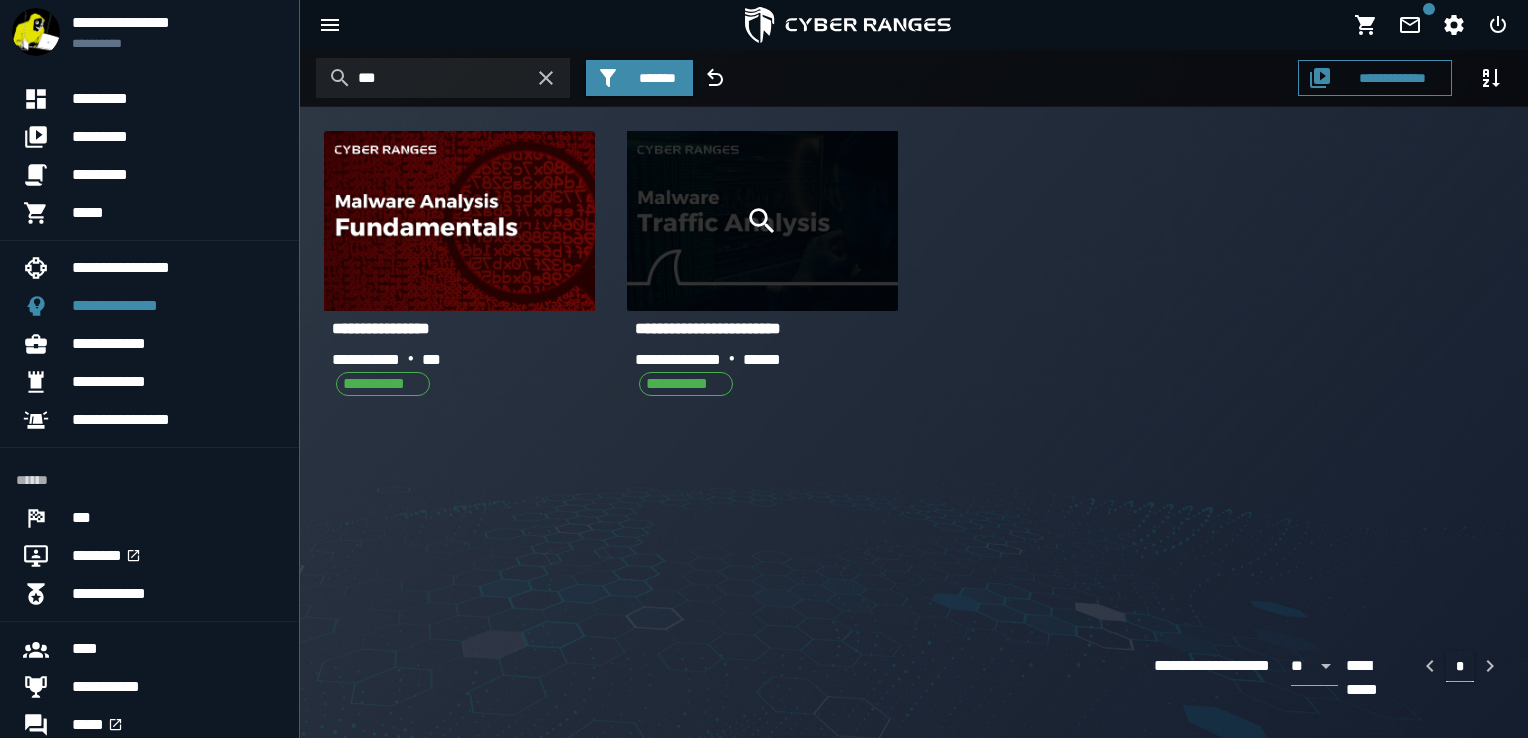 click 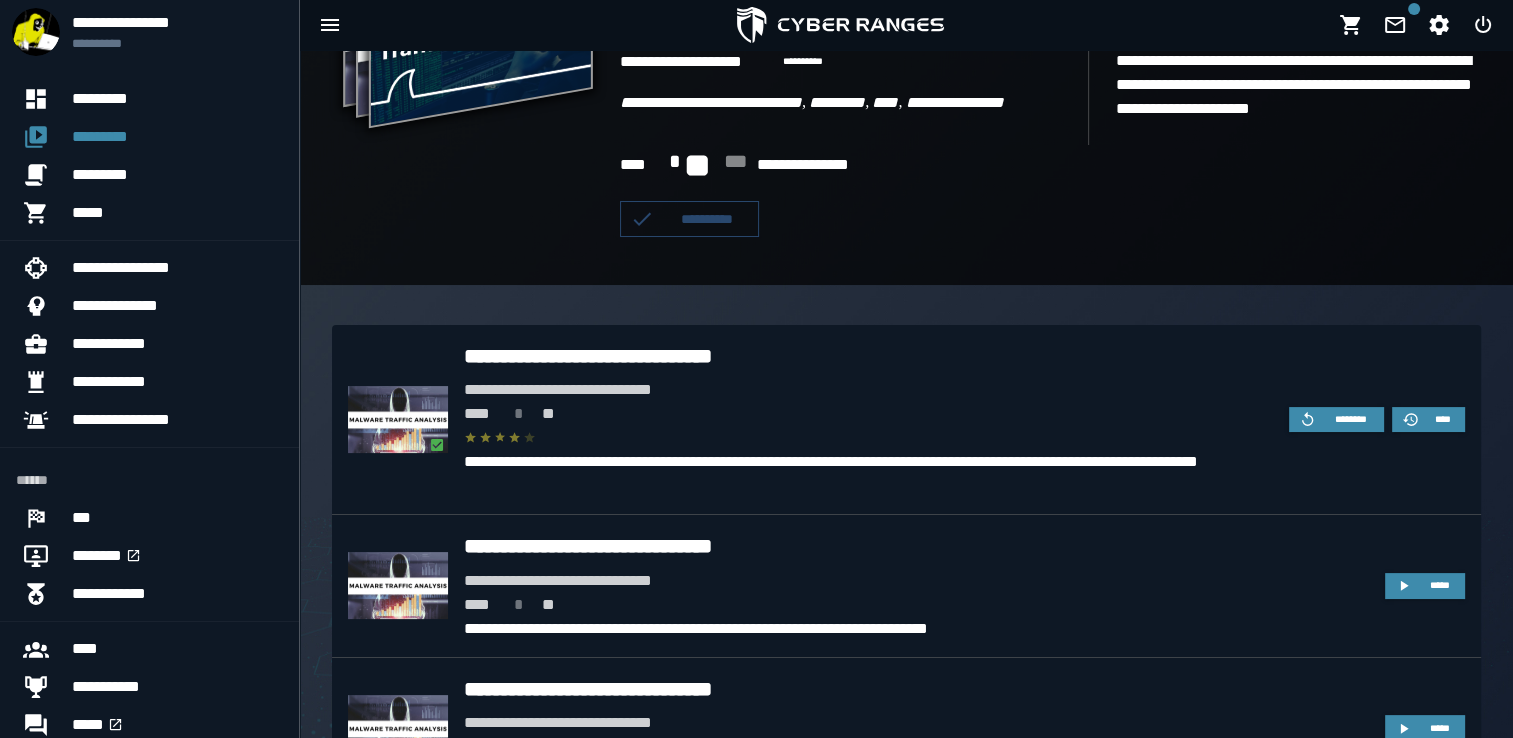 scroll, scrollTop: 252, scrollLeft: 0, axis: vertical 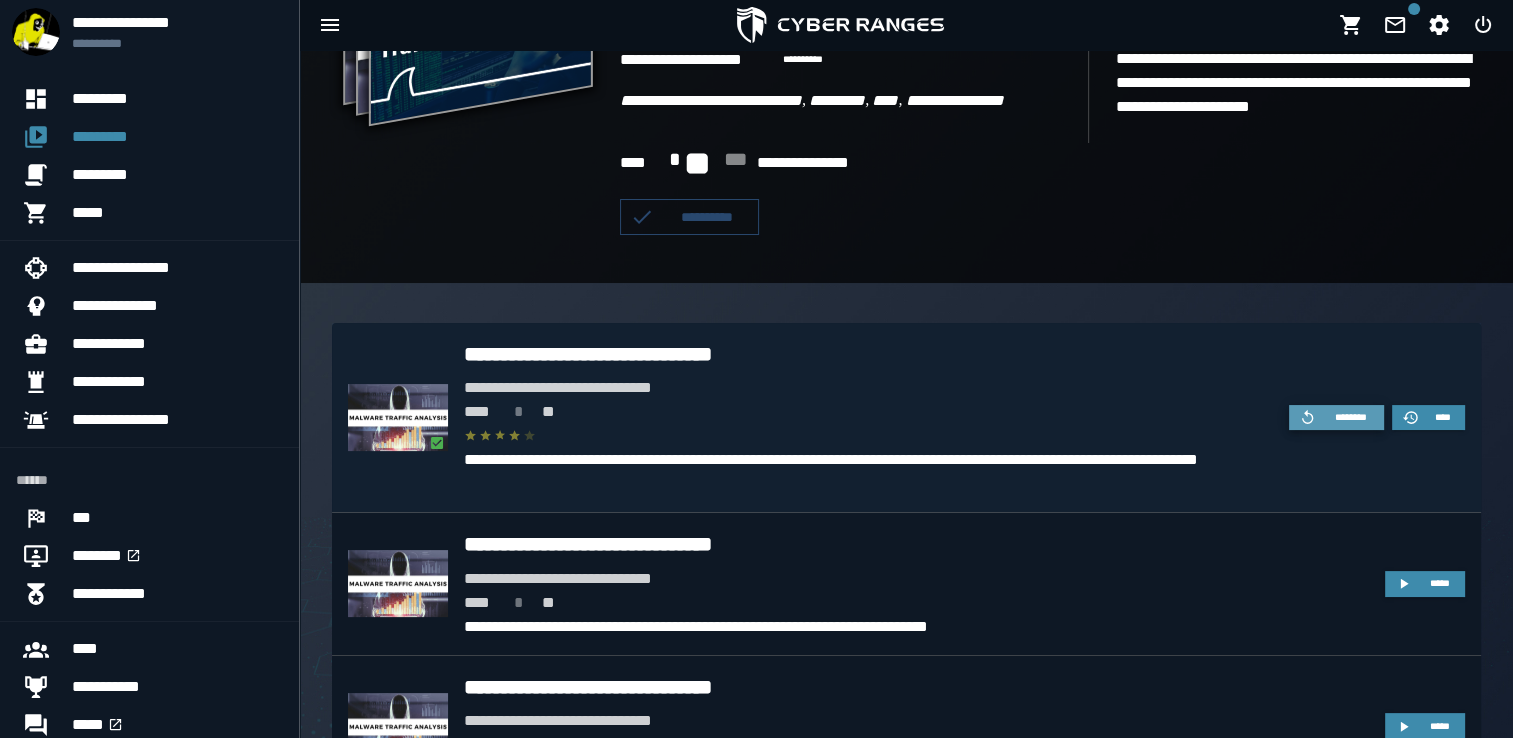 click 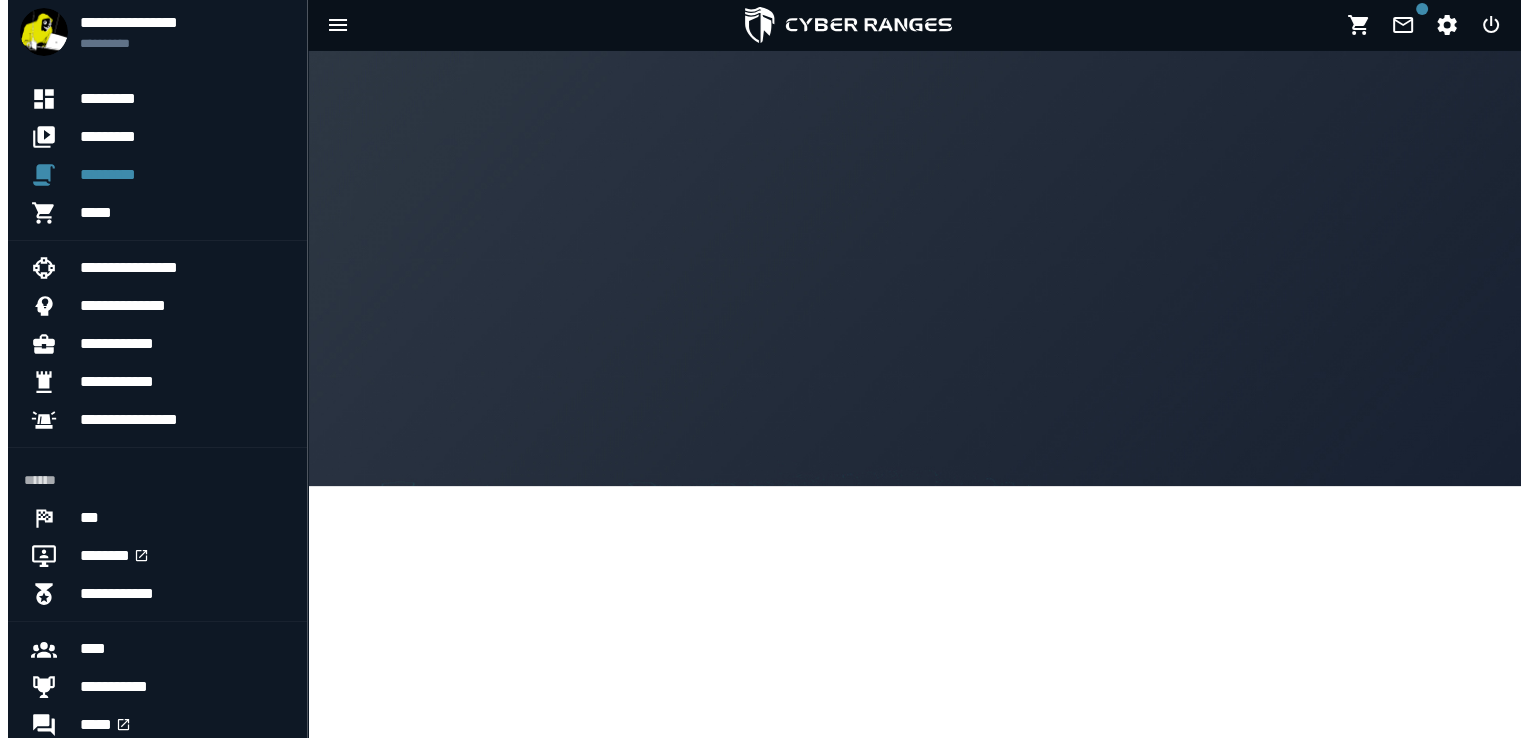scroll, scrollTop: 0, scrollLeft: 0, axis: both 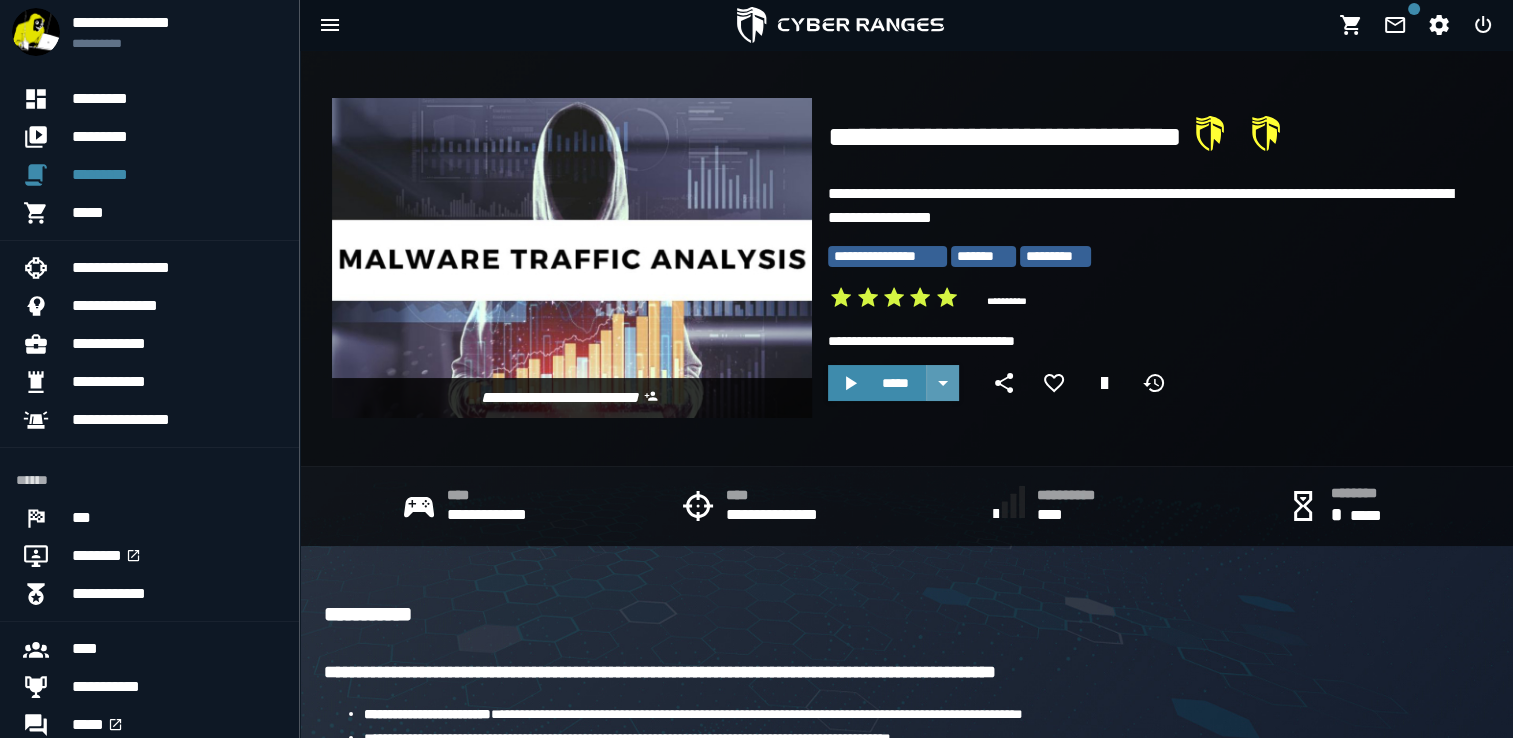 click 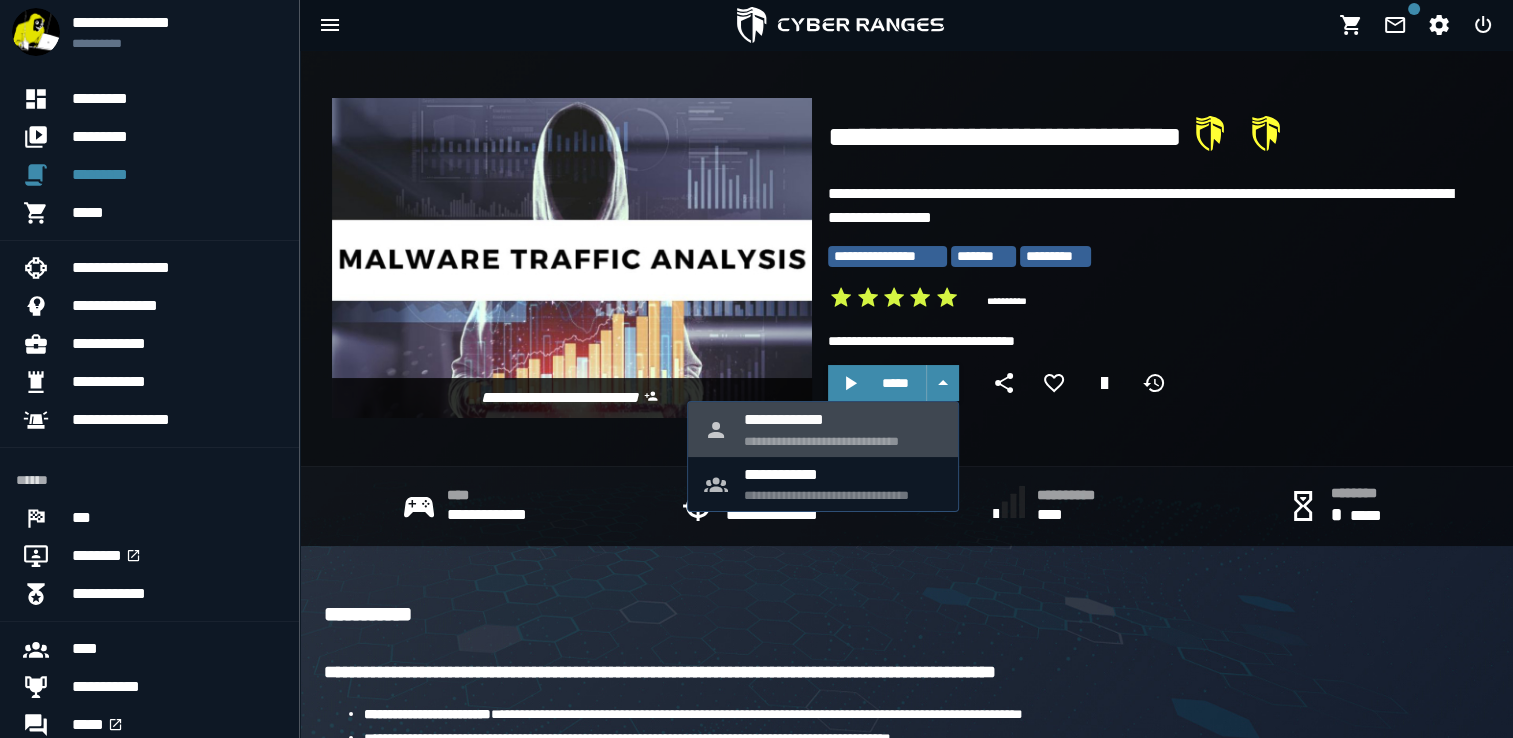 click on "**********" at bounding box center [843, 419] 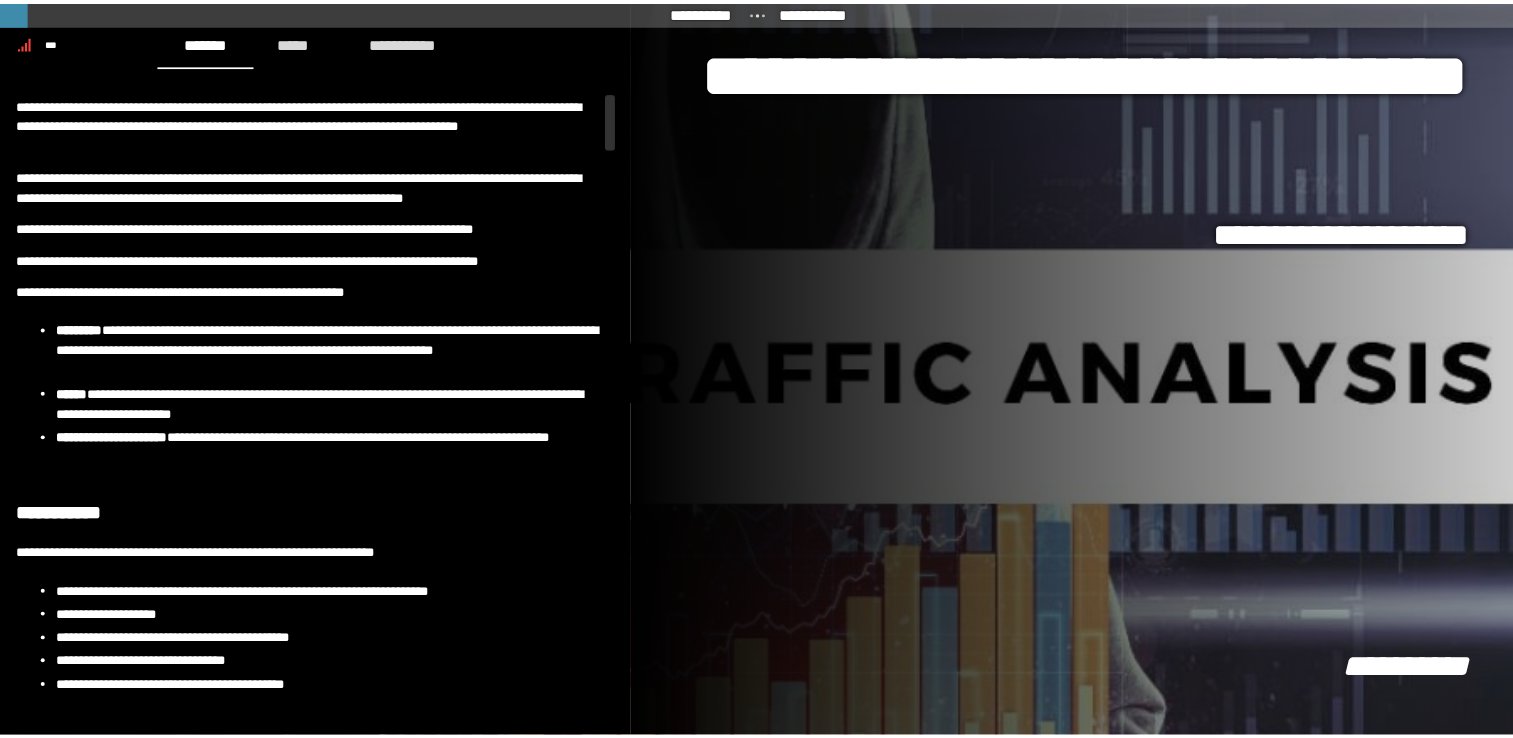 scroll, scrollTop: 0, scrollLeft: 0, axis: both 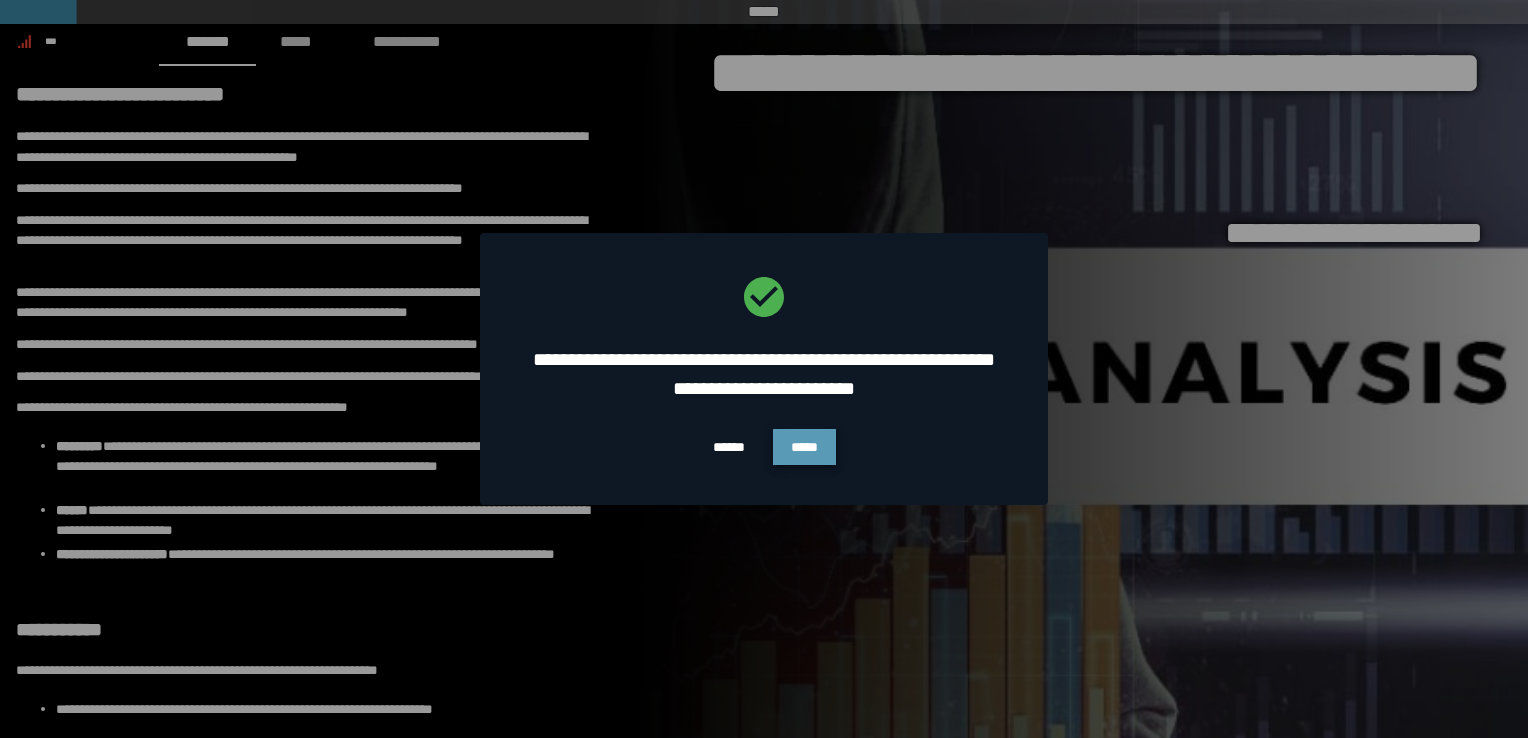 click on "*****" at bounding box center [804, 447] 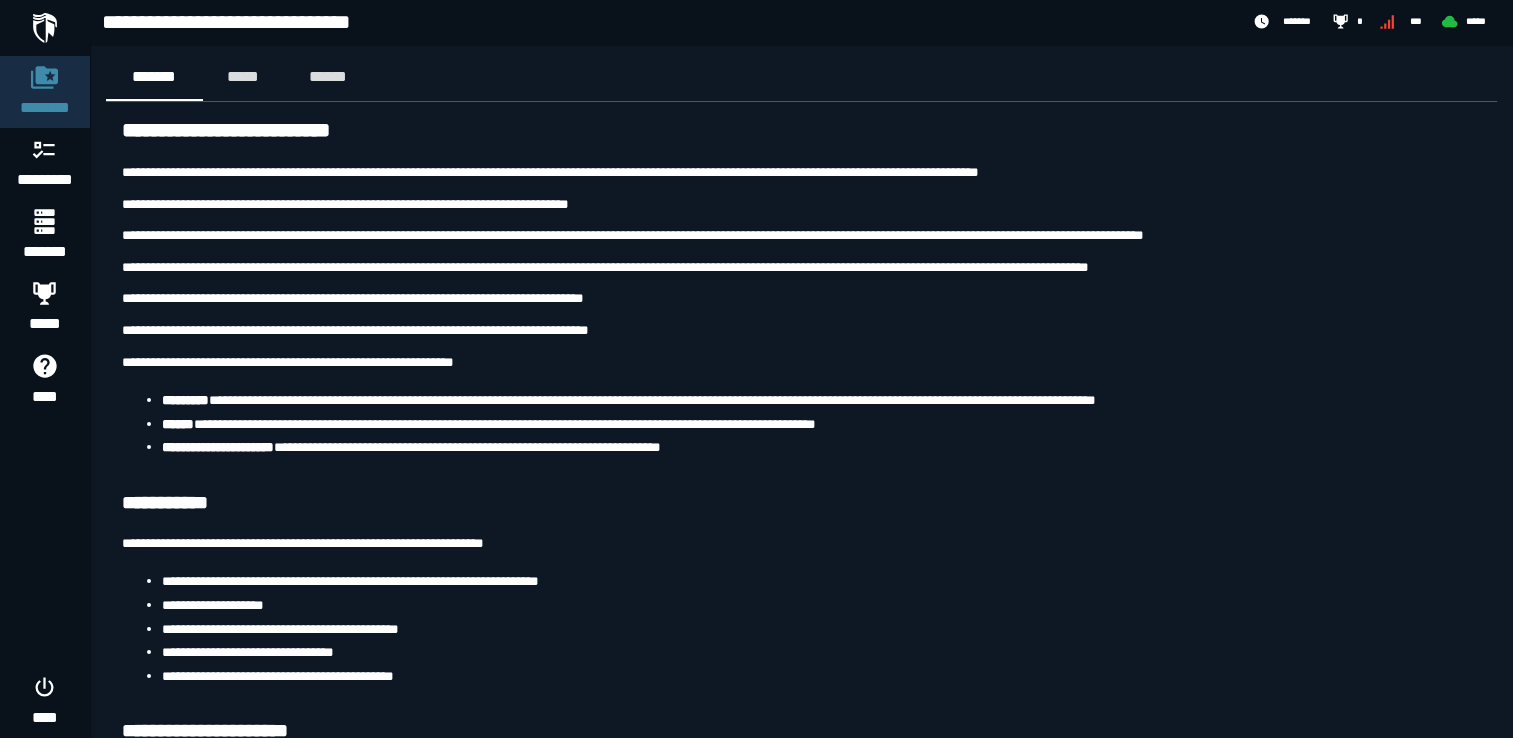 scroll, scrollTop: 0, scrollLeft: 0, axis: both 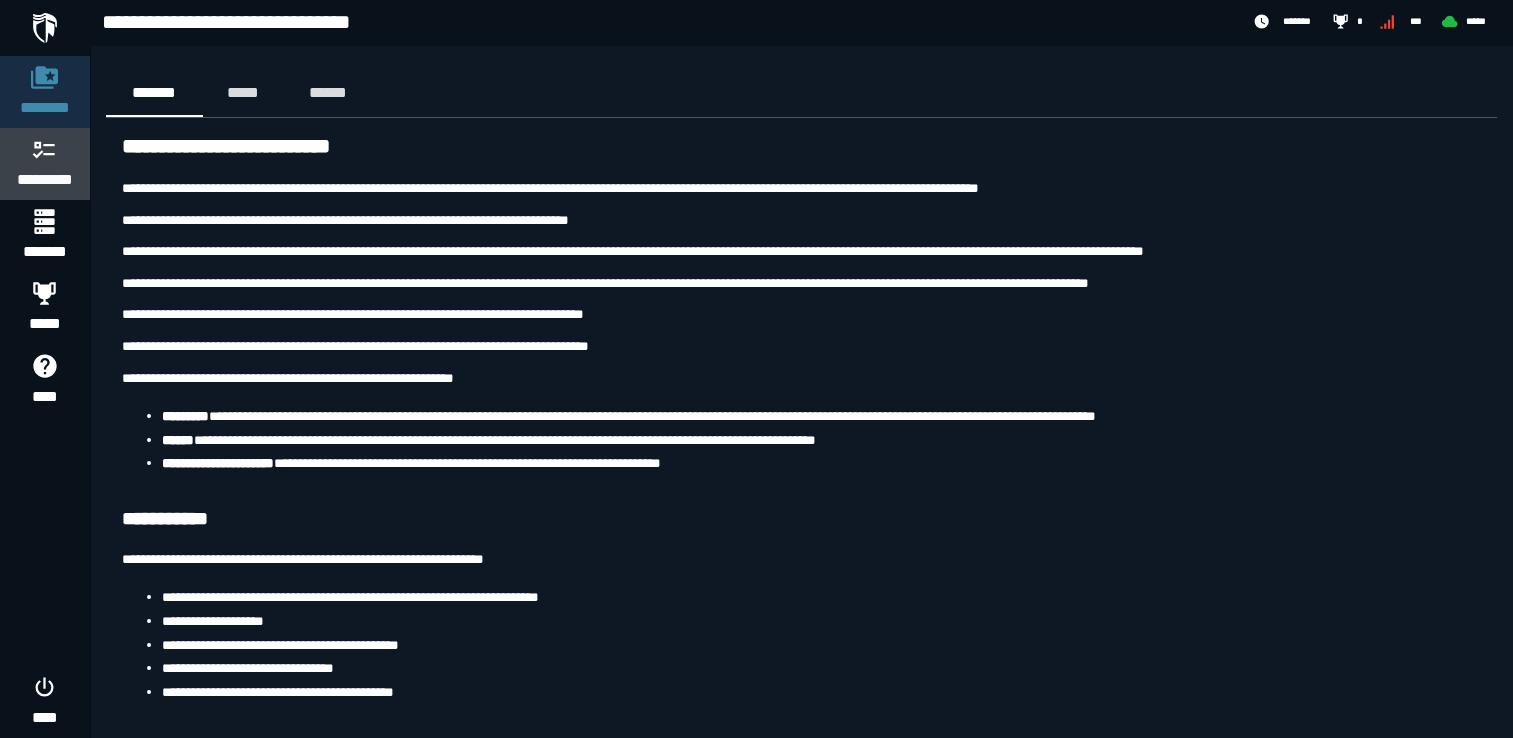 click 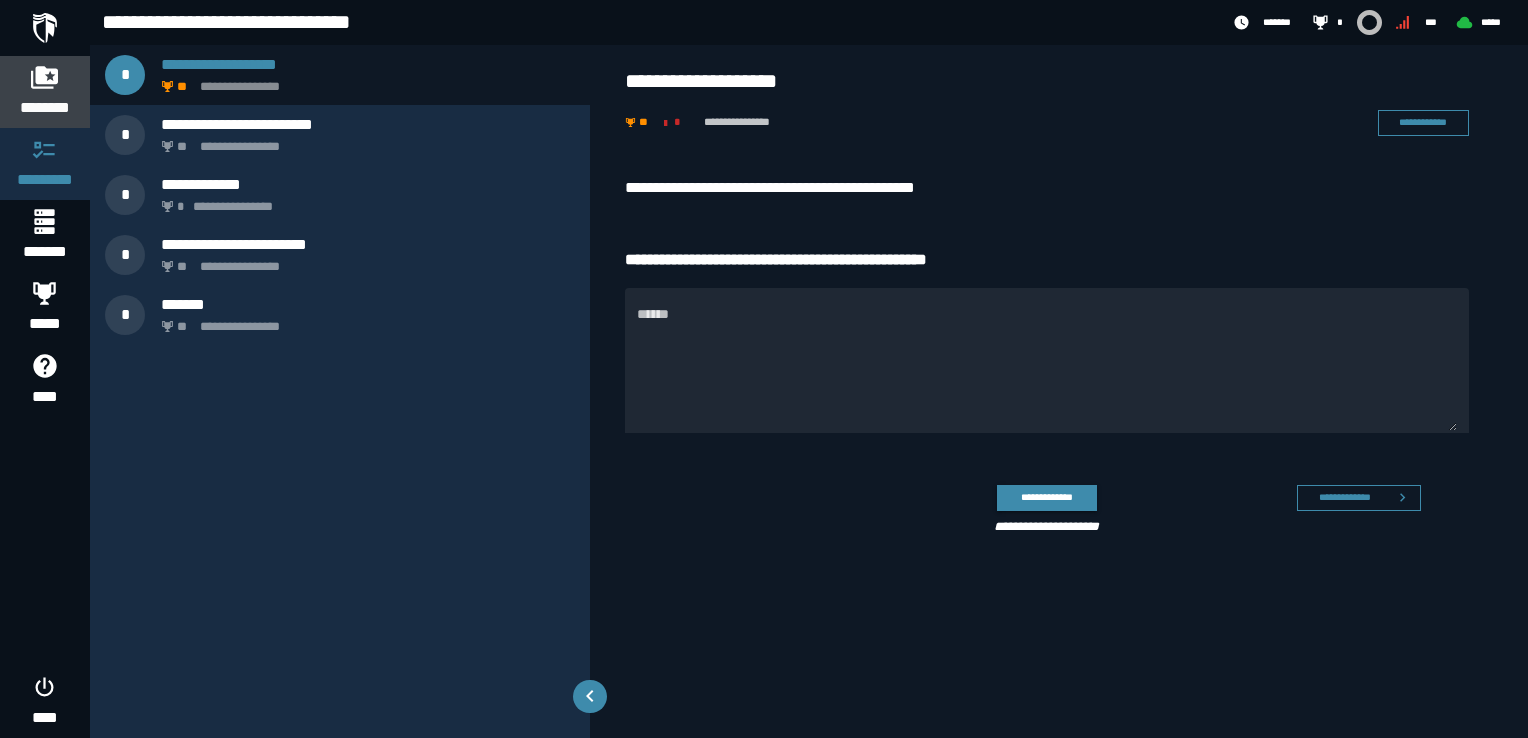 click 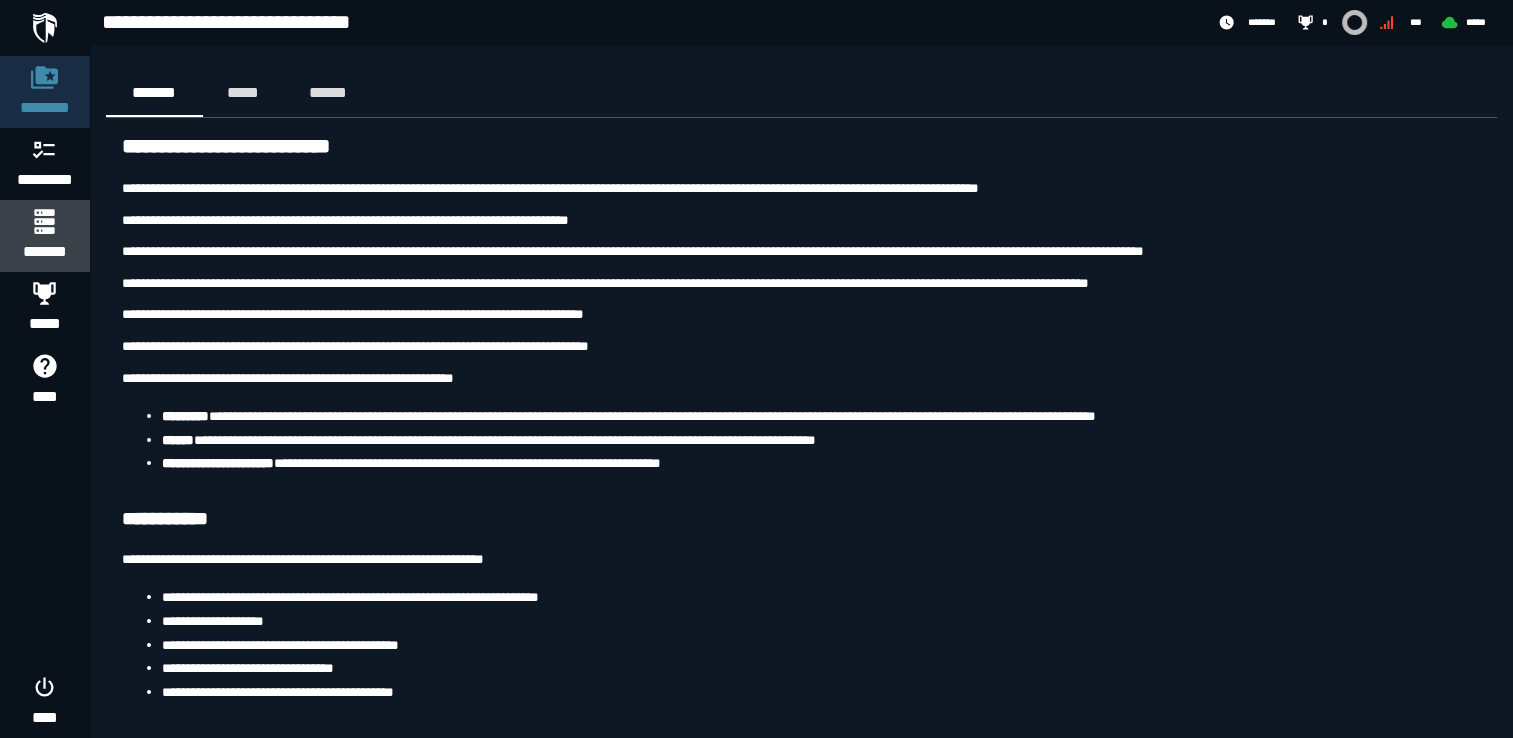 click on "*******" at bounding box center [44, 252] 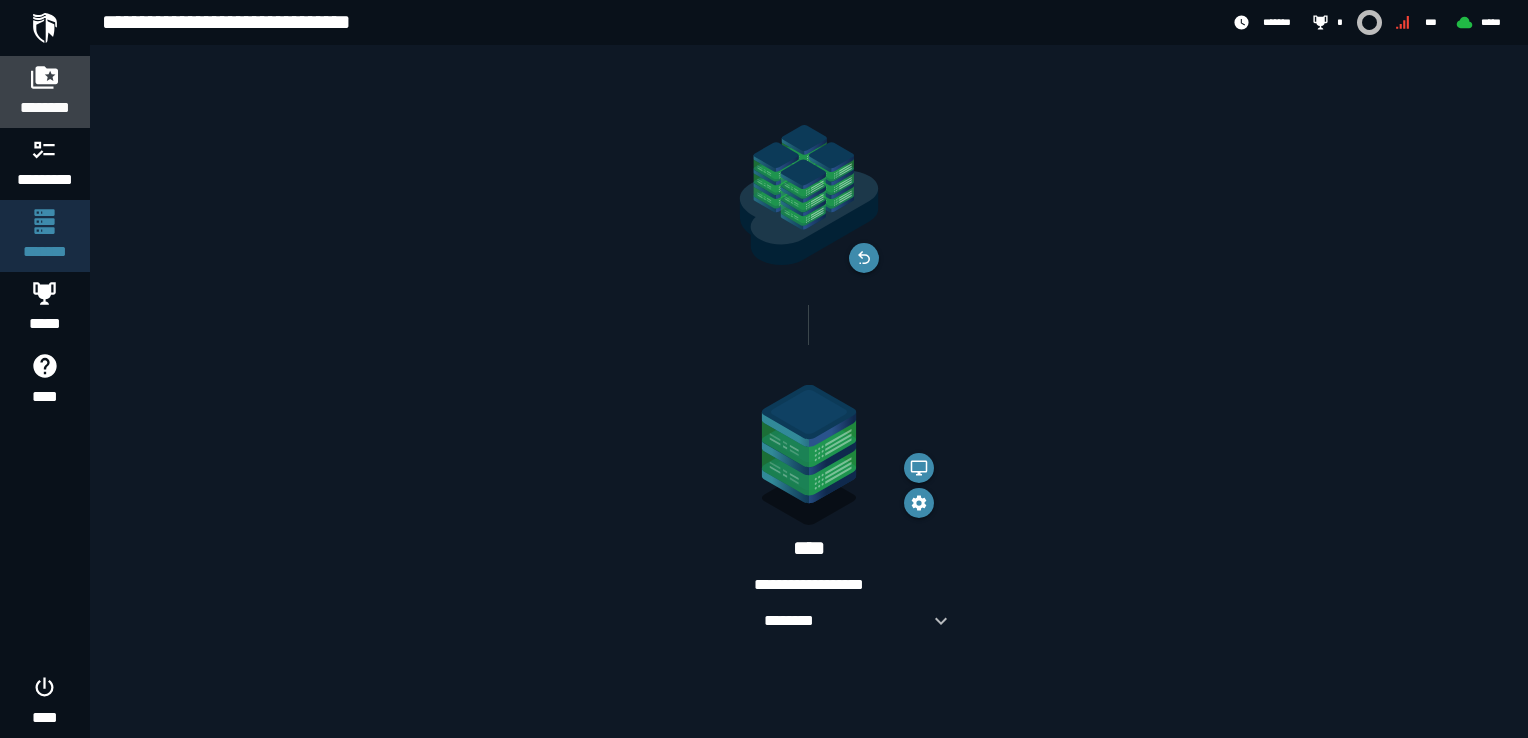 click on "********" at bounding box center [45, 108] 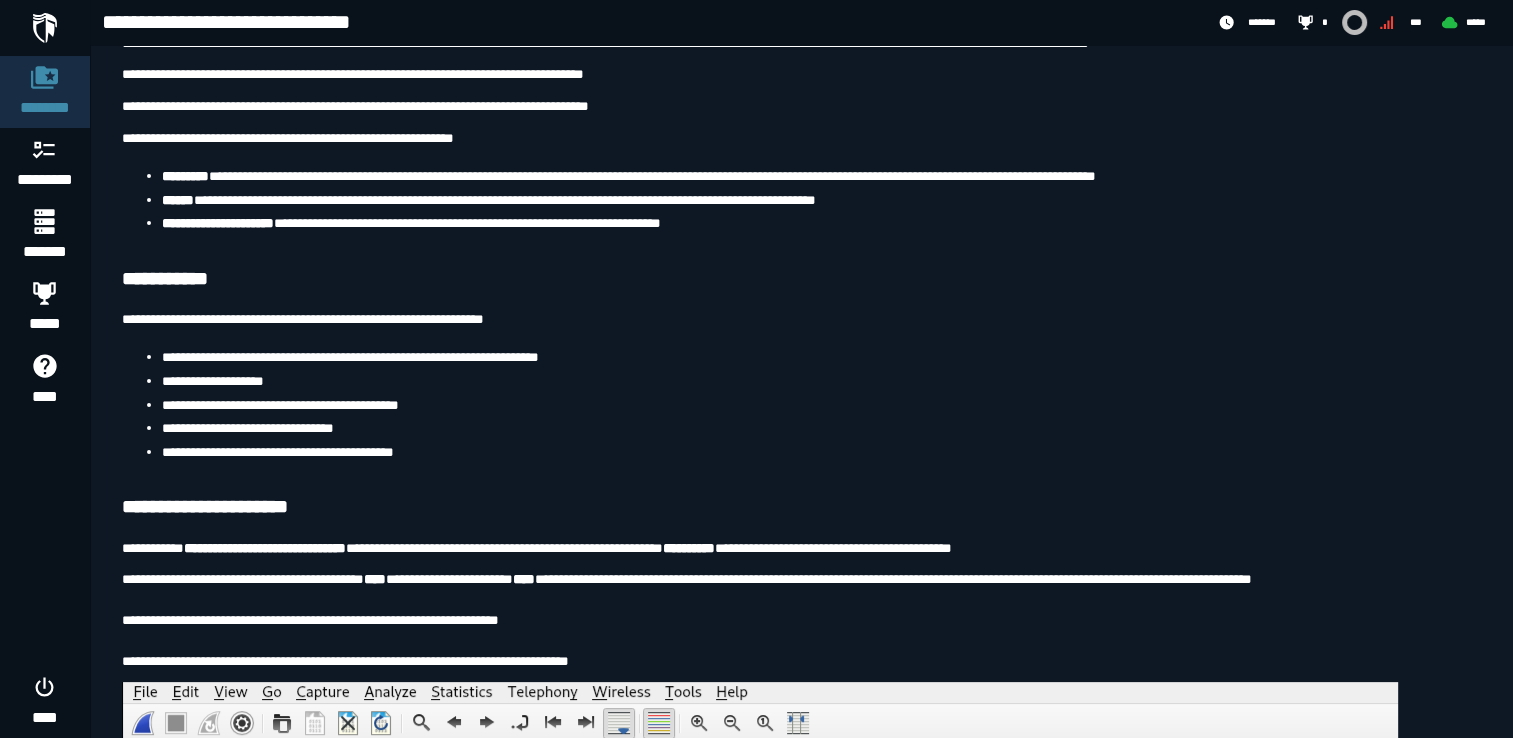 scroll, scrollTop: 182, scrollLeft: 0, axis: vertical 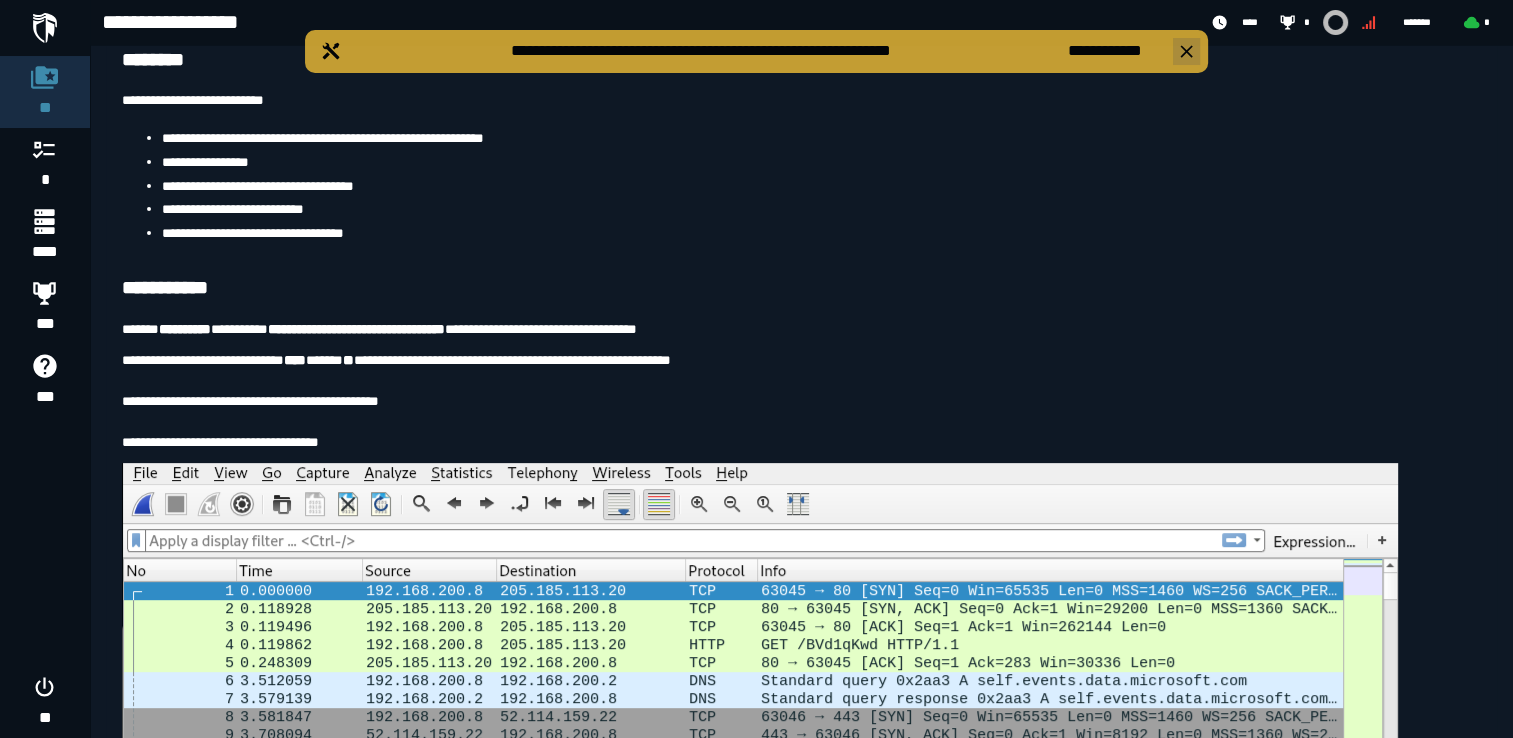 click 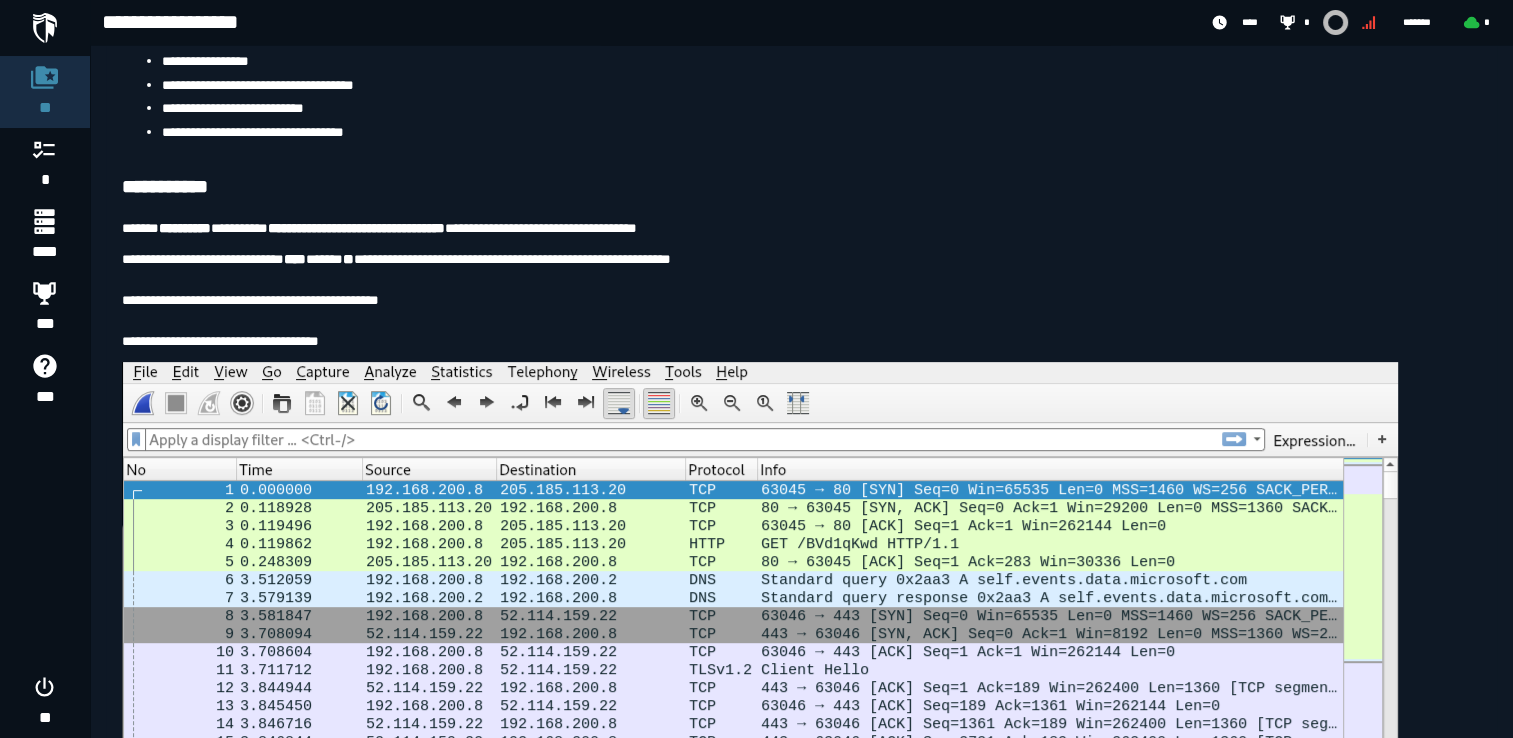 scroll, scrollTop: 644, scrollLeft: 0, axis: vertical 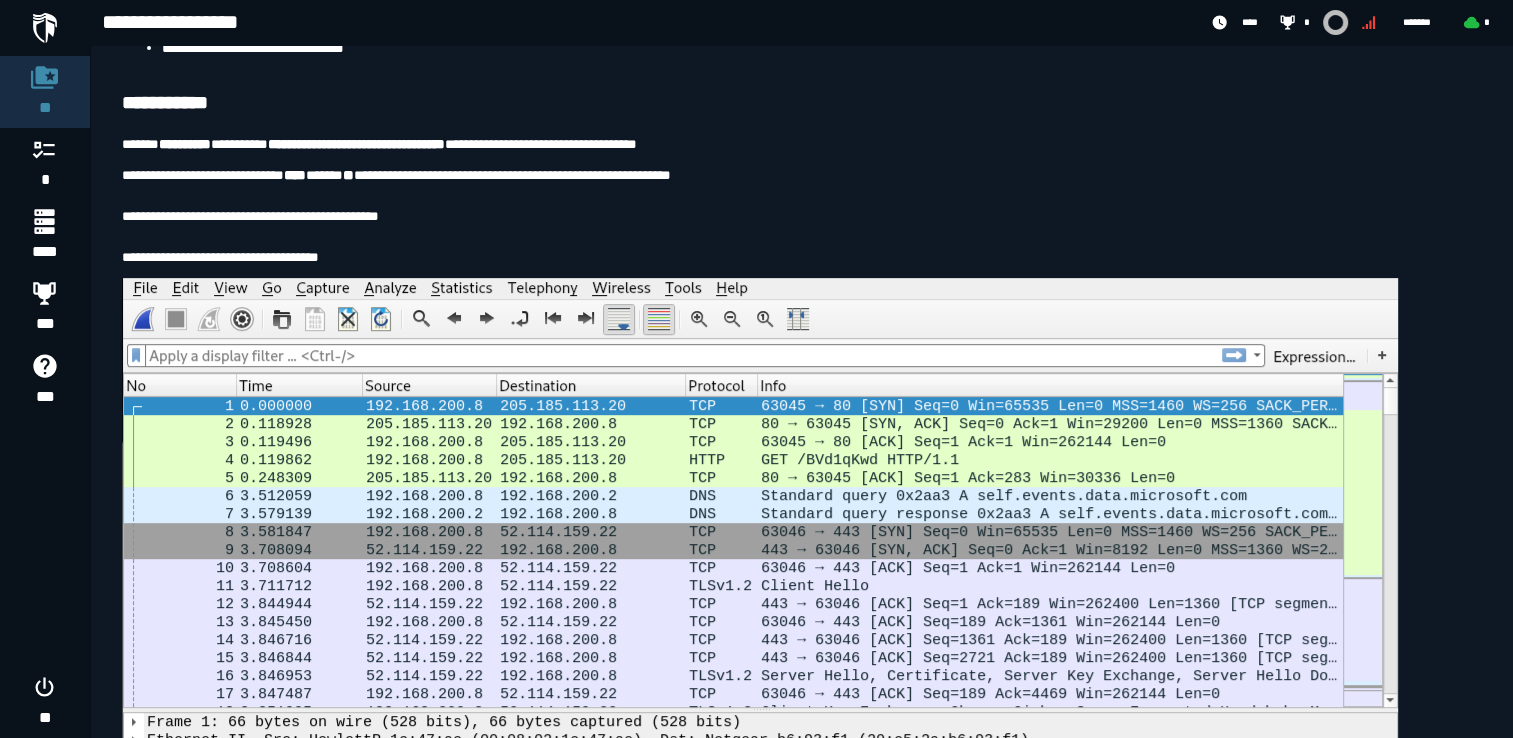drag, startPoint x: 841, startPoint y: 322, endPoint x: 843, endPoint y: 131, distance: 191.01047 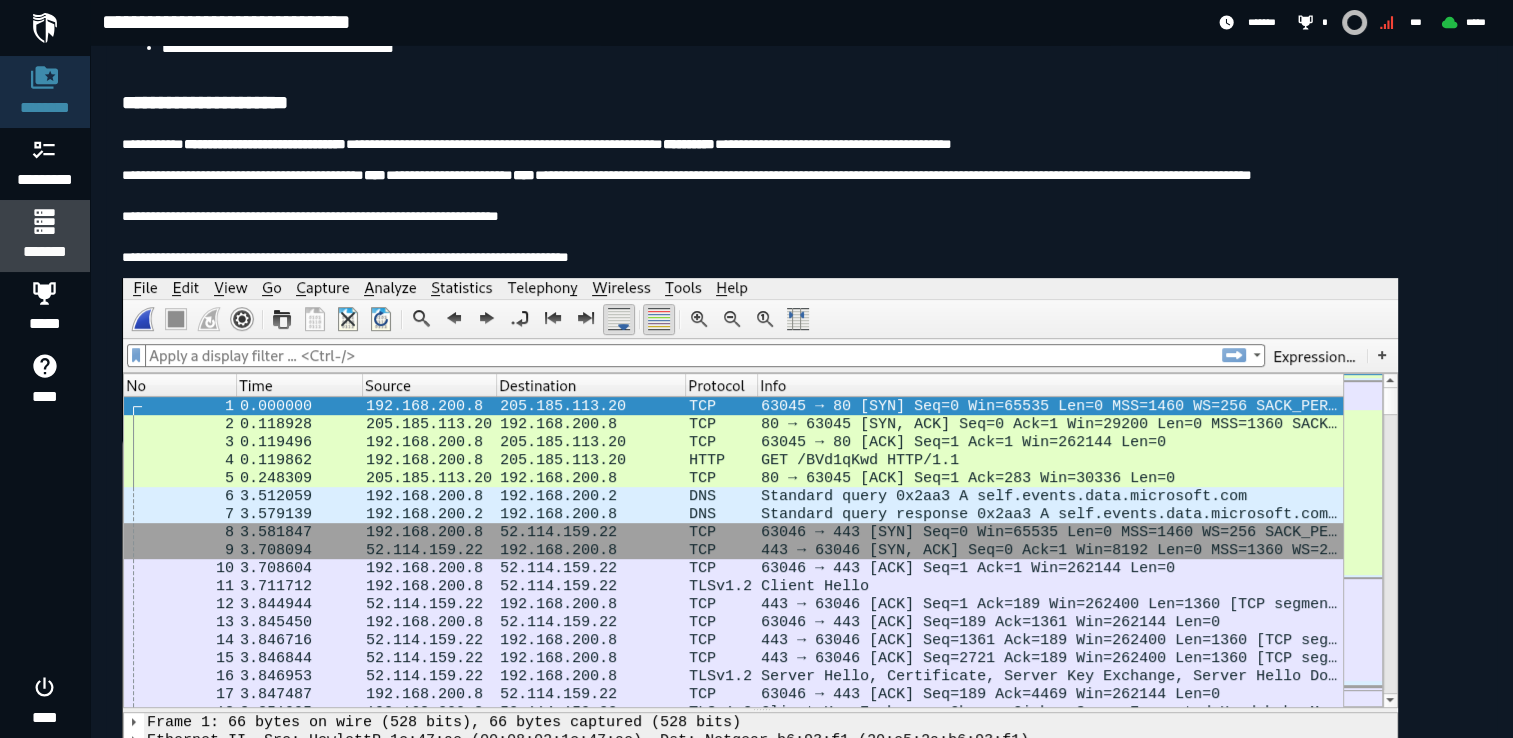 click on "*******" 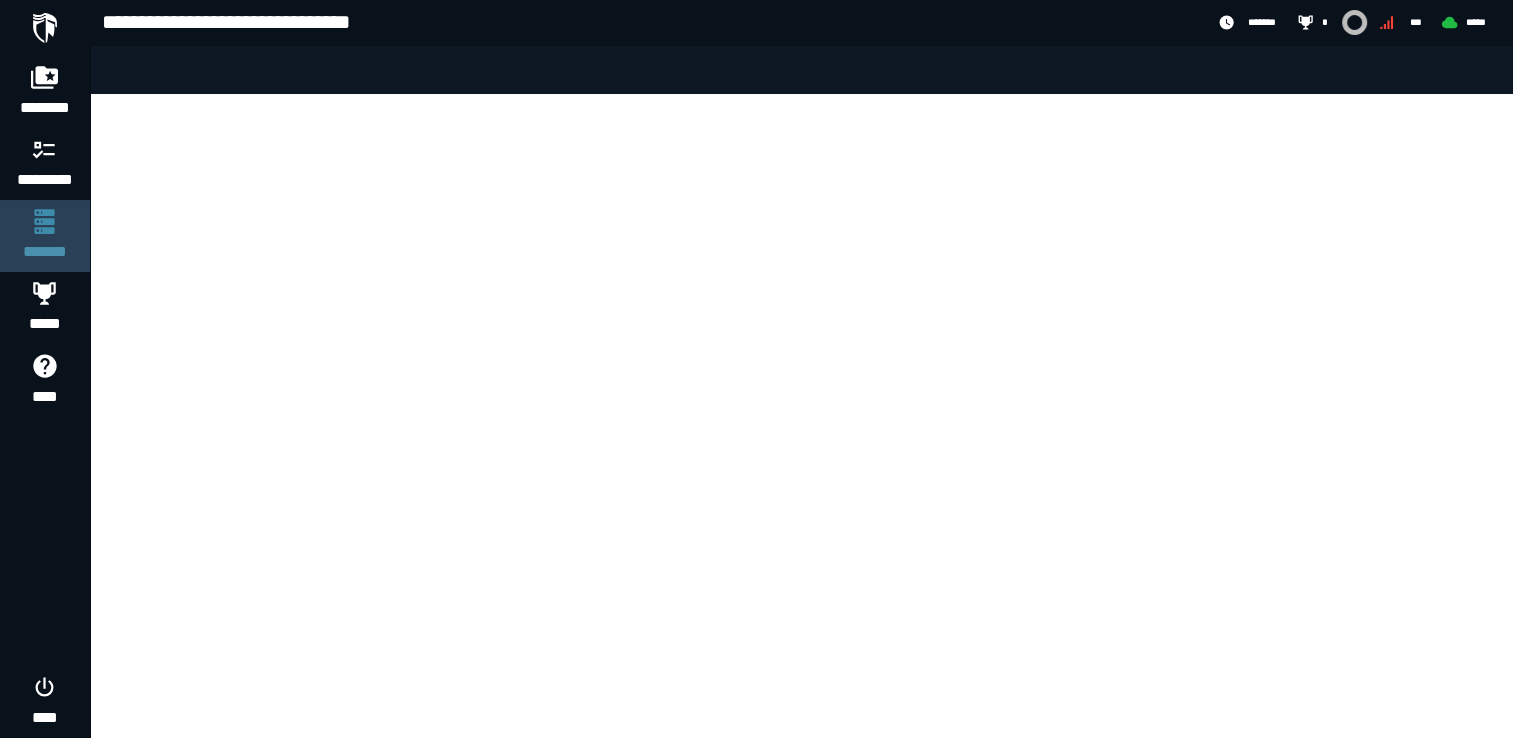 scroll, scrollTop: 0, scrollLeft: 0, axis: both 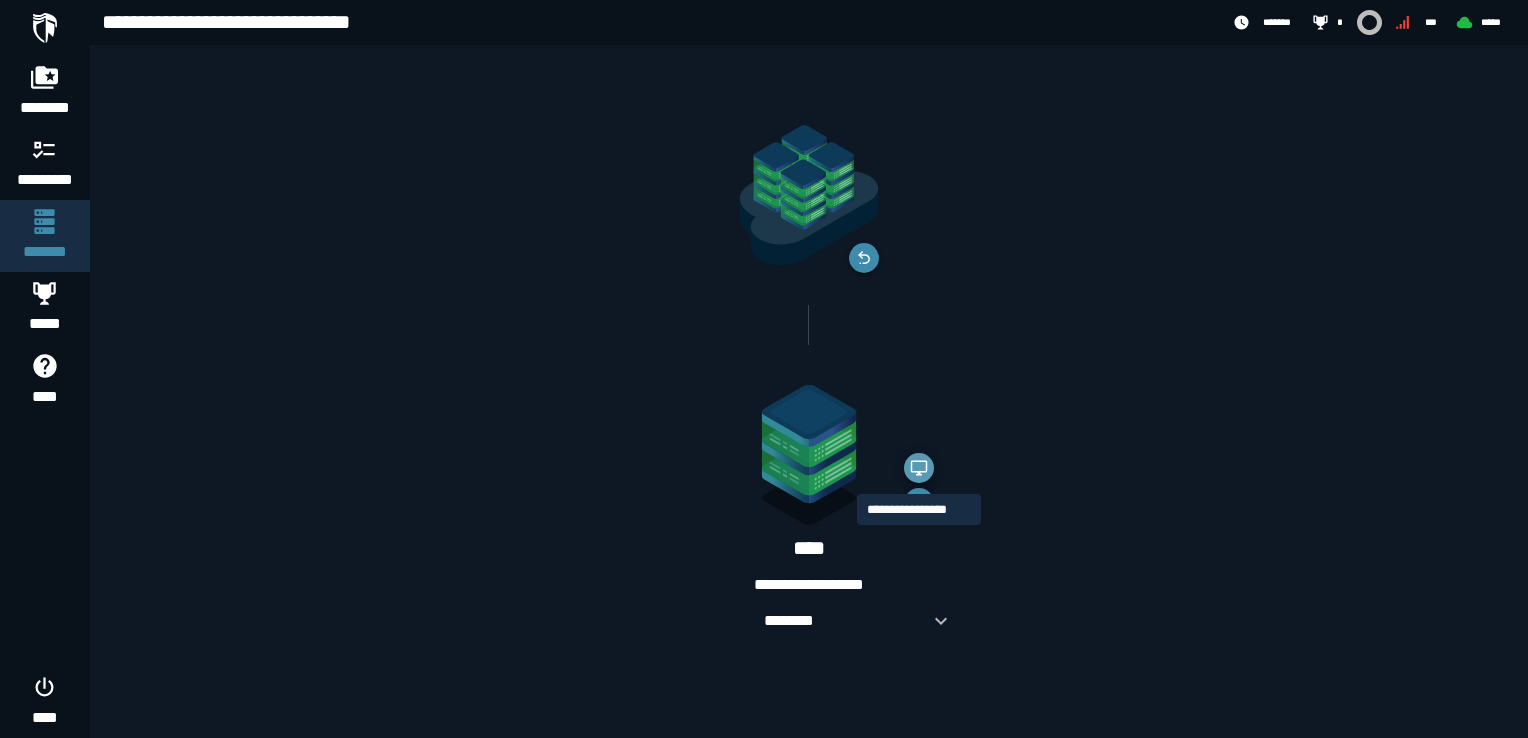 click 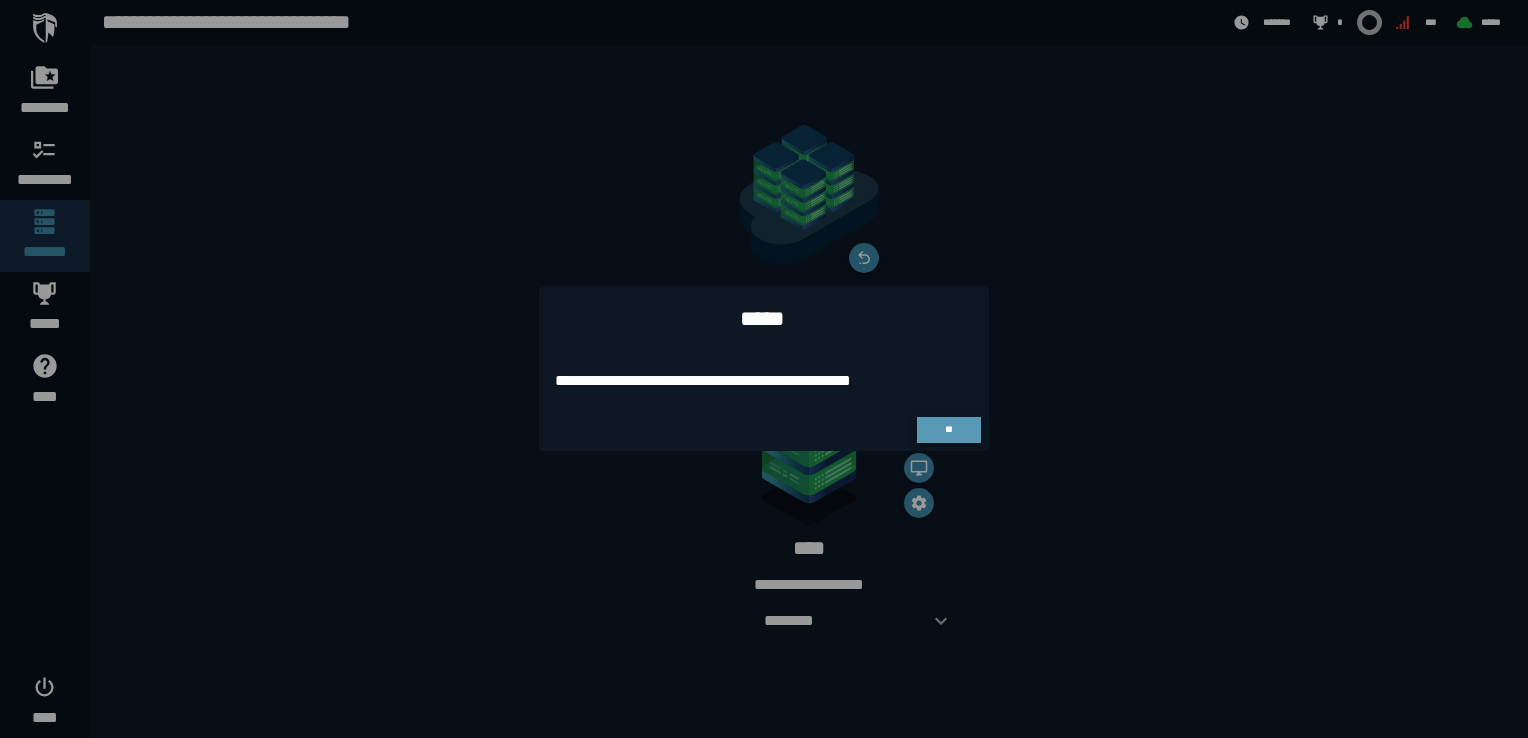 click on "**" at bounding box center [948, 429] 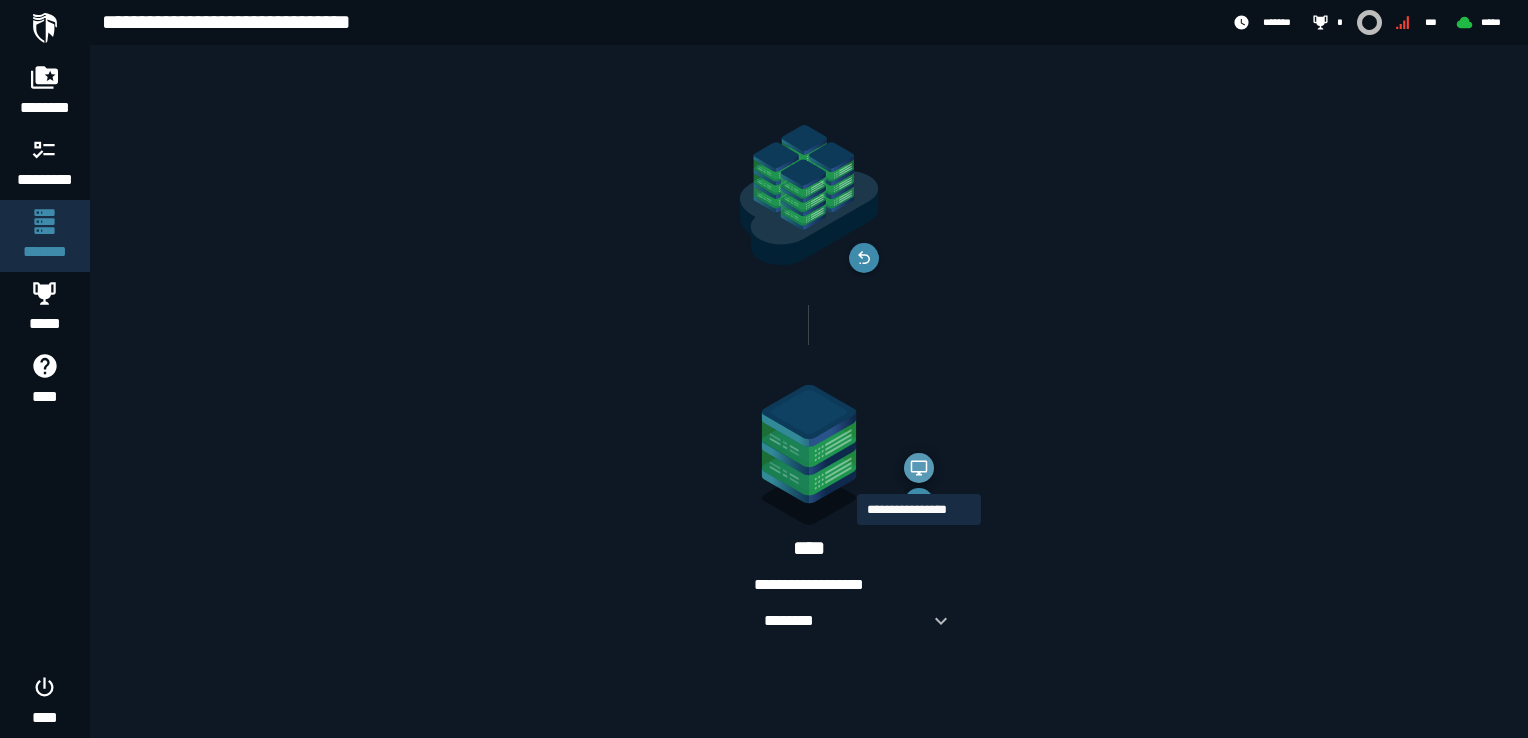 click 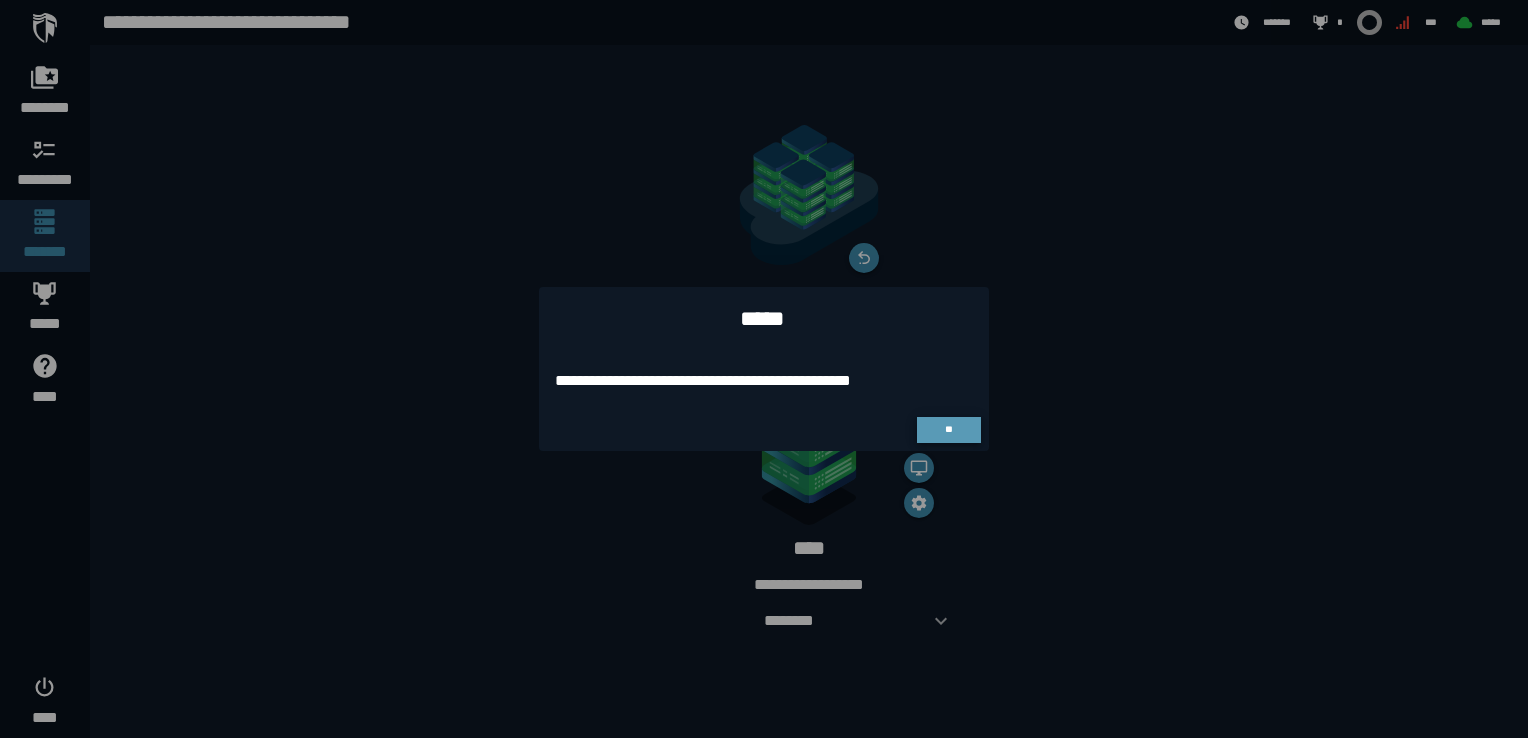 click on "**" at bounding box center [949, 430] 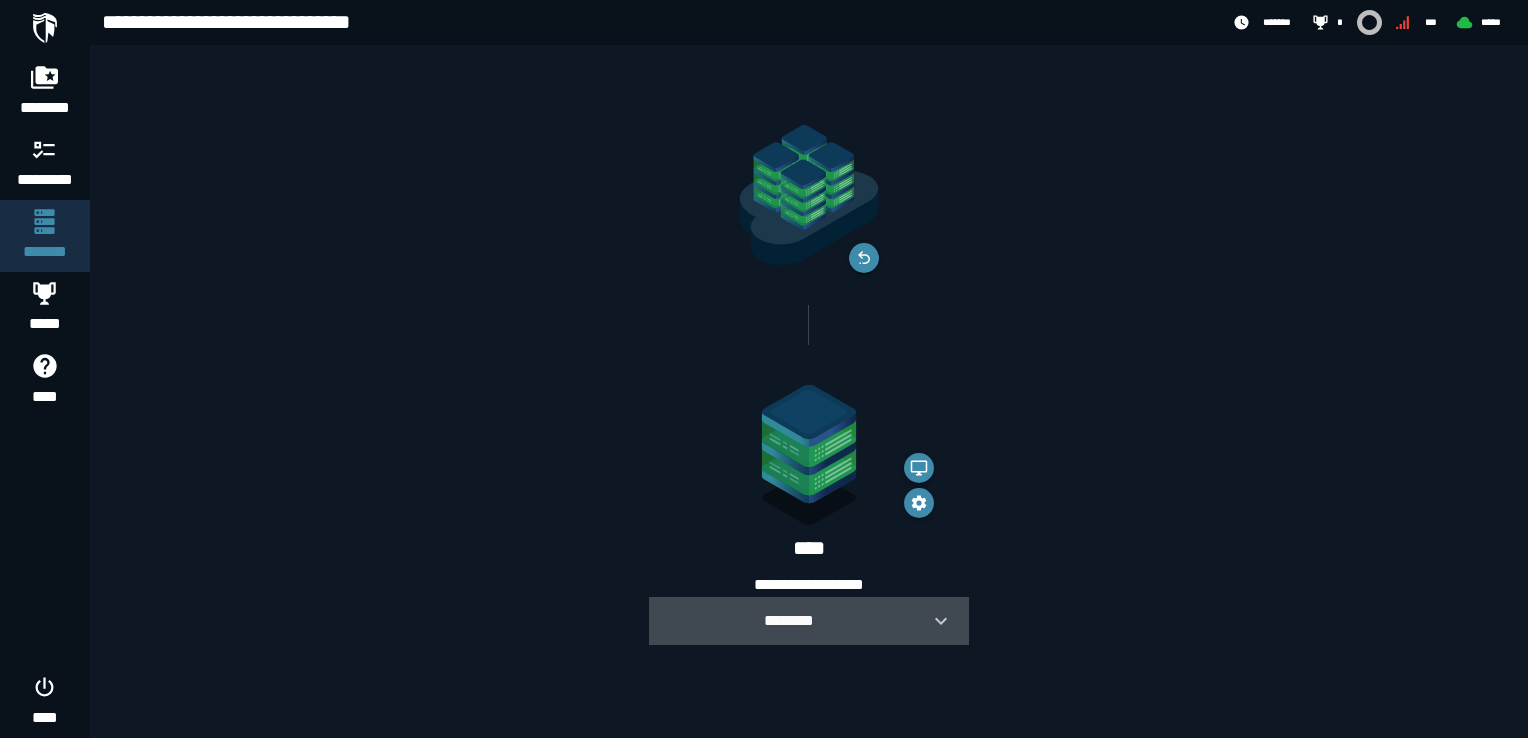 click on "********" at bounding box center (789, 620) 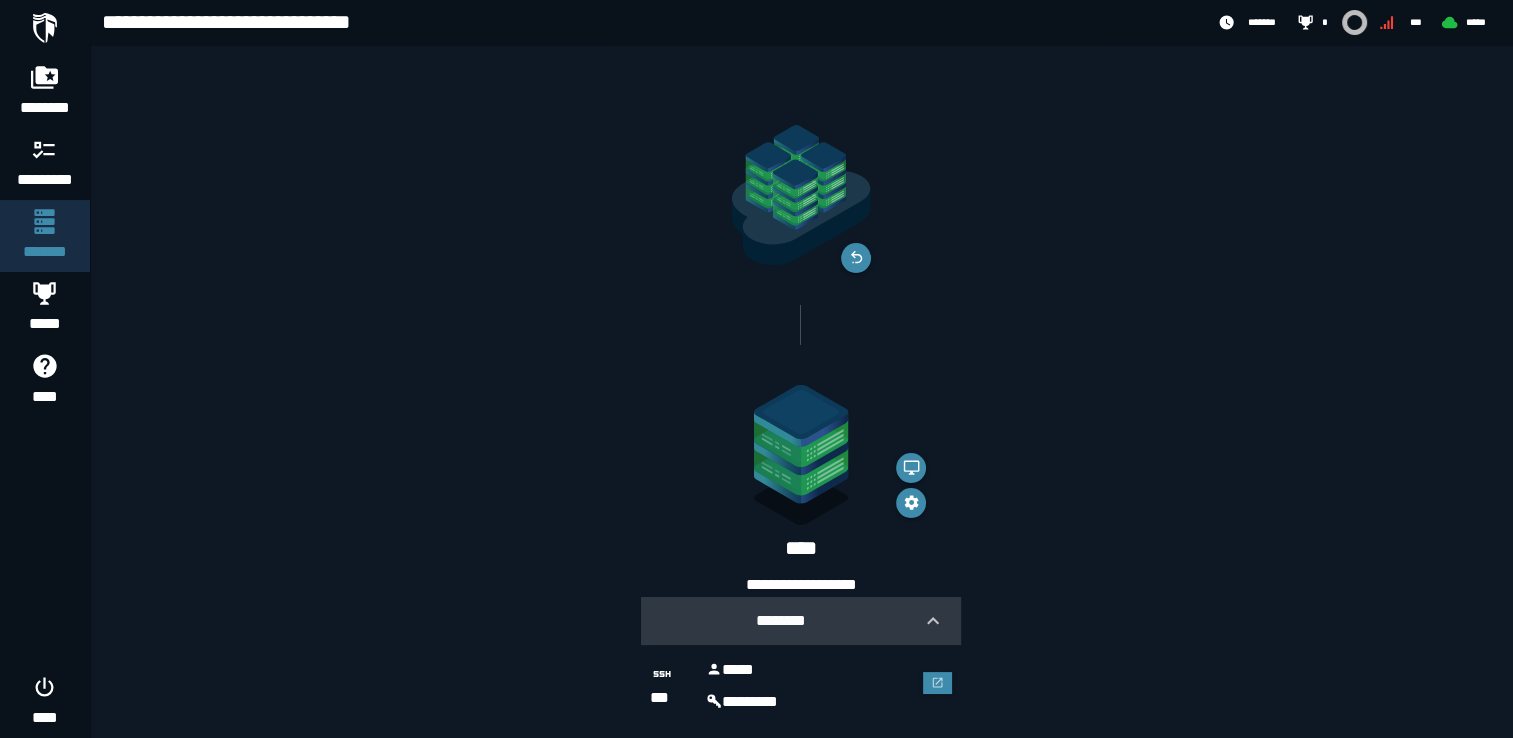 scroll, scrollTop: 32, scrollLeft: 0, axis: vertical 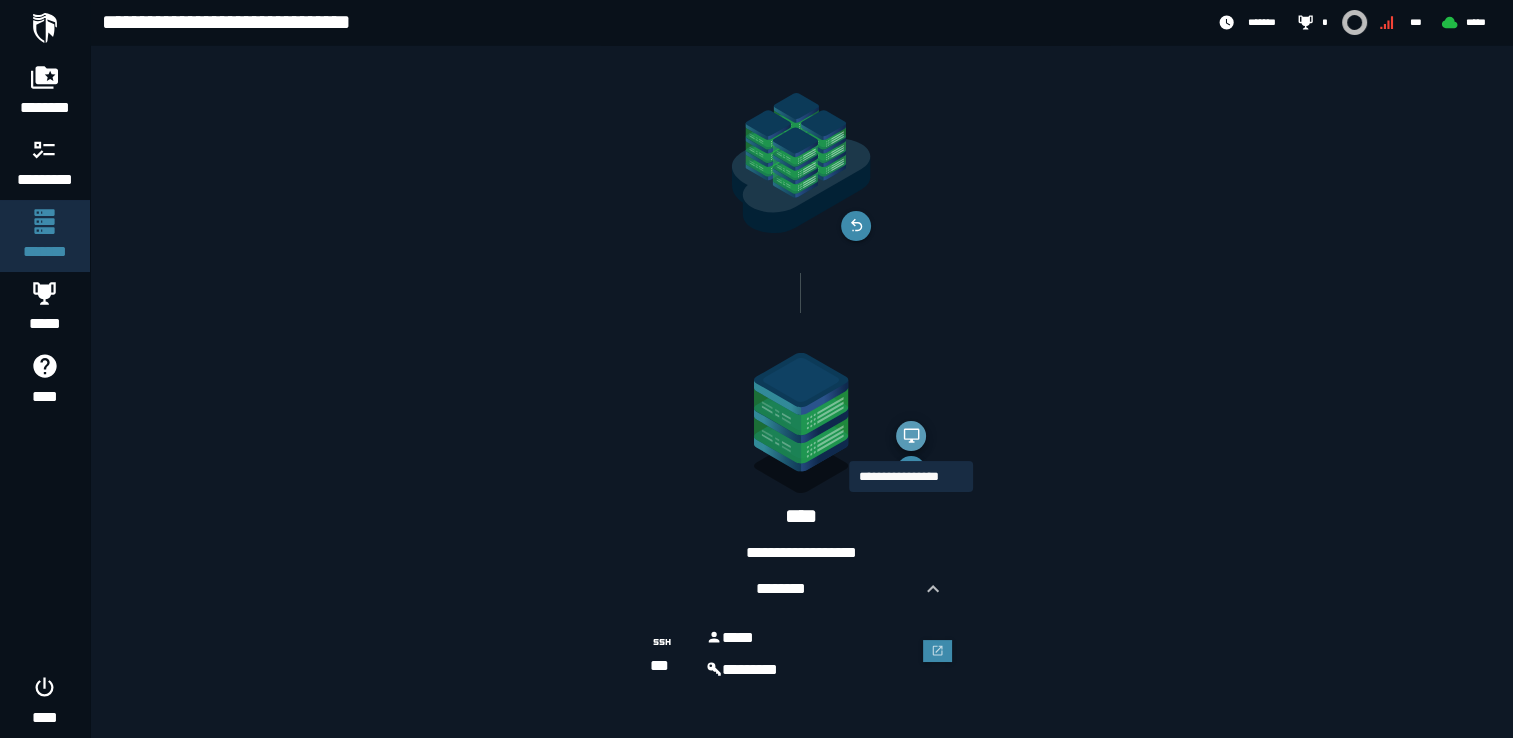 click 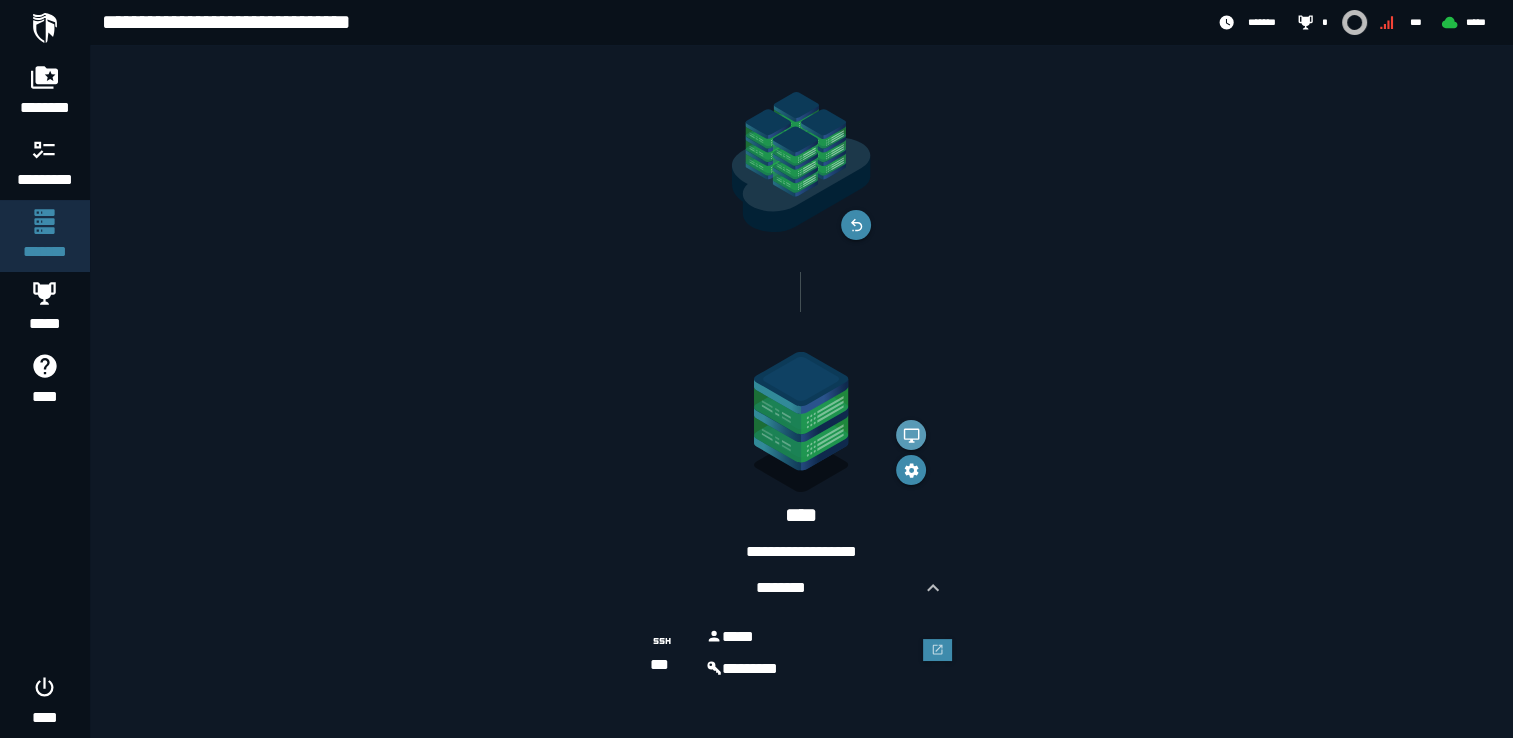scroll, scrollTop: 32, scrollLeft: 0, axis: vertical 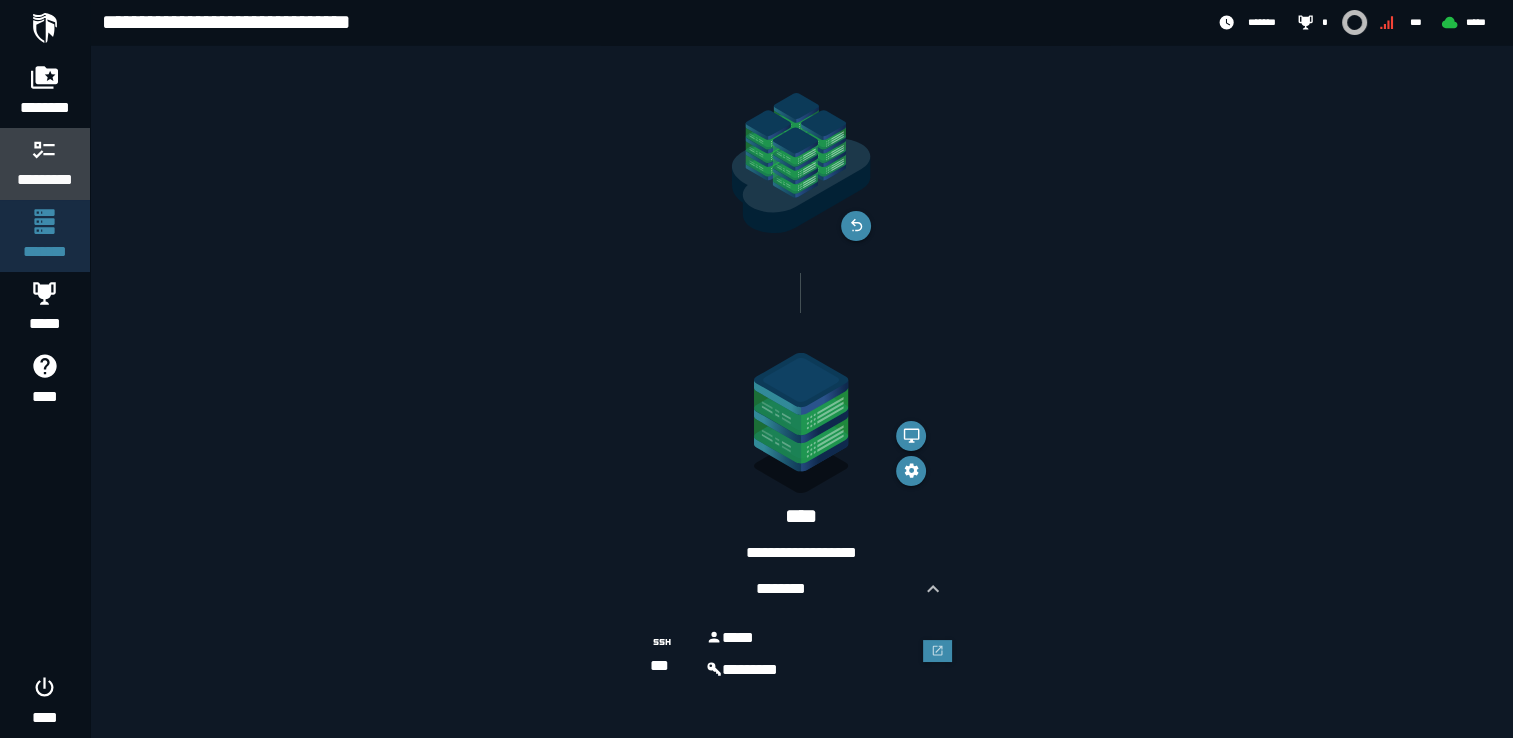 click 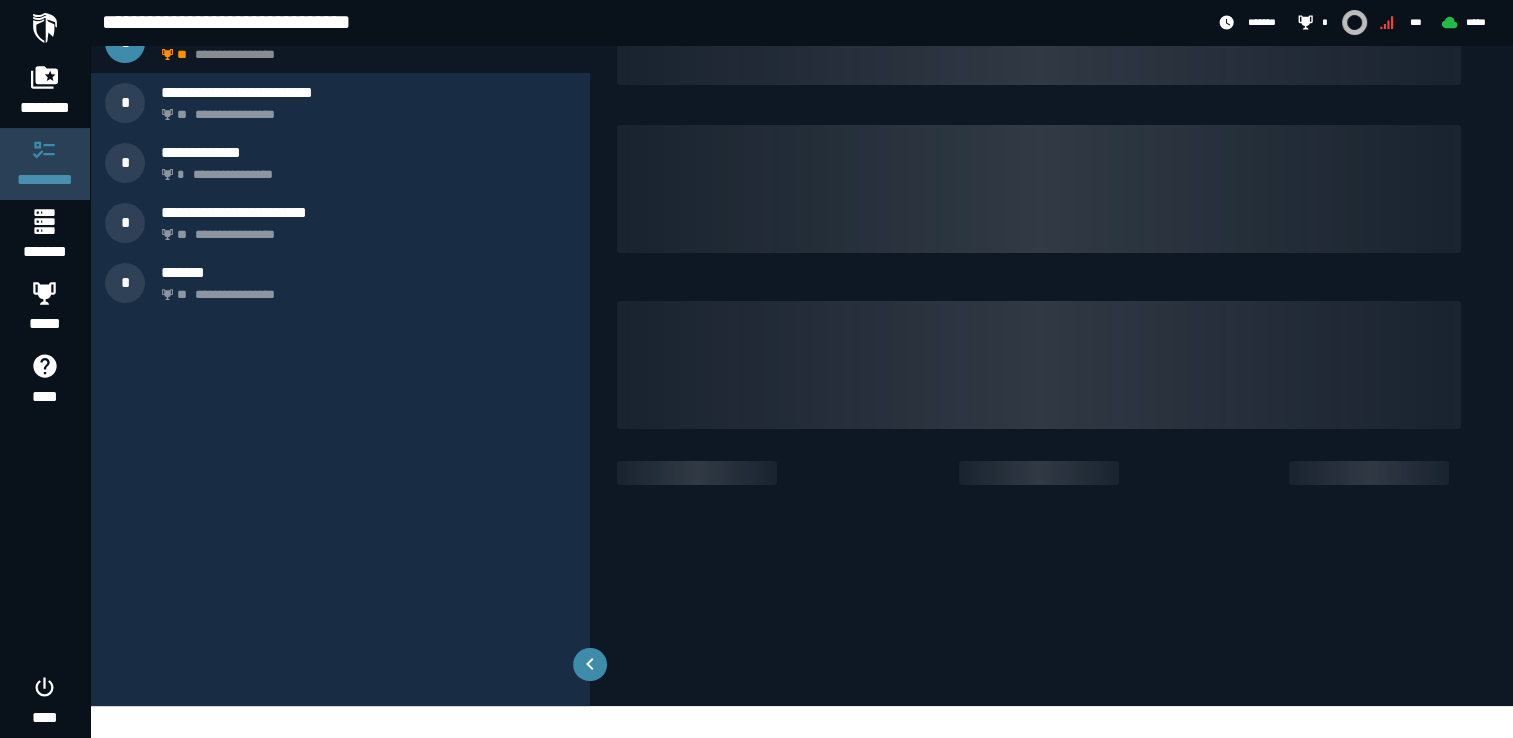 scroll, scrollTop: 0, scrollLeft: 0, axis: both 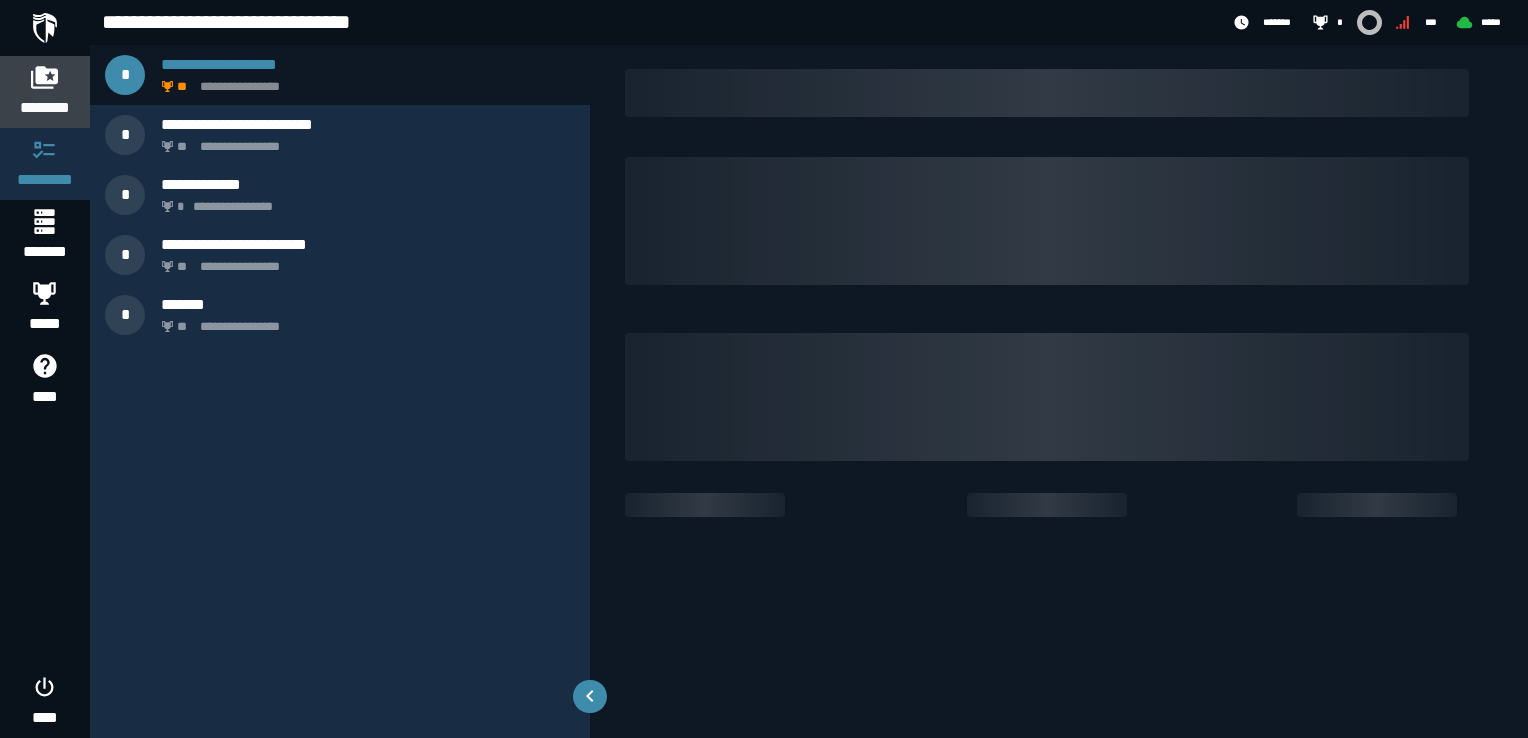 click 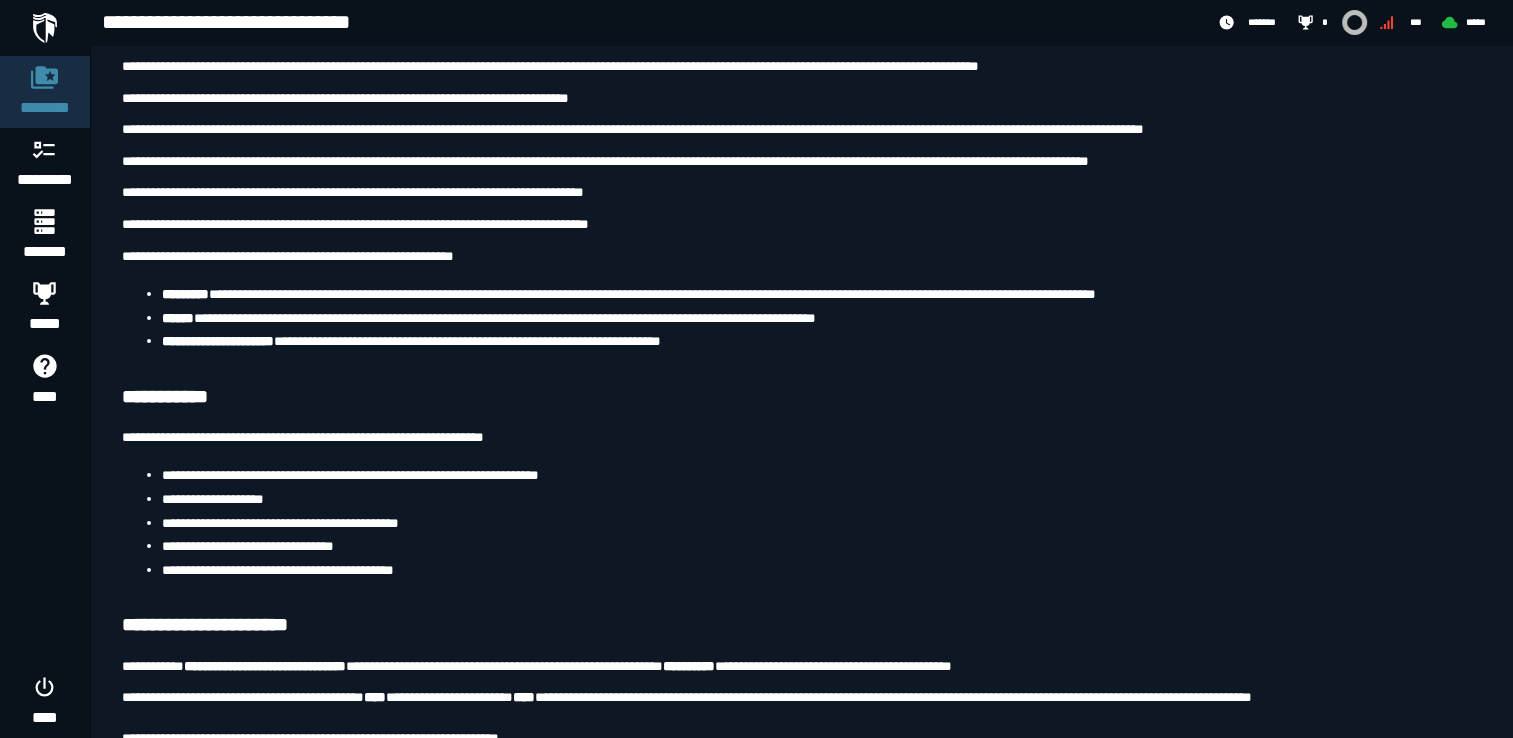 scroll, scrollTop: 0, scrollLeft: 0, axis: both 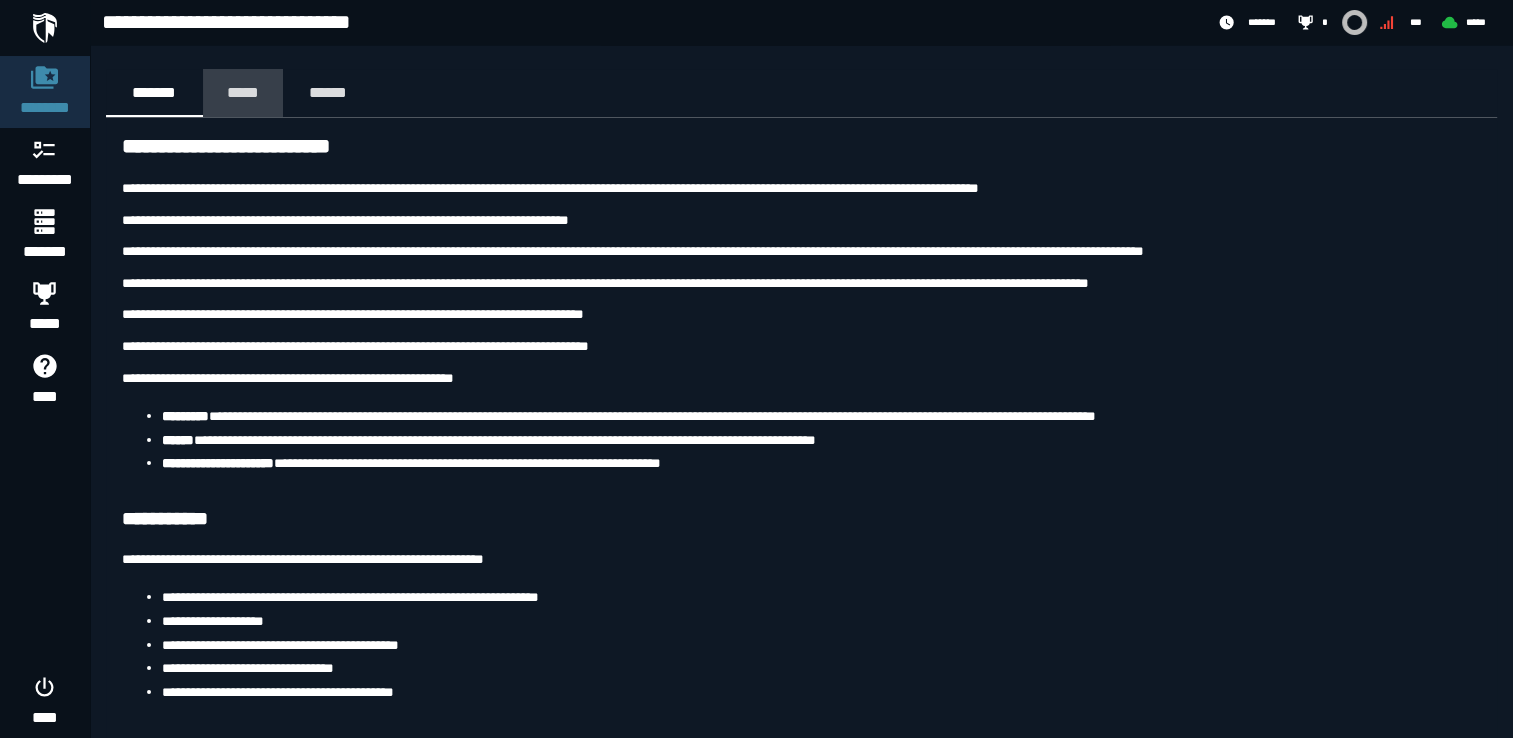 click on "*****" at bounding box center [243, 92] 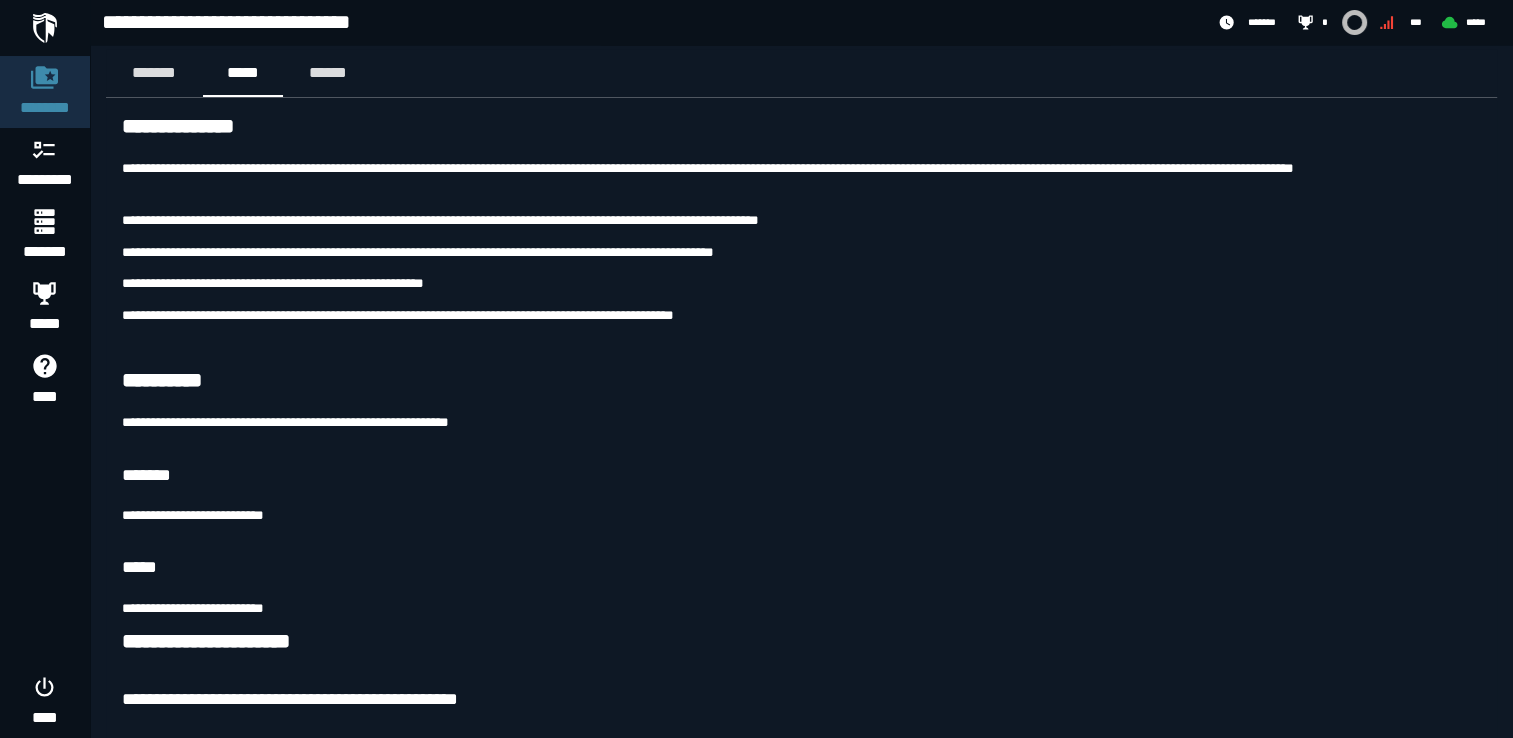 scroll, scrollTop: 0, scrollLeft: 0, axis: both 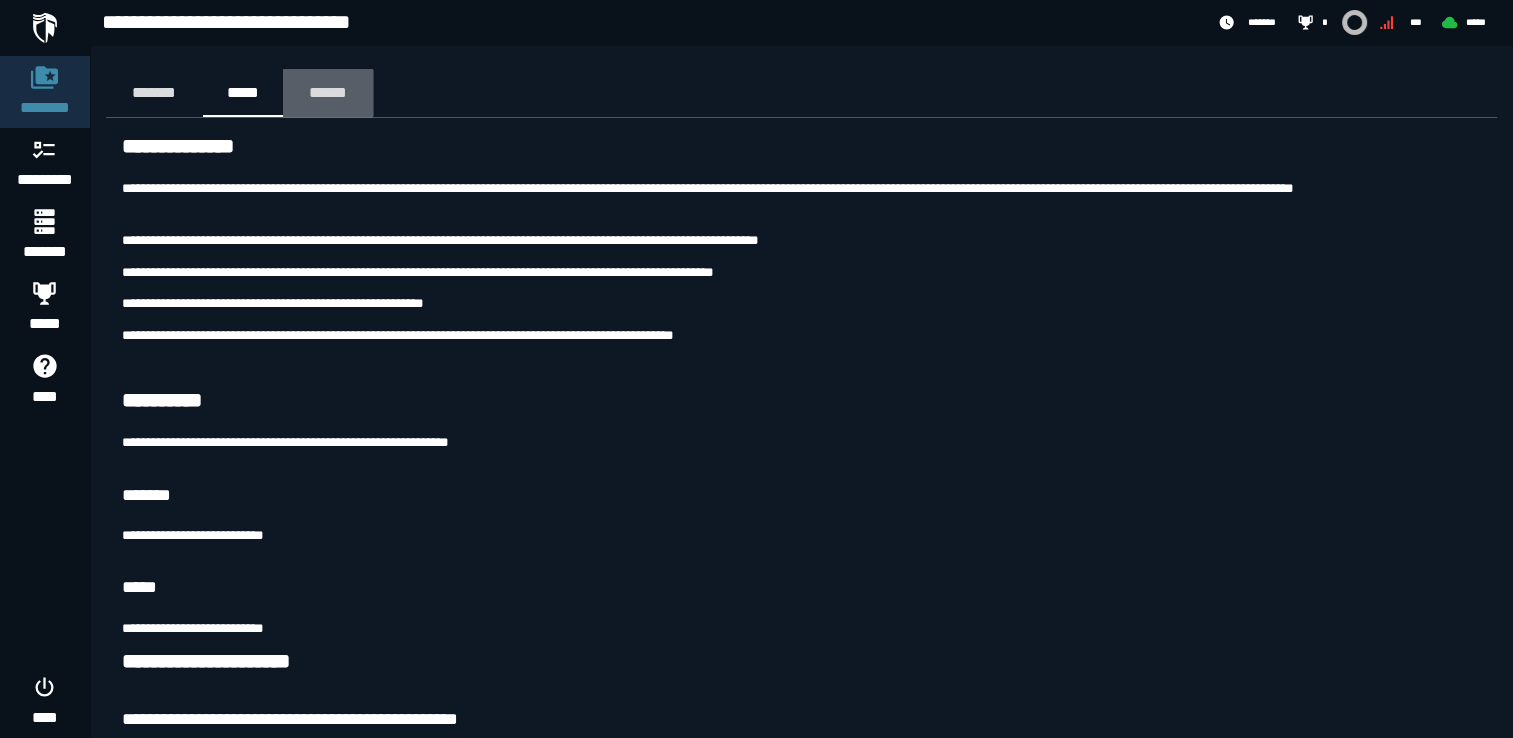 click on "******" at bounding box center (328, 93) 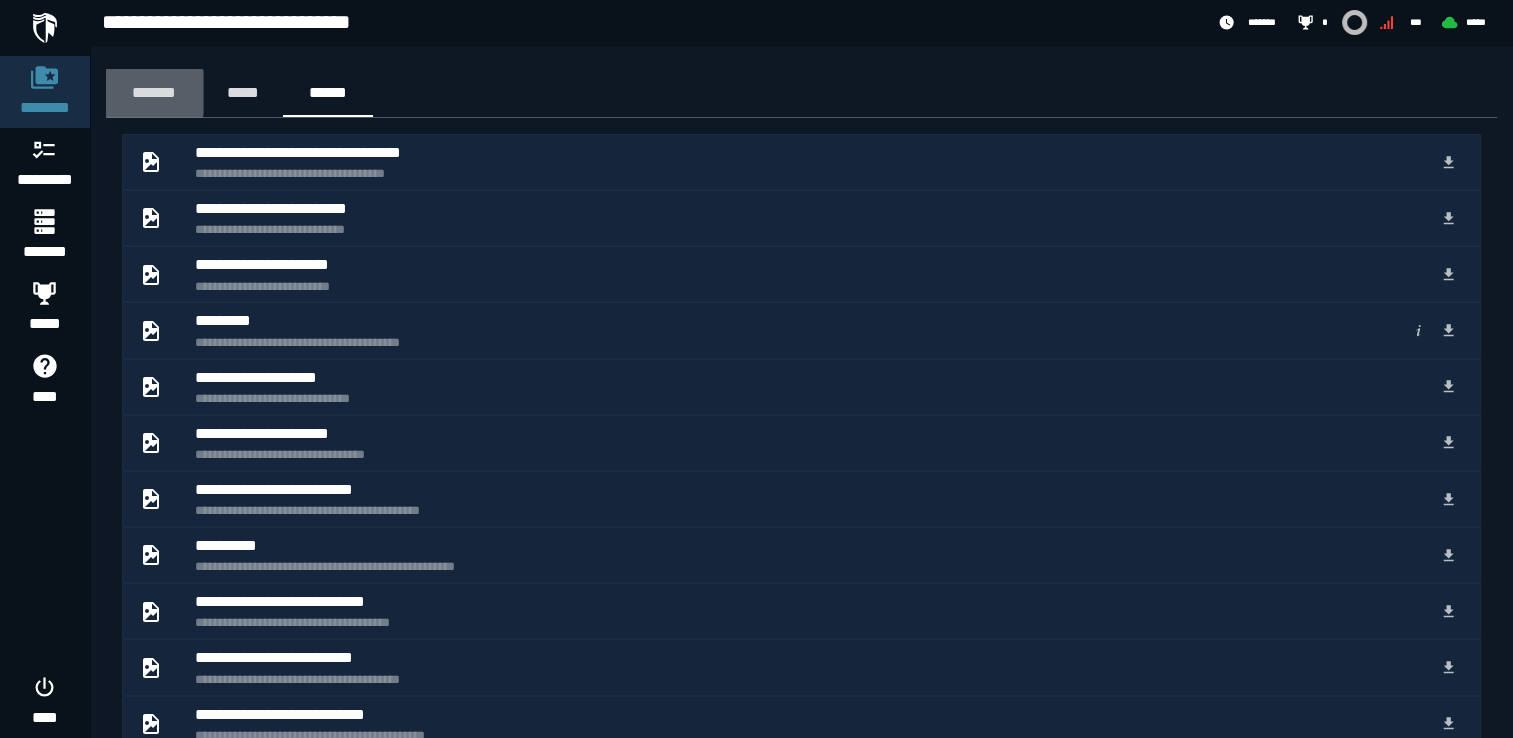 click on "*******" at bounding box center [154, 92] 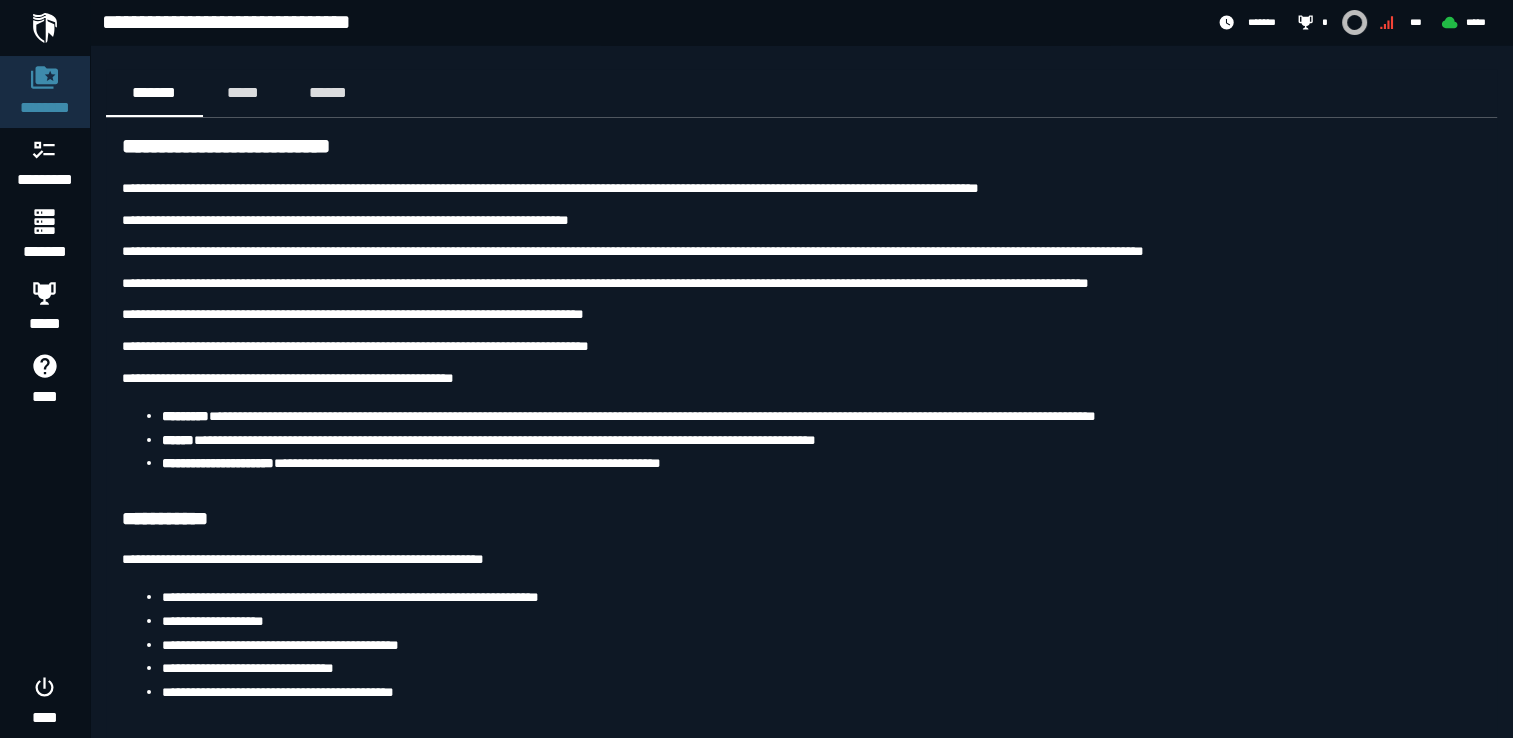 scroll, scrollTop: 236, scrollLeft: 0, axis: vertical 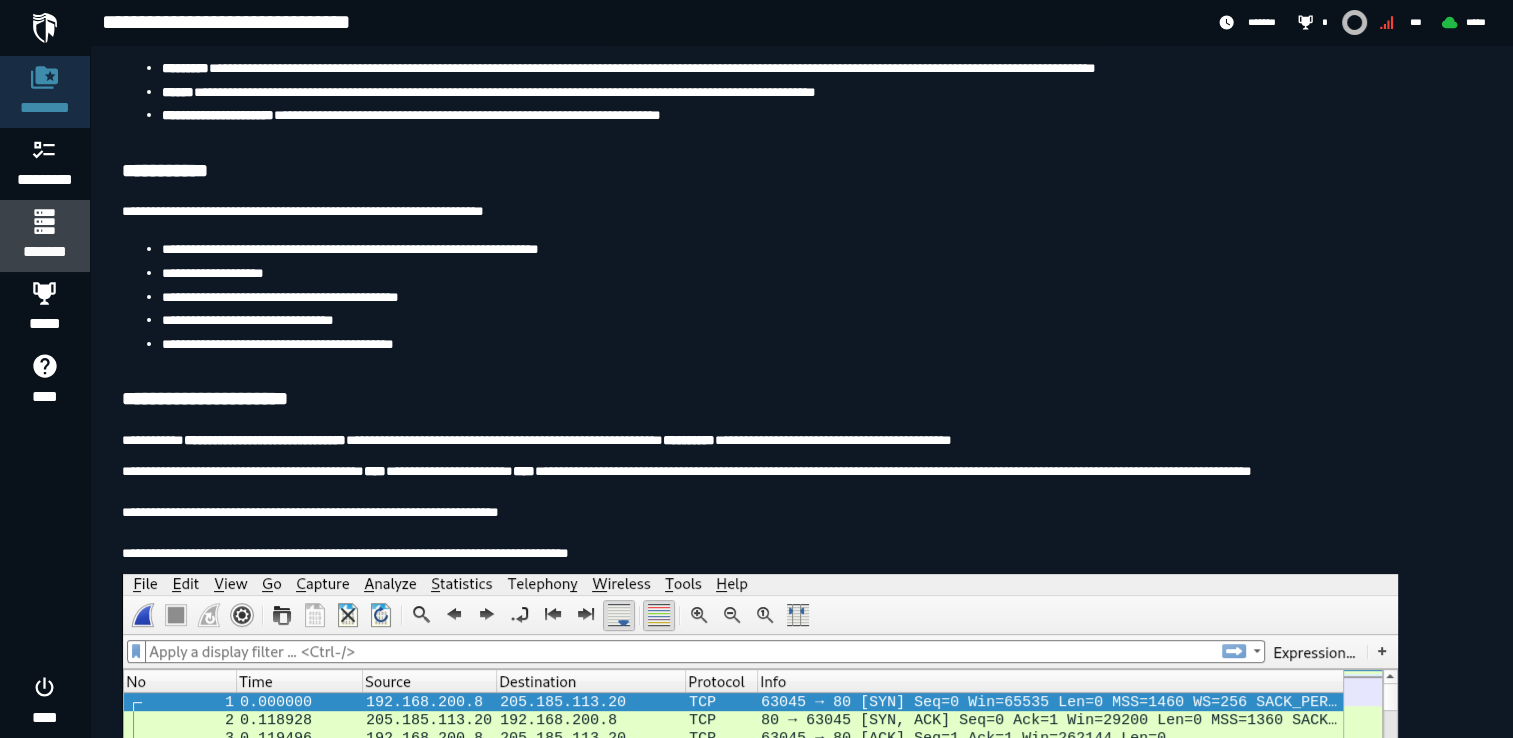 click on "*******" at bounding box center [44, 252] 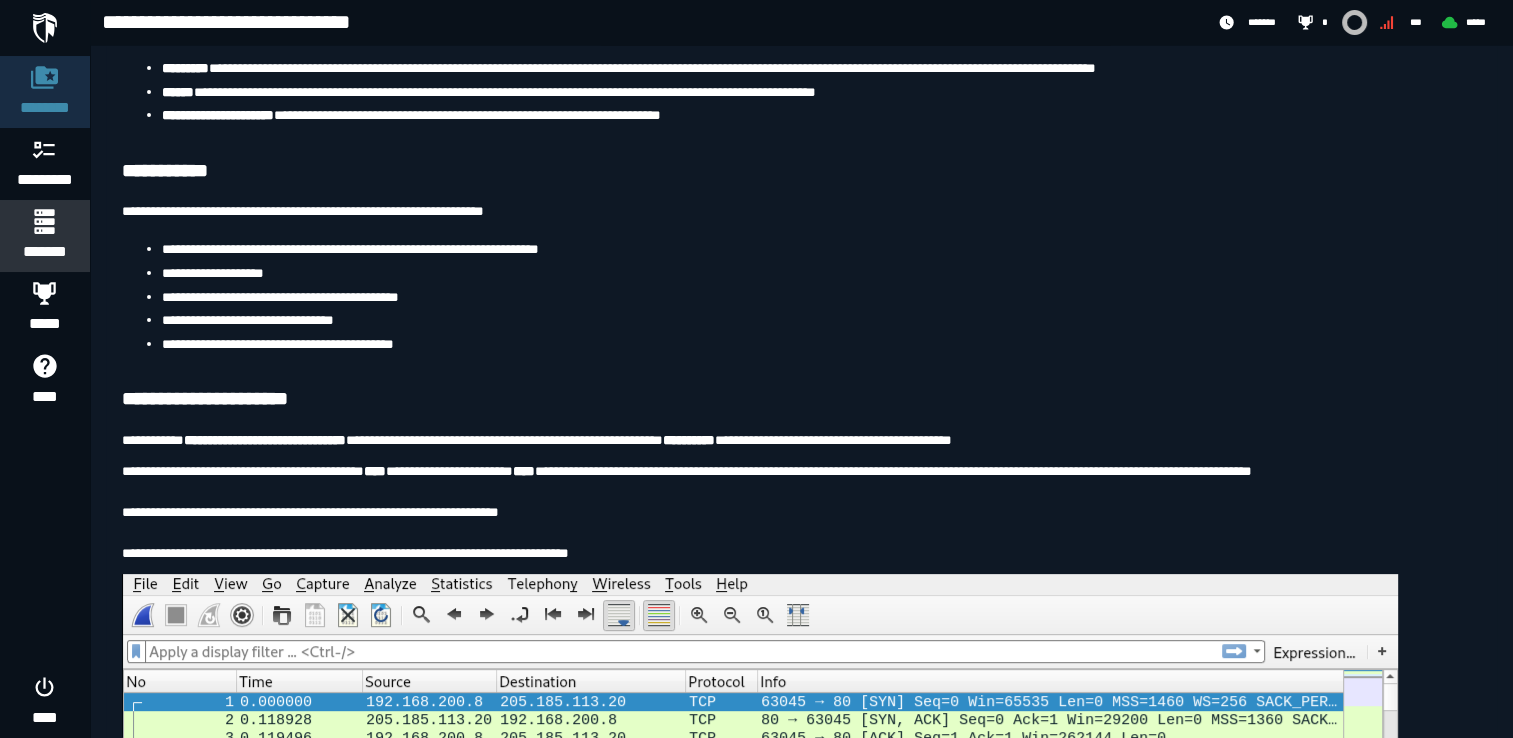 scroll, scrollTop: 0, scrollLeft: 0, axis: both 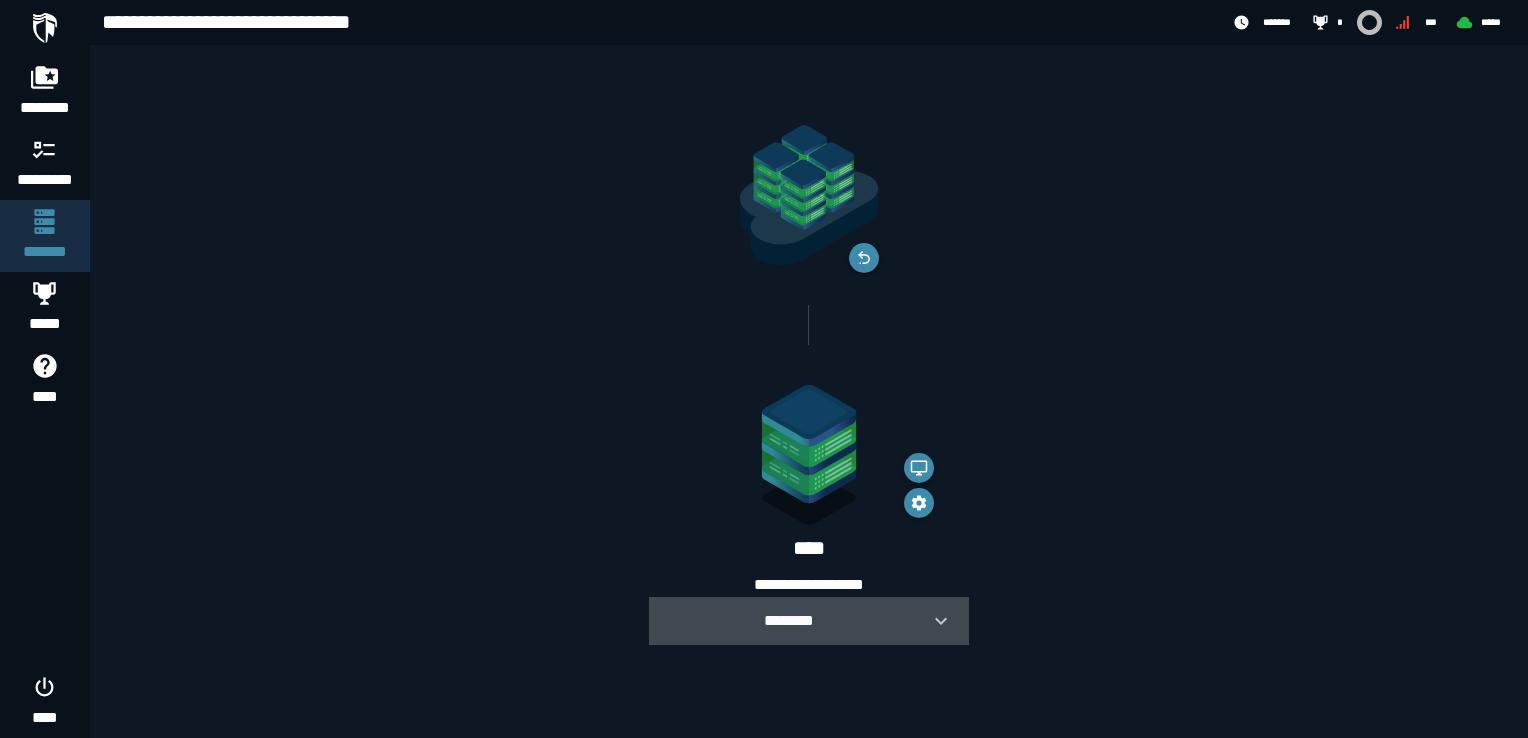 click on "********" at bounding box center [789, 620] 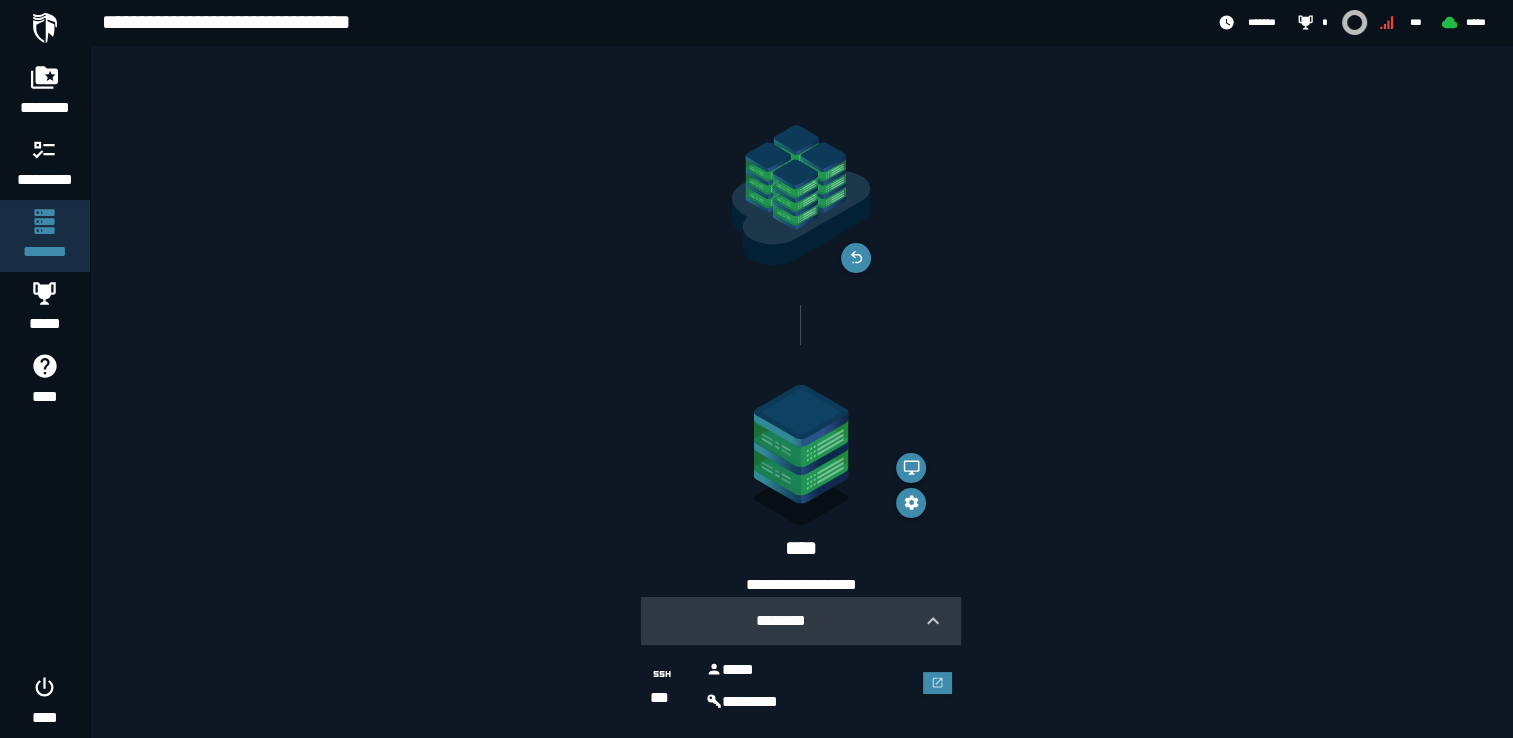 scroll, scrollTop: 32, scrollLeft: 0, axis: vertical 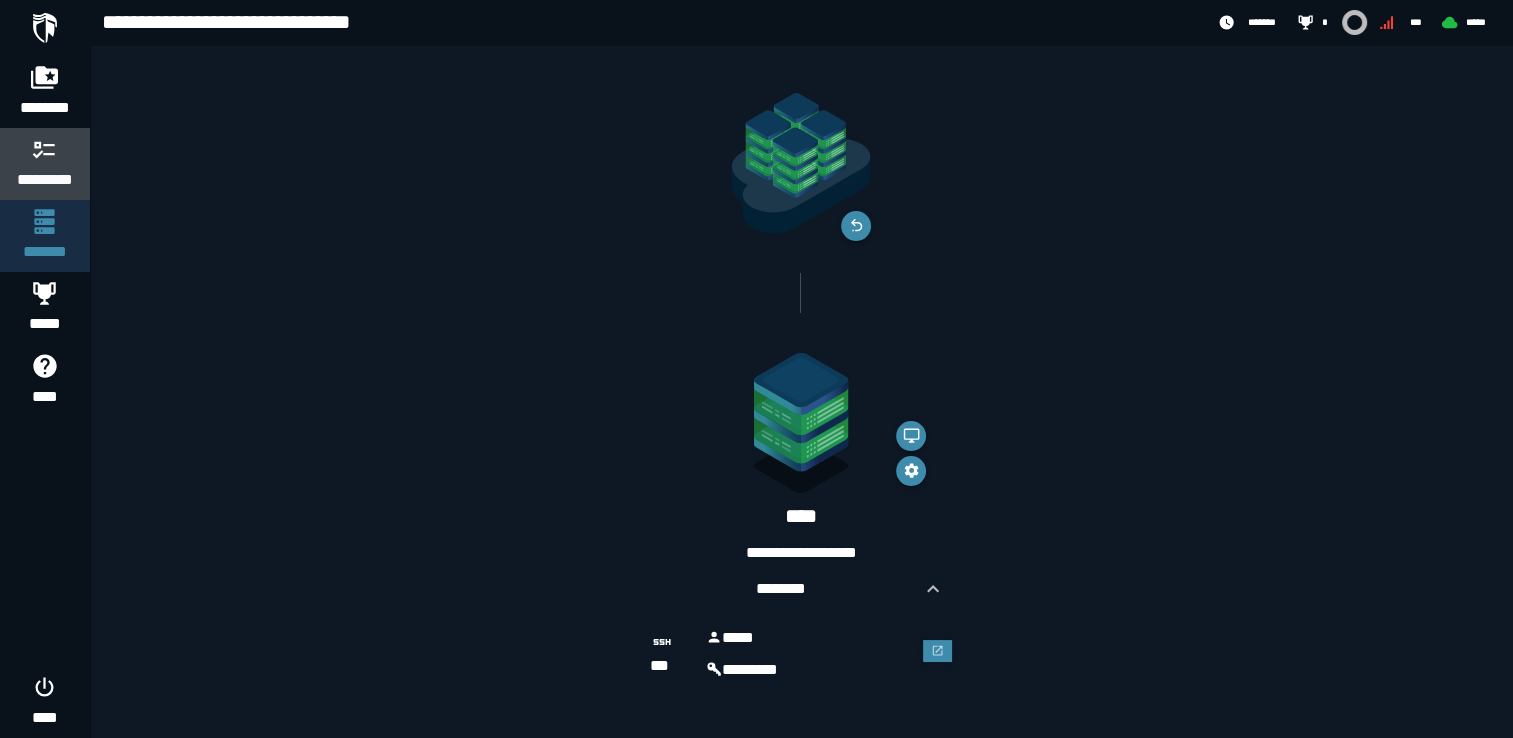 click at bounding box center (45, 149) 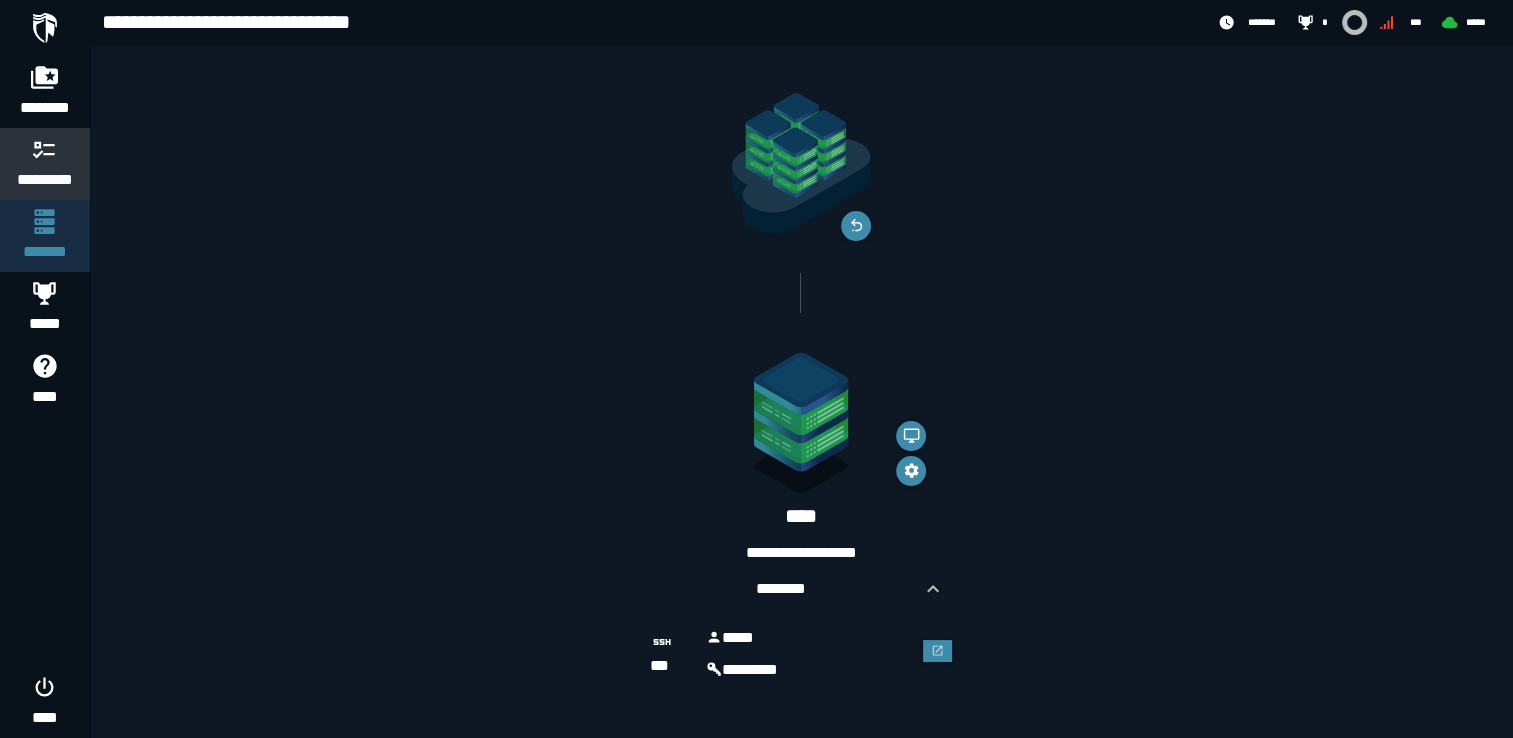 scroll, scrollTop: 0, scrollLeft: 0, axis: both 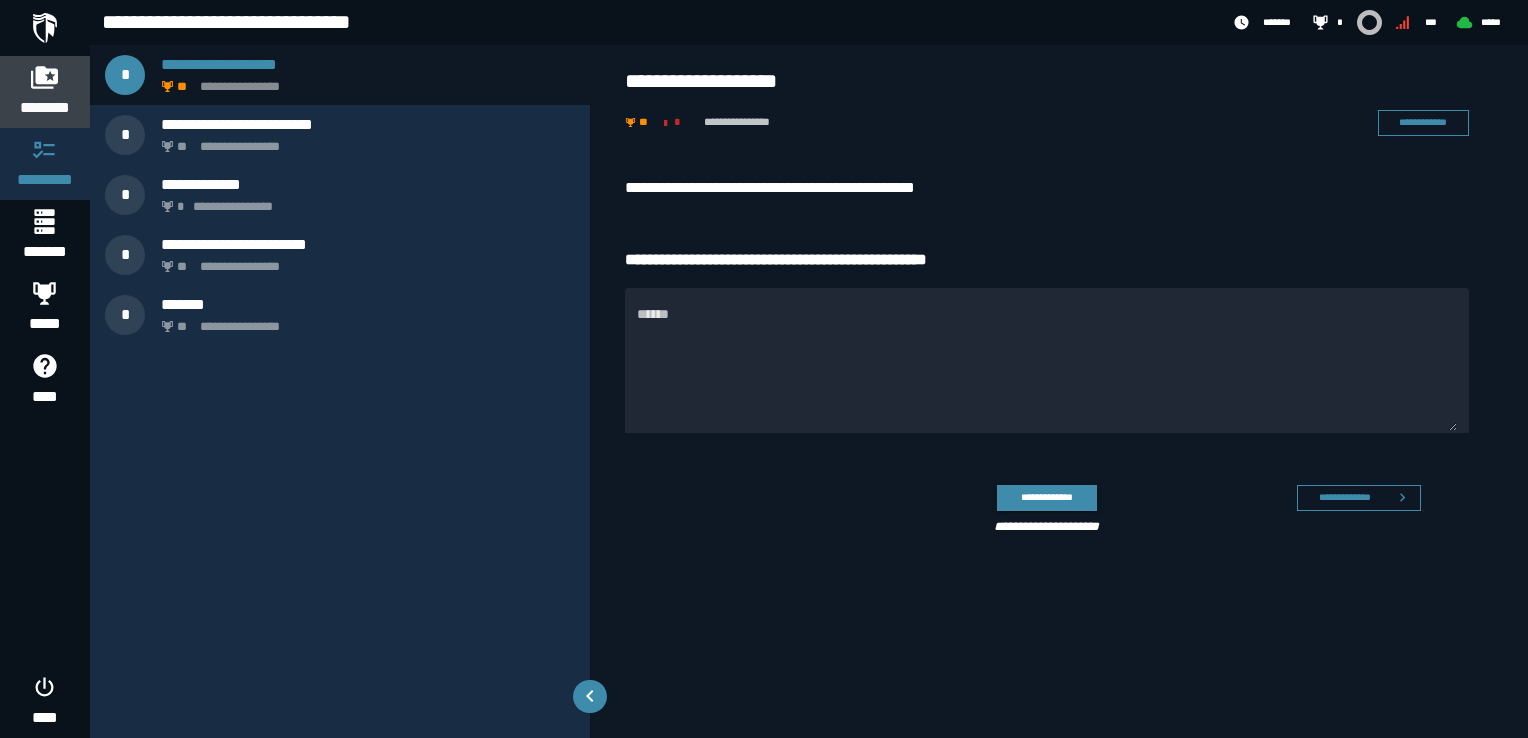 click on "********" at bounding box center (45, 108) 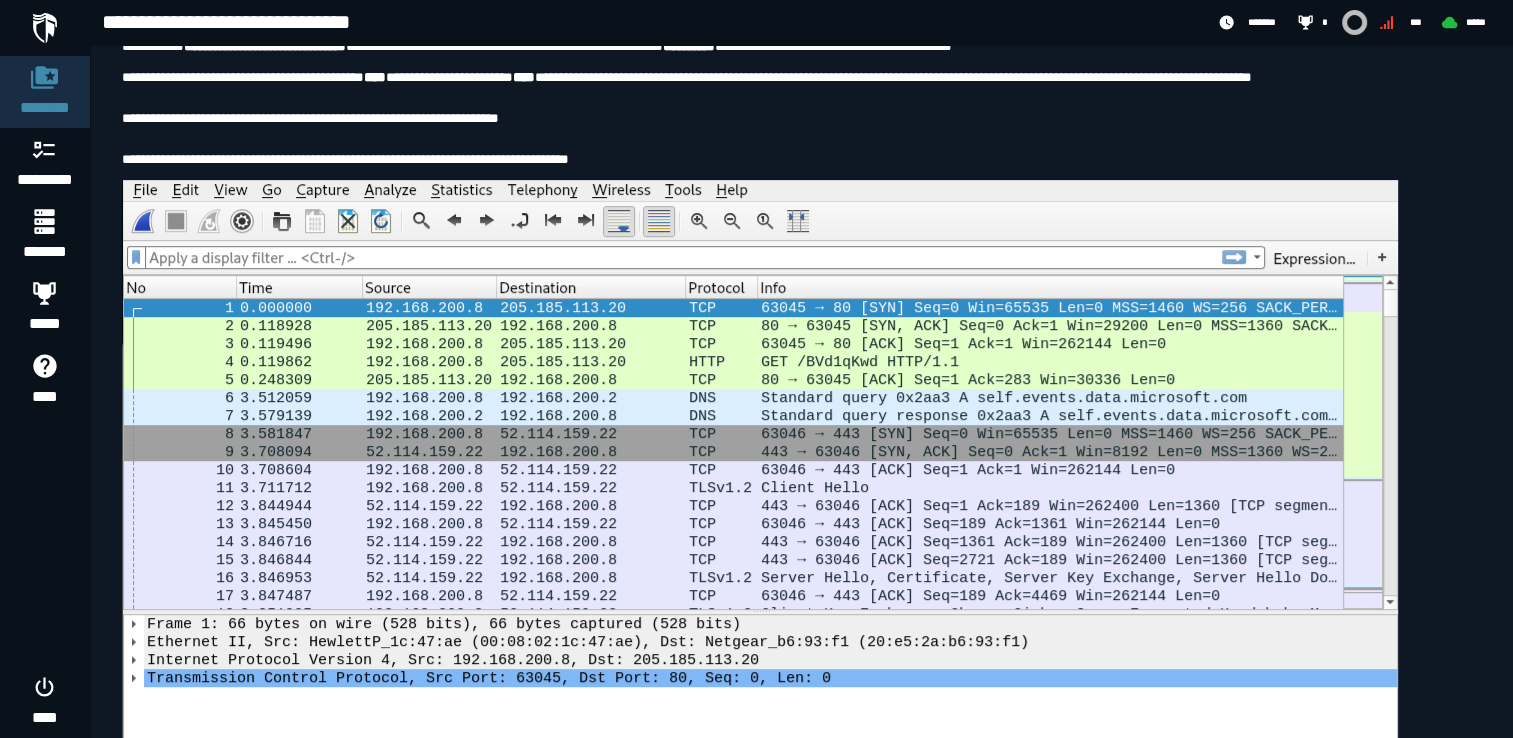 scroll, scrollTop: 738, scrollLeft: 0, axis: vertical 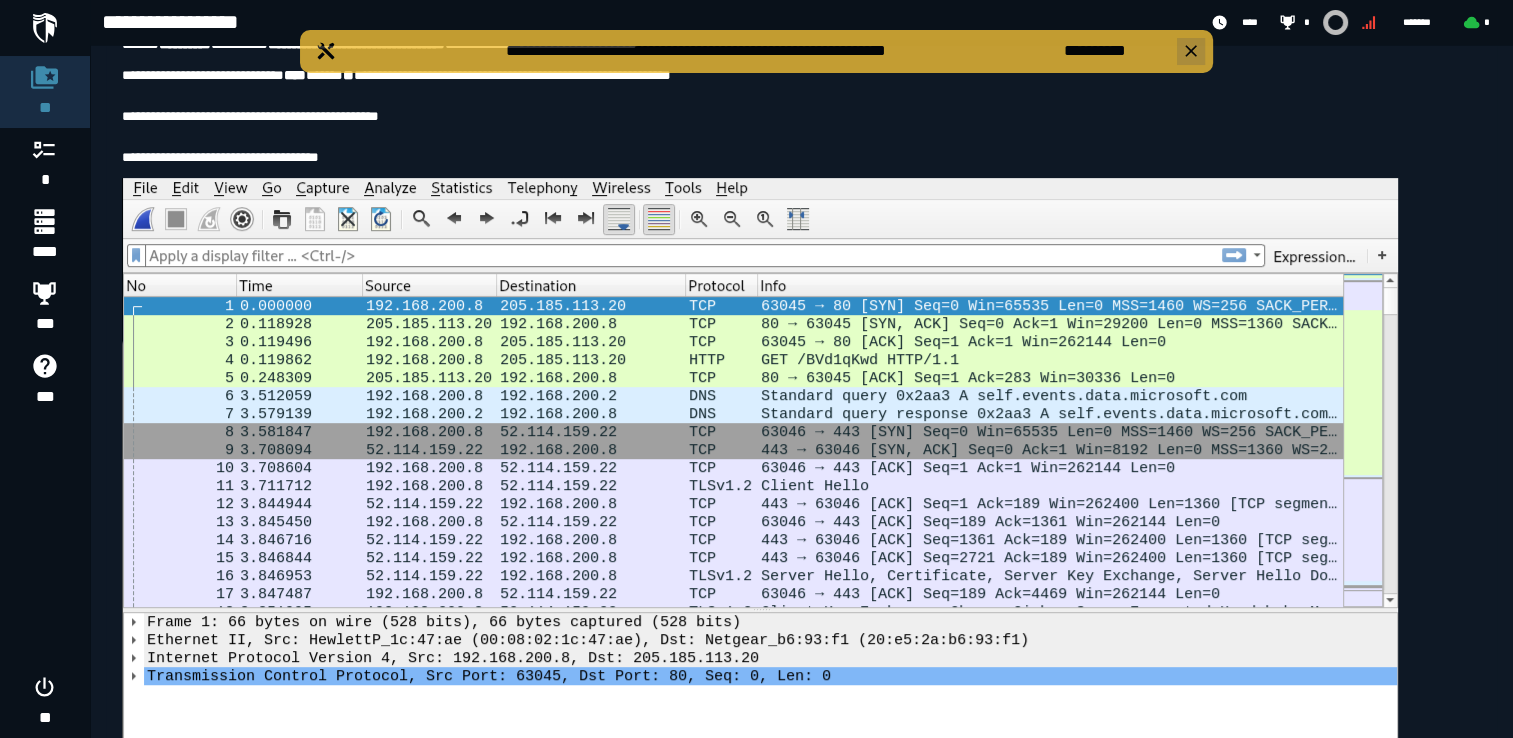 click 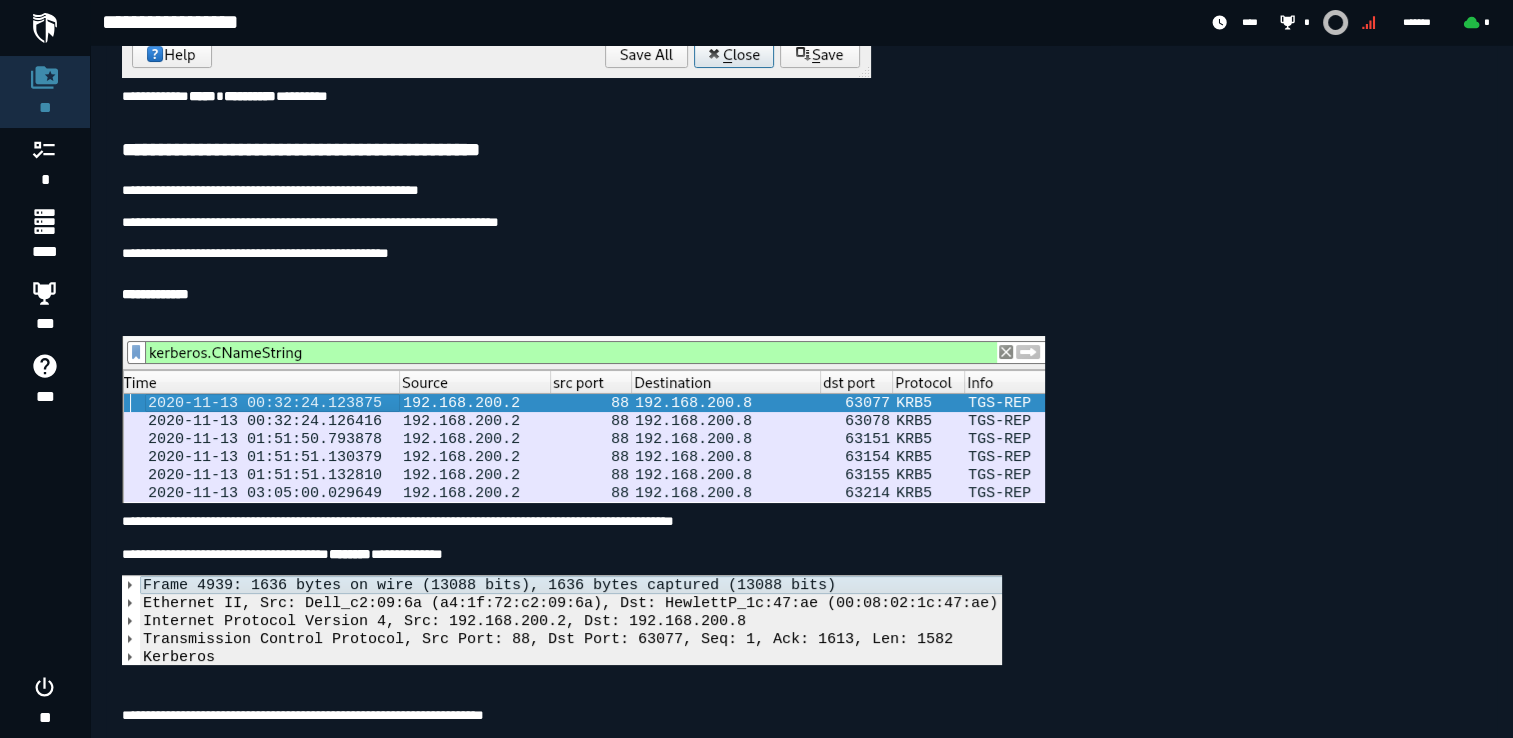 scroll, scrollTop: 3978, scrollLeft: 0, axis: vertical 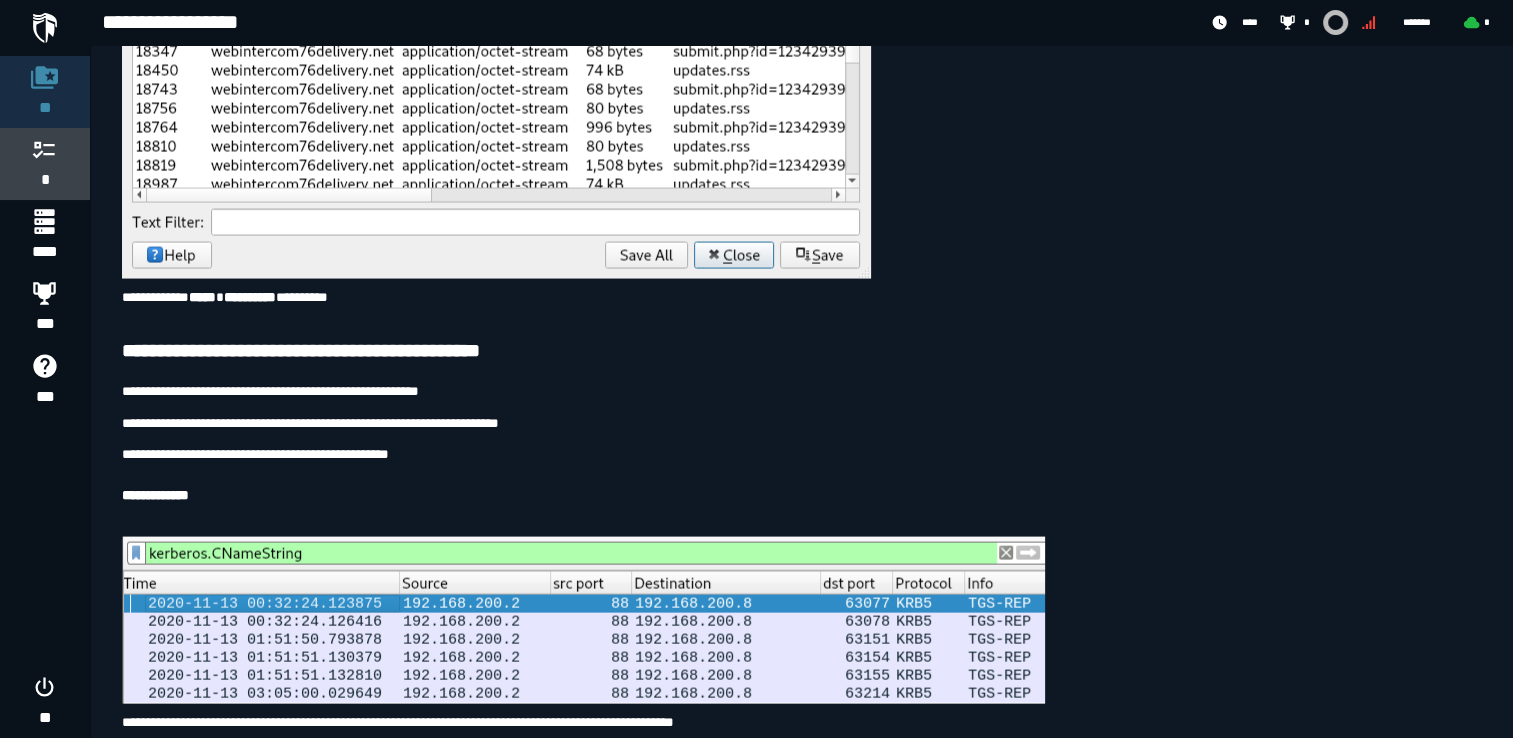 click on "*" at bounding box center (44, 164) 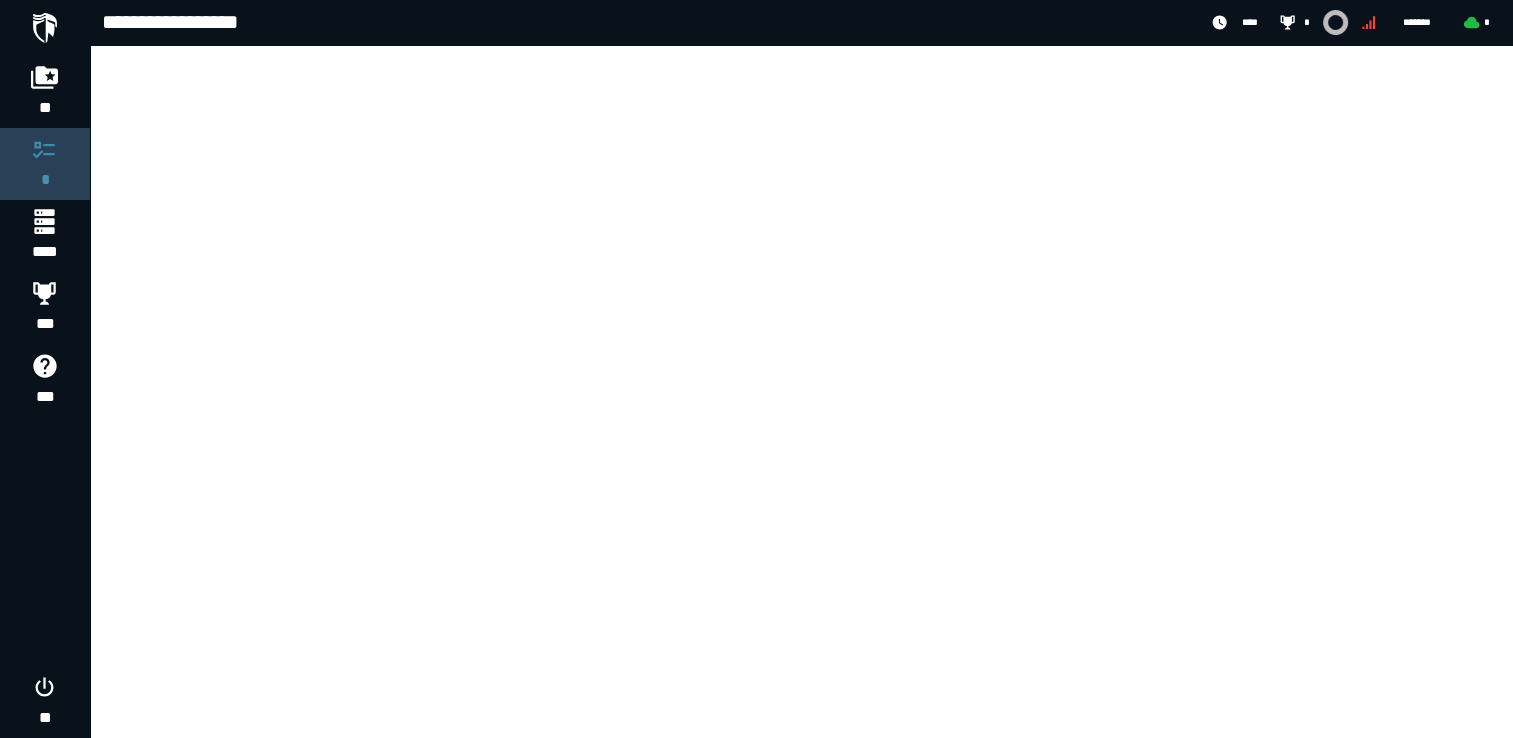 scroll, scrollTop: 0, scrollLeft: 0, axis: both 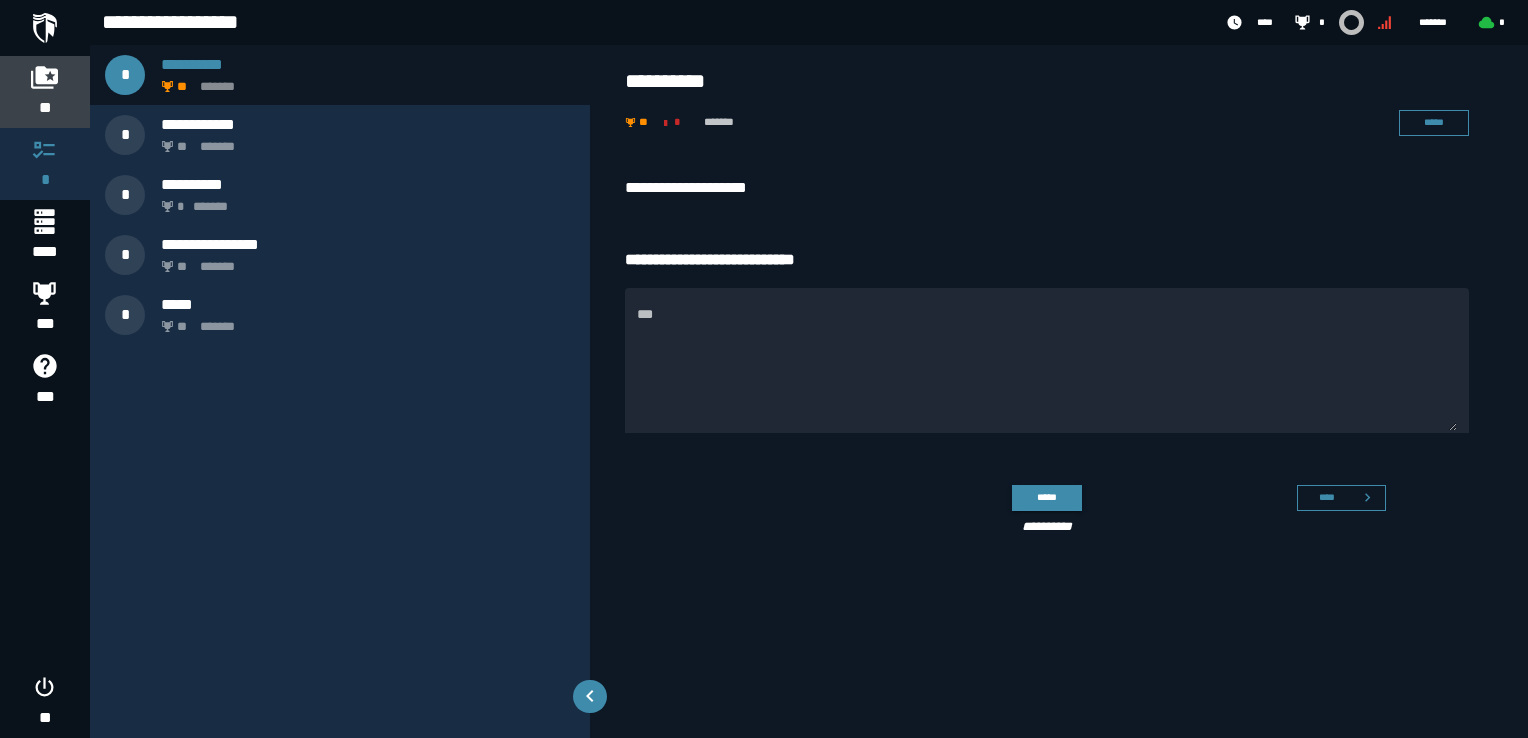 click 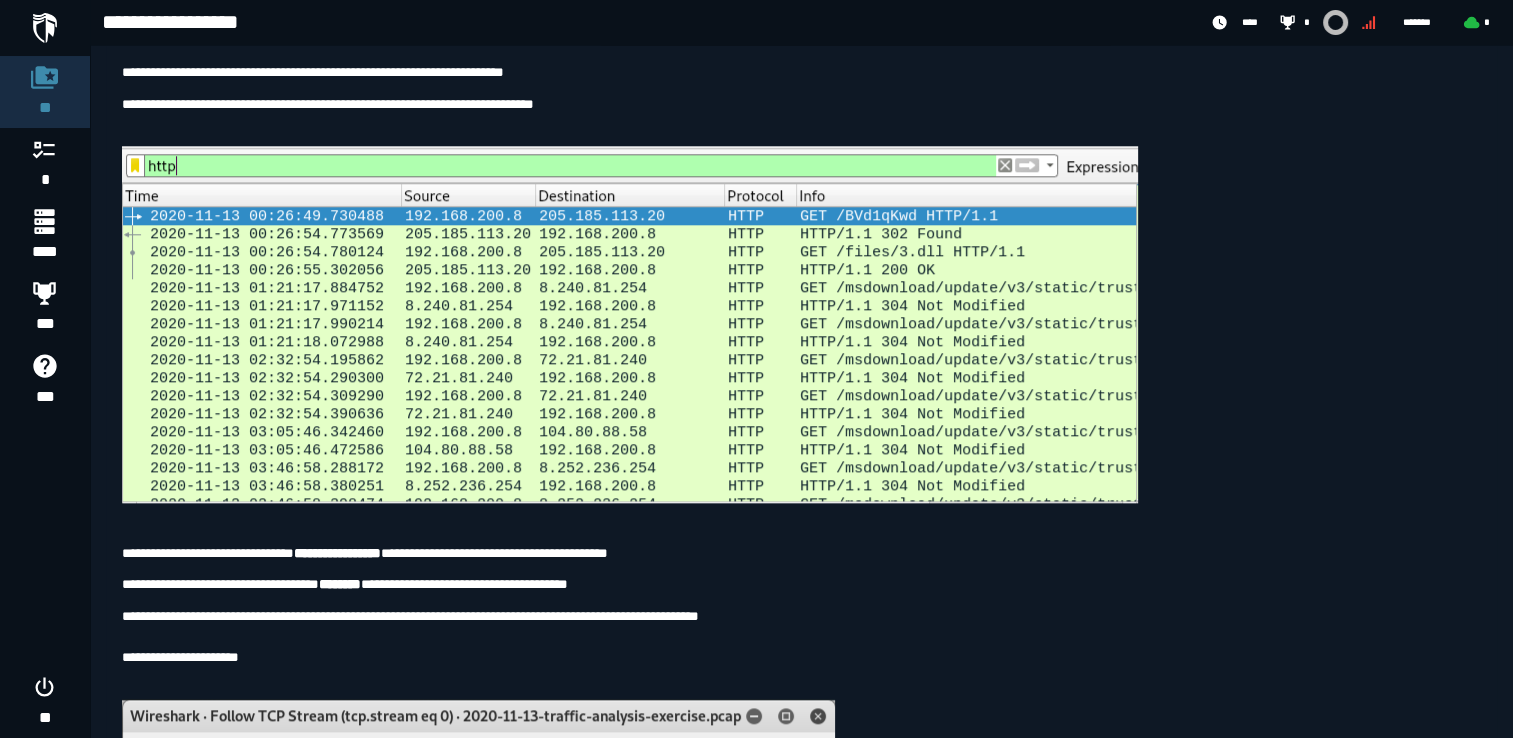 scroll, scrollTop: 2016, scrollLeft: 0, axis: vertical 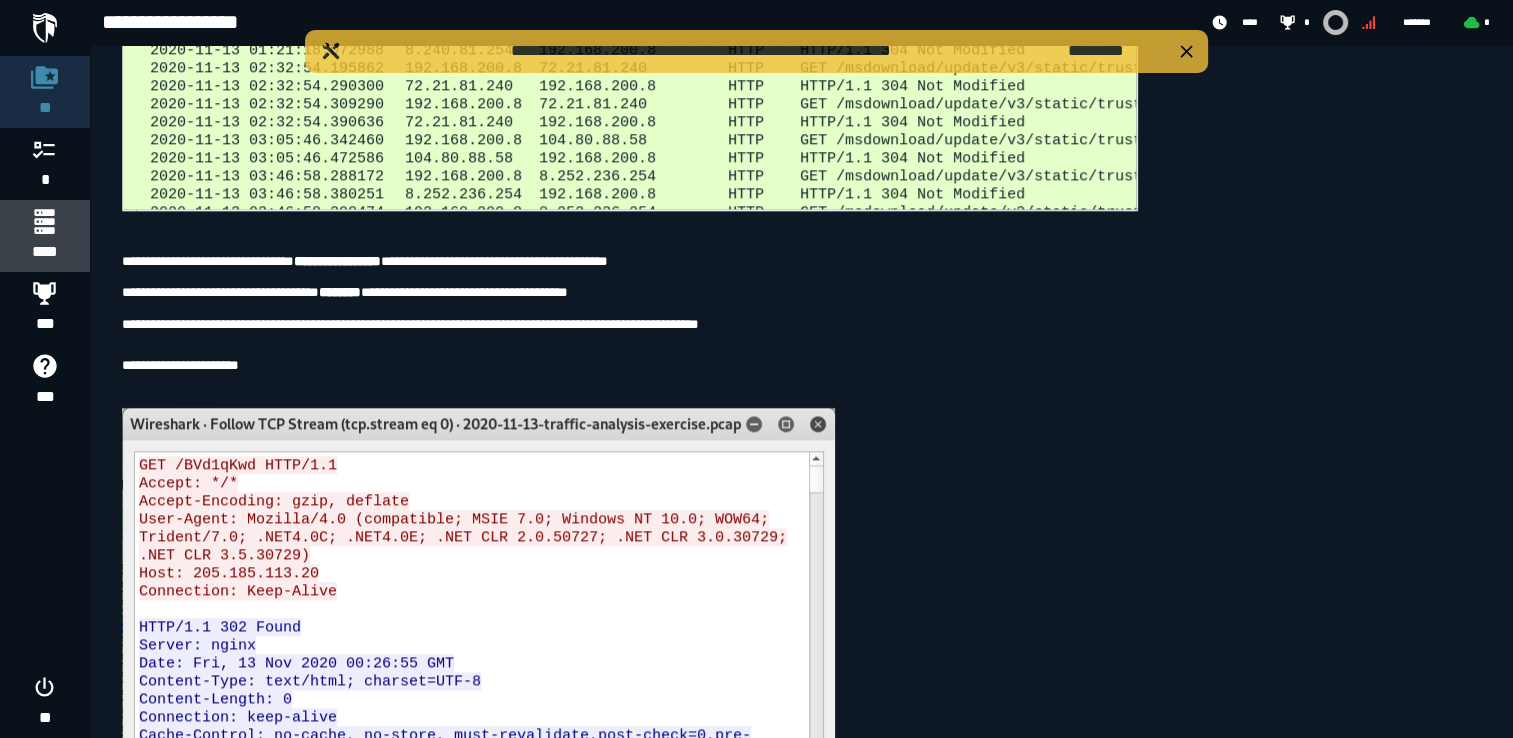 click on "****" at bounding box center (45, 252) 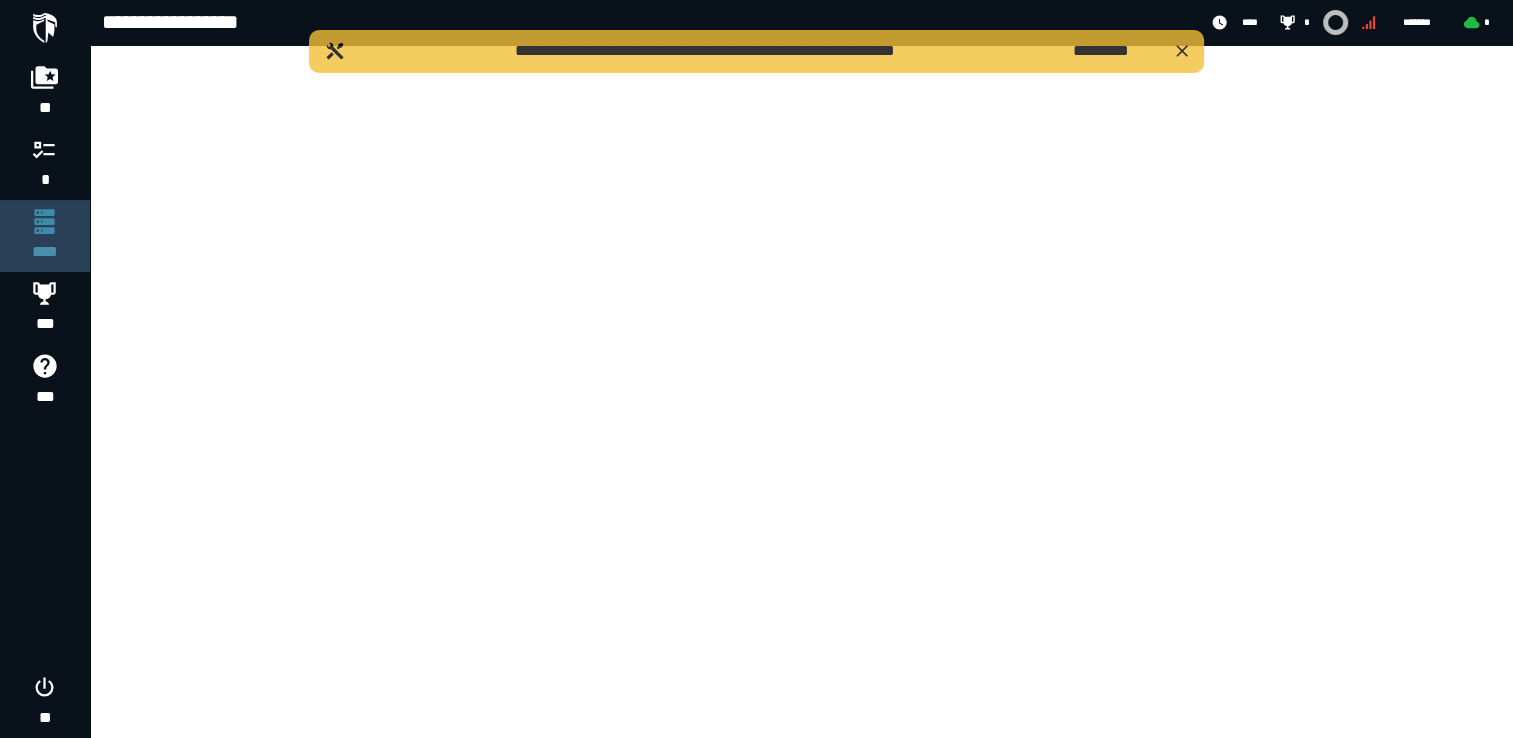 scroll, scrollTop: 0, scrollLeft: 0, axis: both 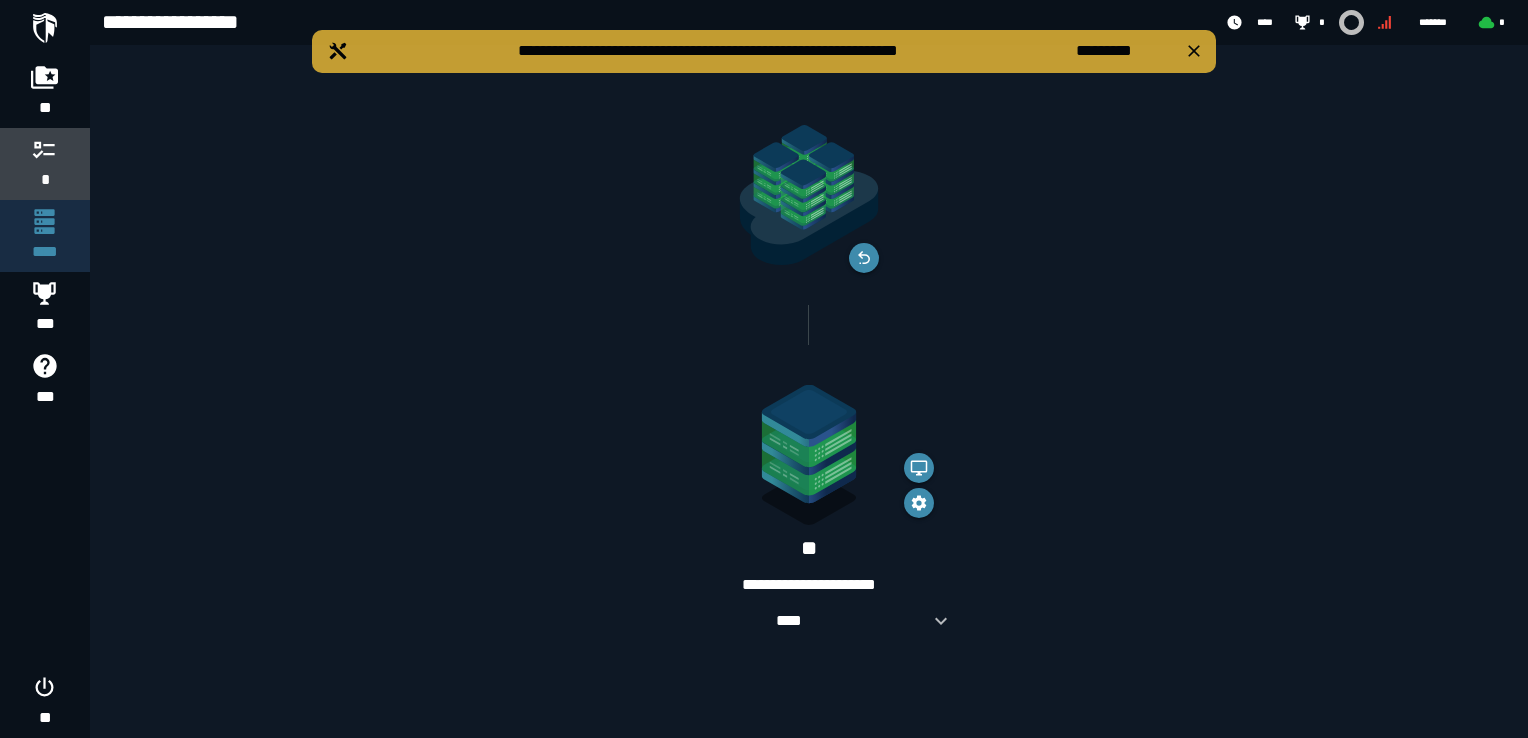 click 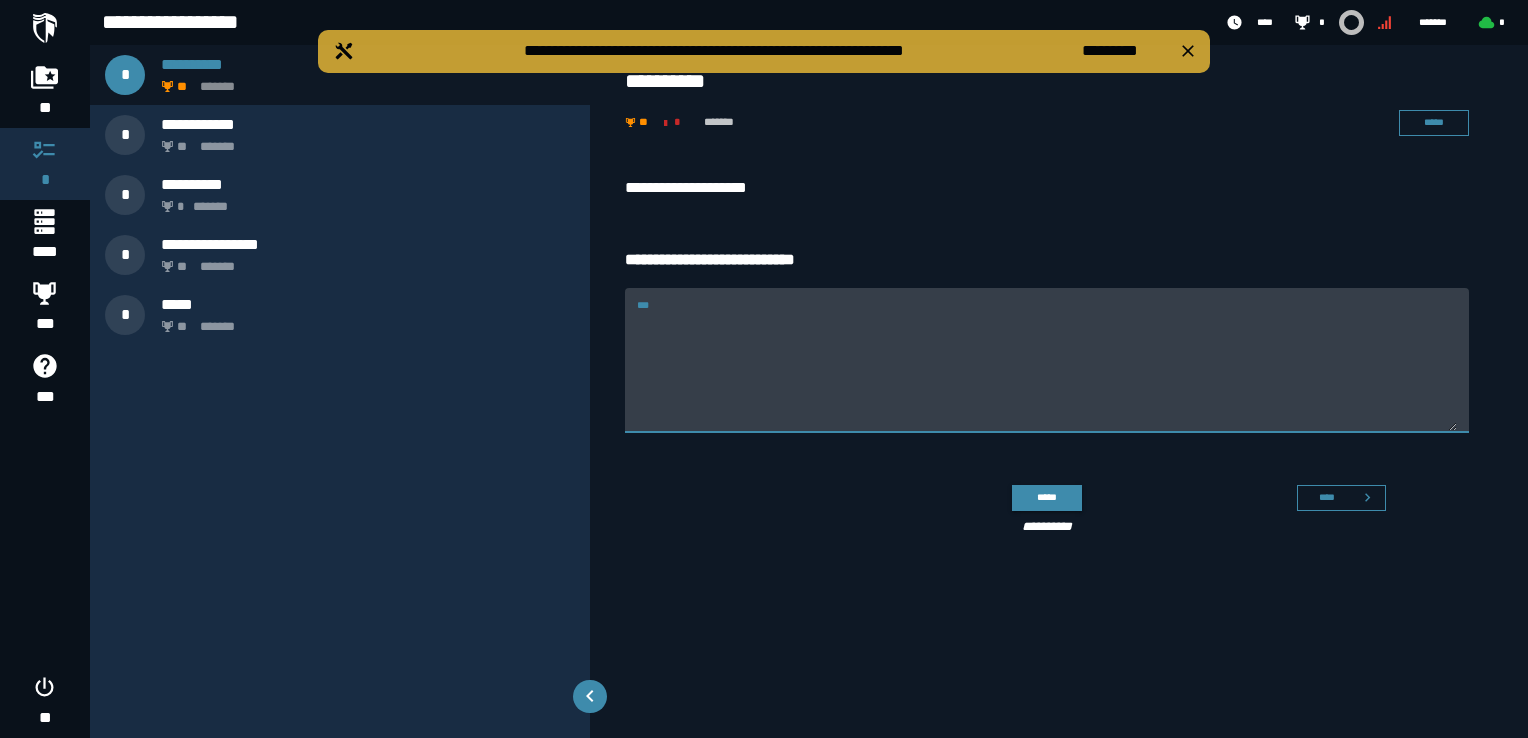 click on "***" at bounding box center [1047, 372] 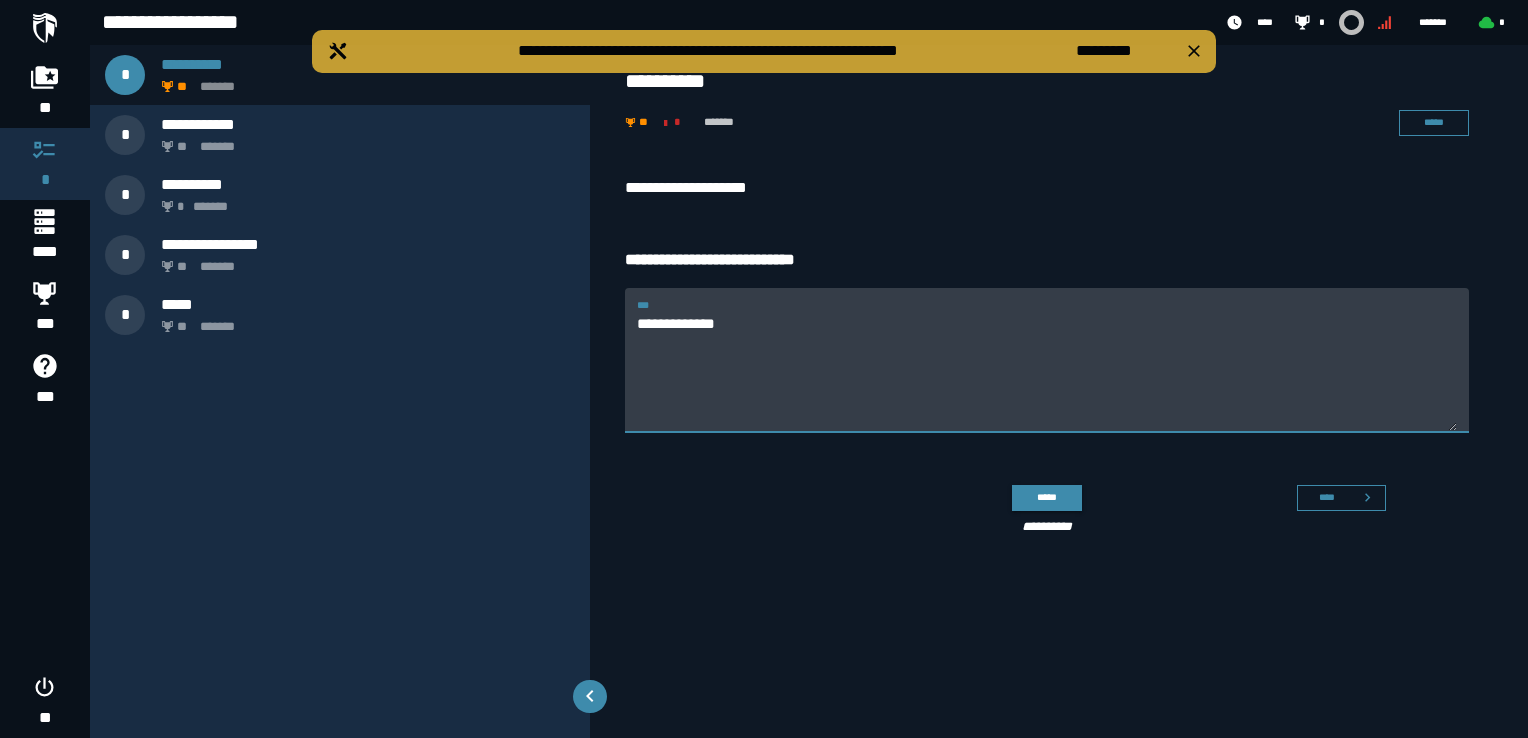 type on "**********" 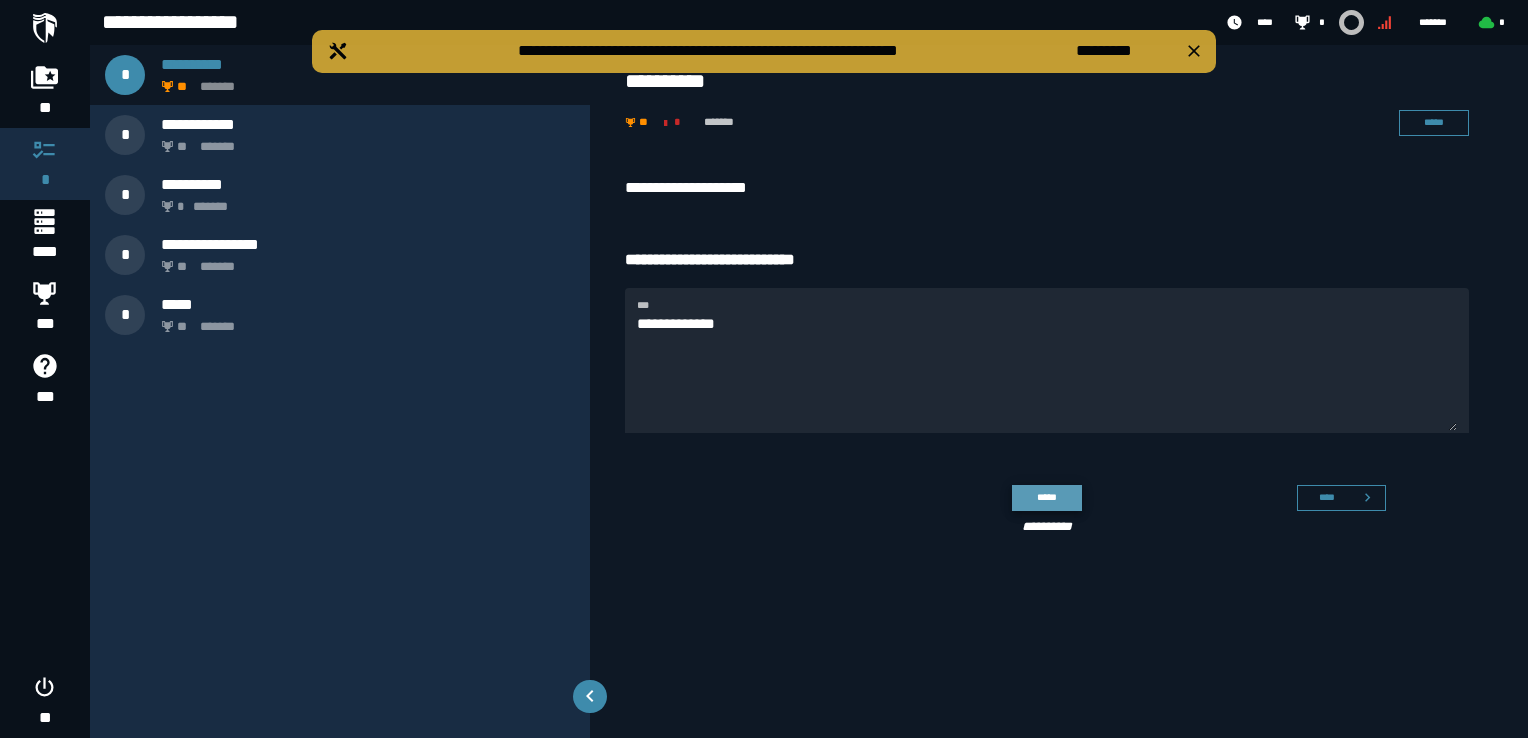 click on "*****" at bounding box center (1047, 497) 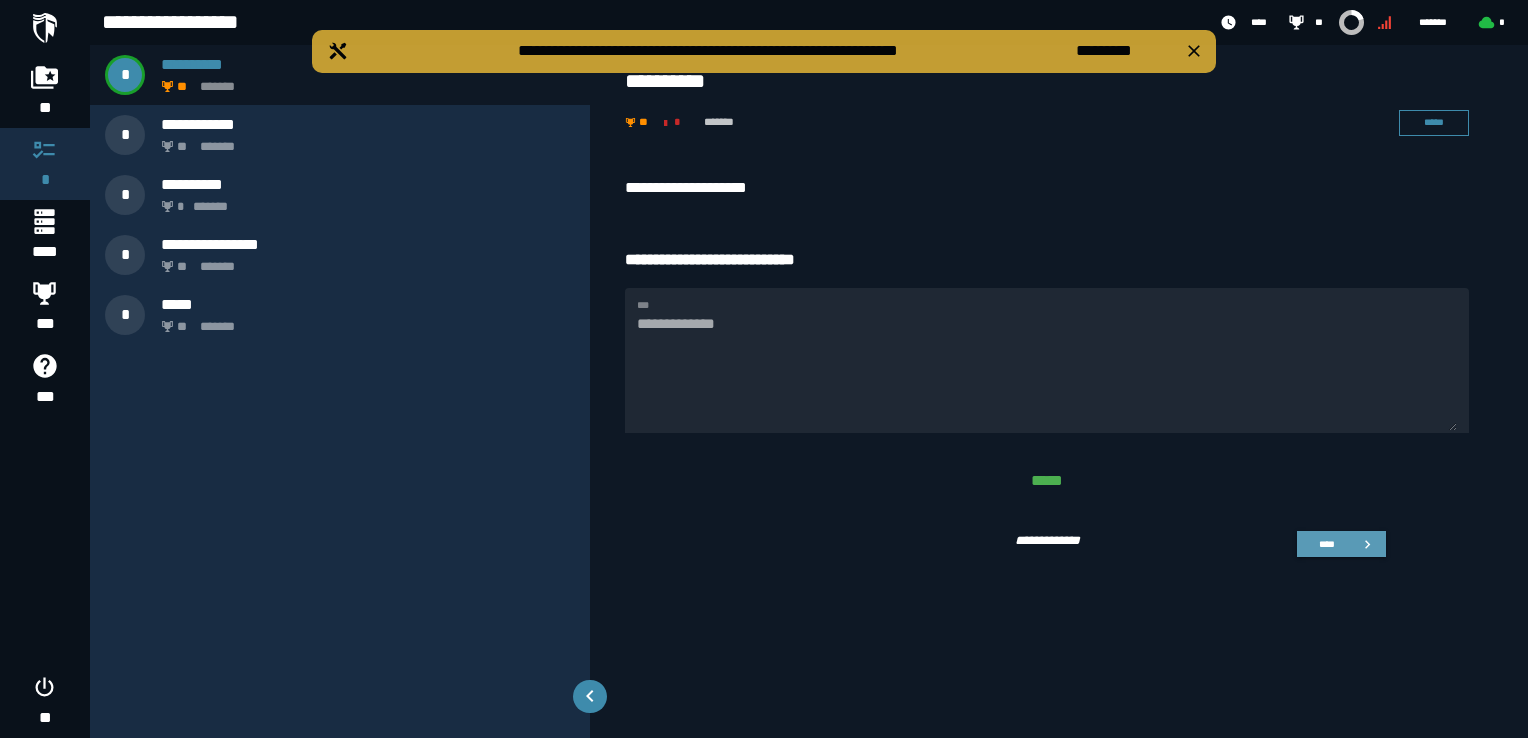click on "****" at bounding box center (1341, 544) 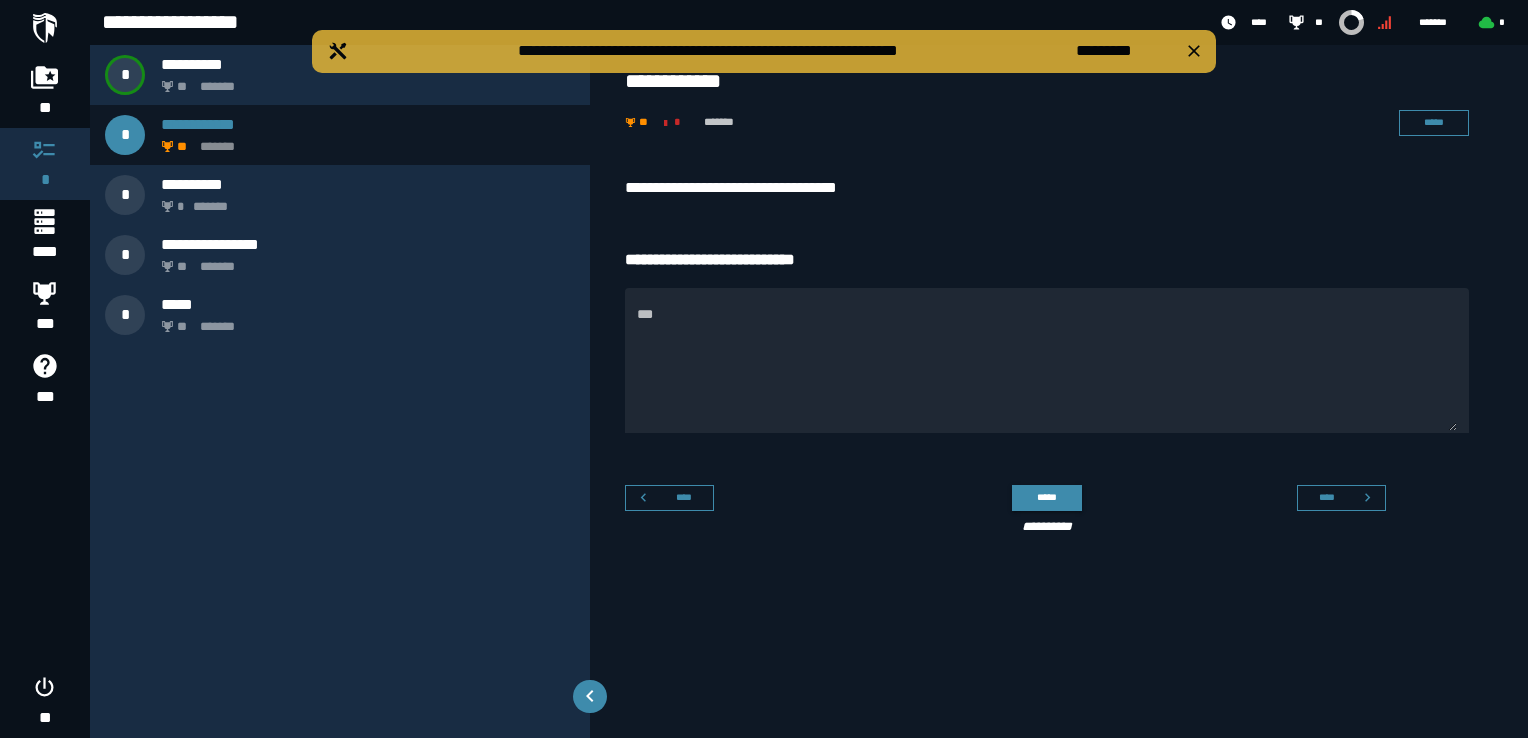 click on "**********" at bounding box center [764, 51] 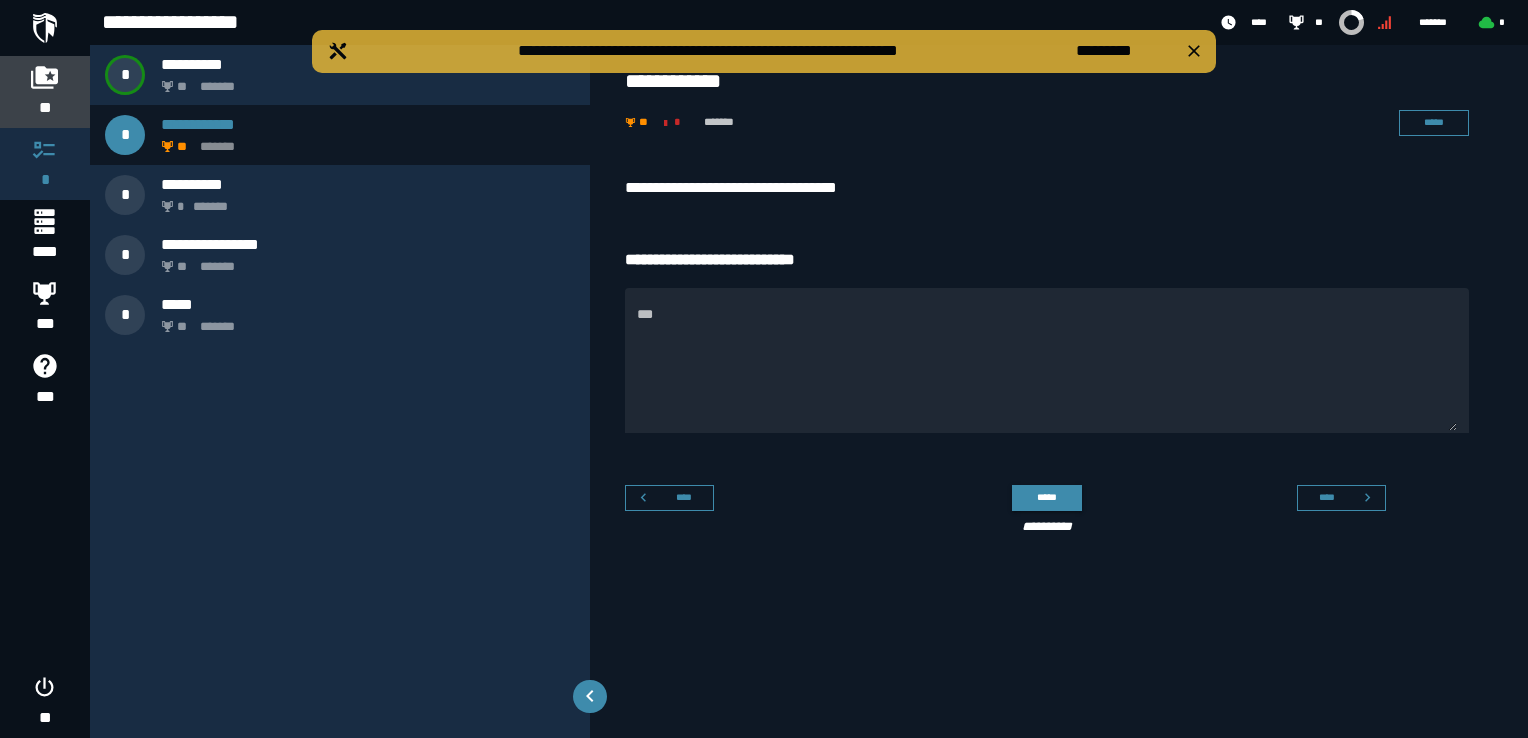 click 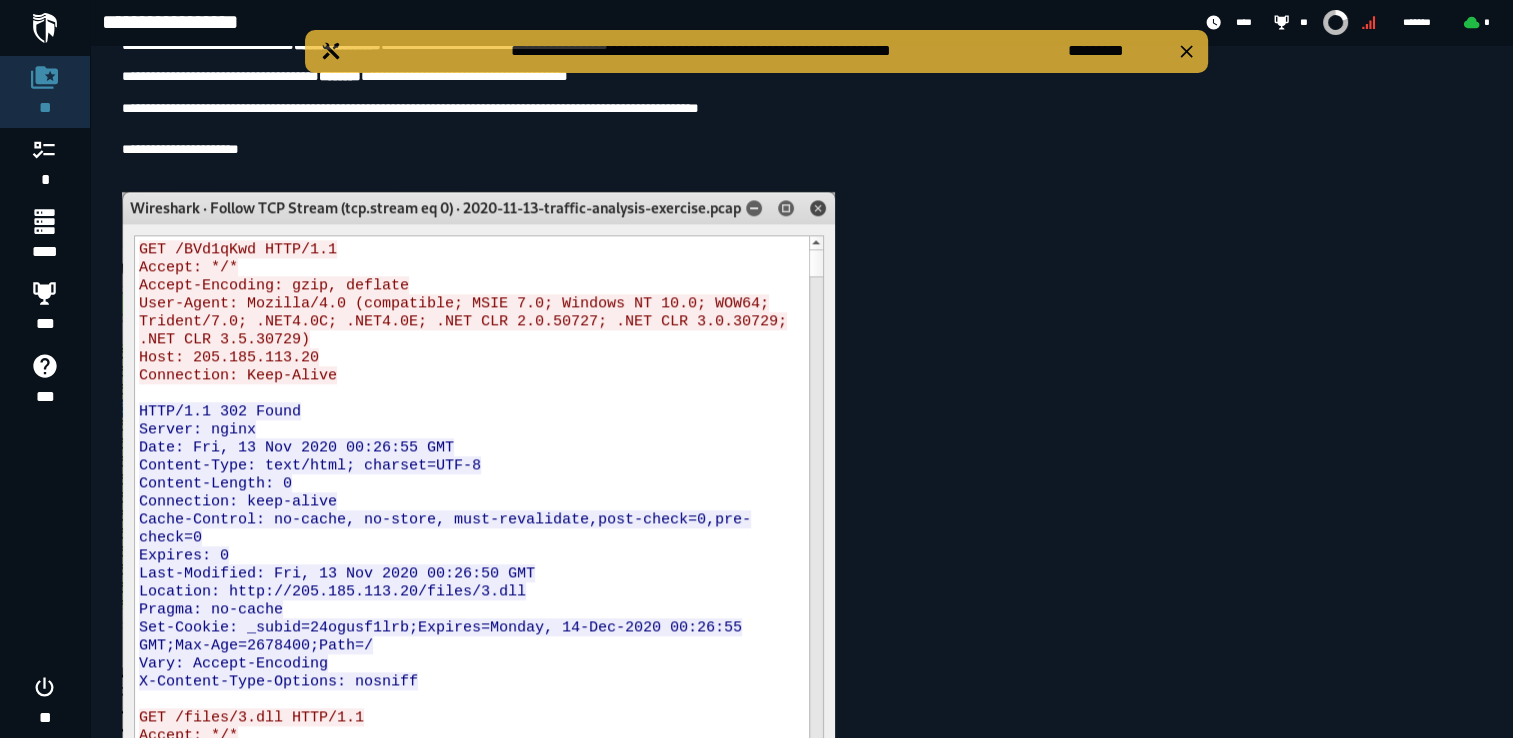 scroll, scrollTop: 2420, scrollLeft: 0, axis: vertical 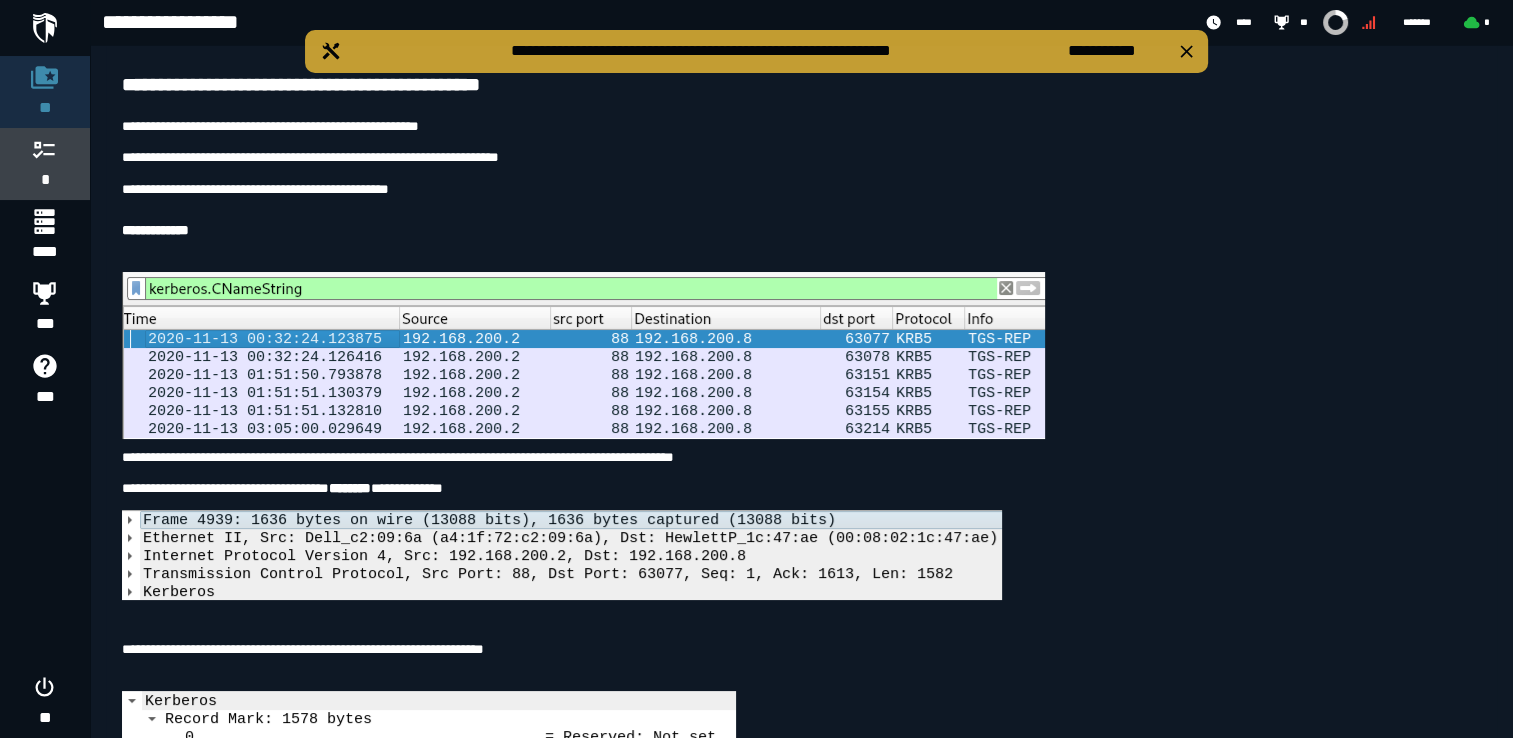 click on "*" at bounding box center (44, 180) 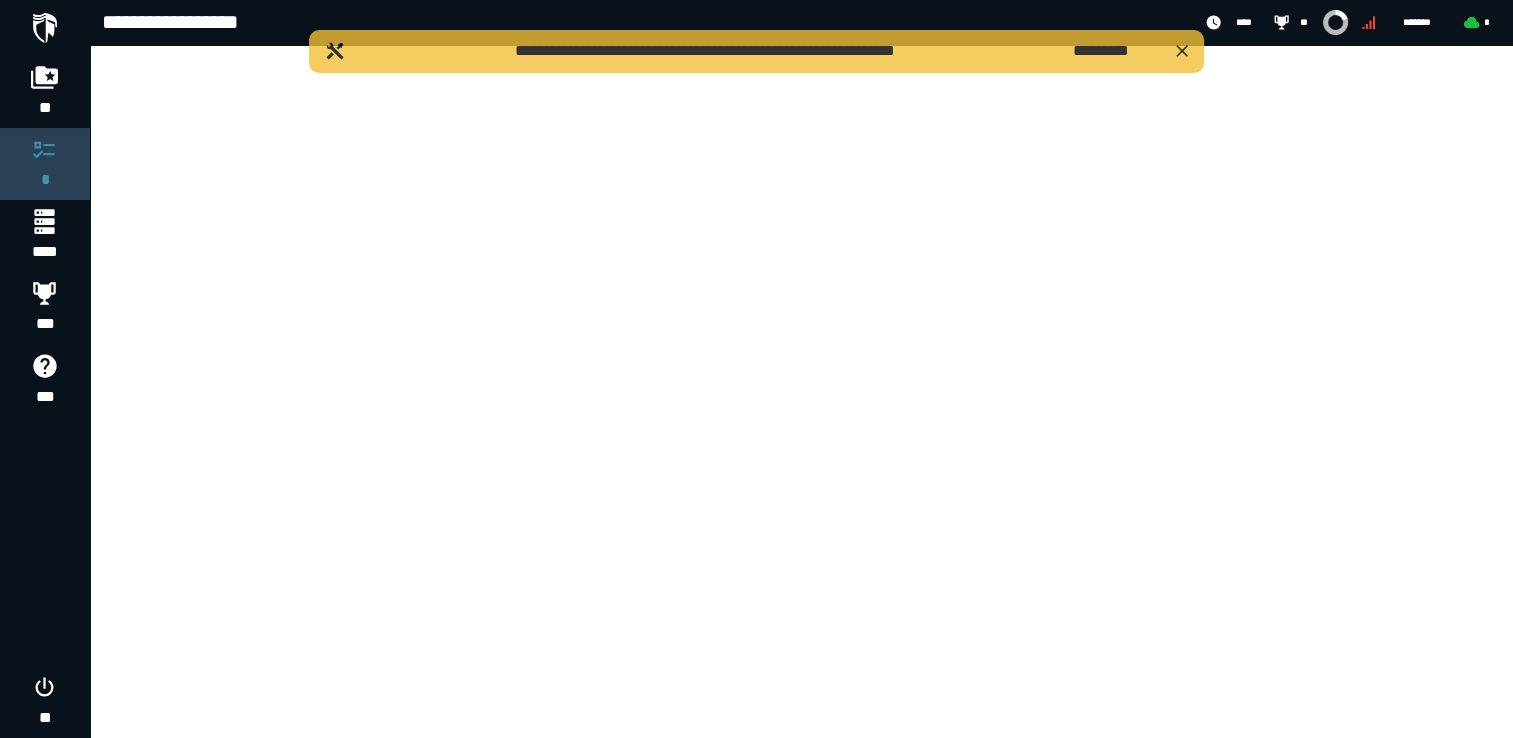 scroll, scrollTop: 0, scrollLeft: 0, axis: both 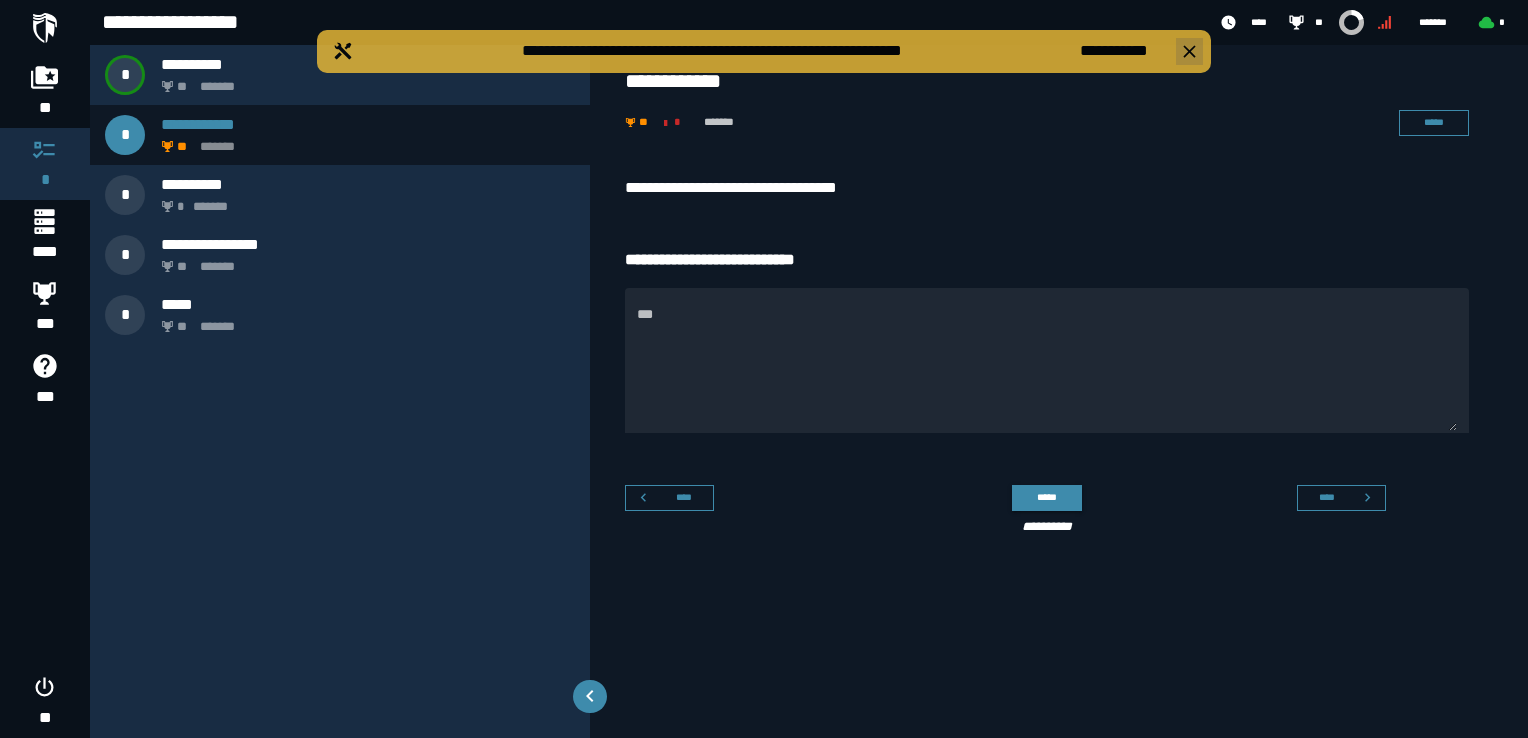click 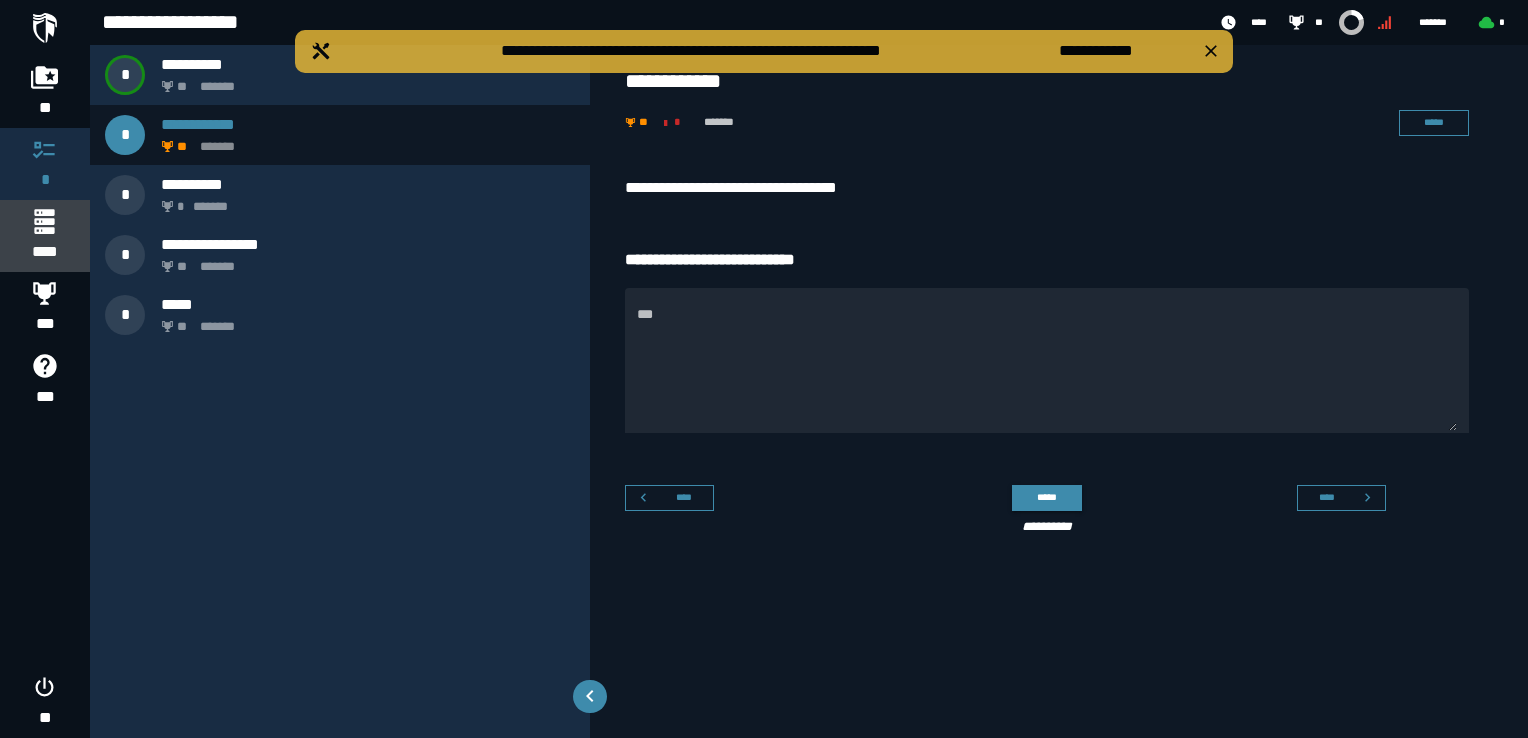 click 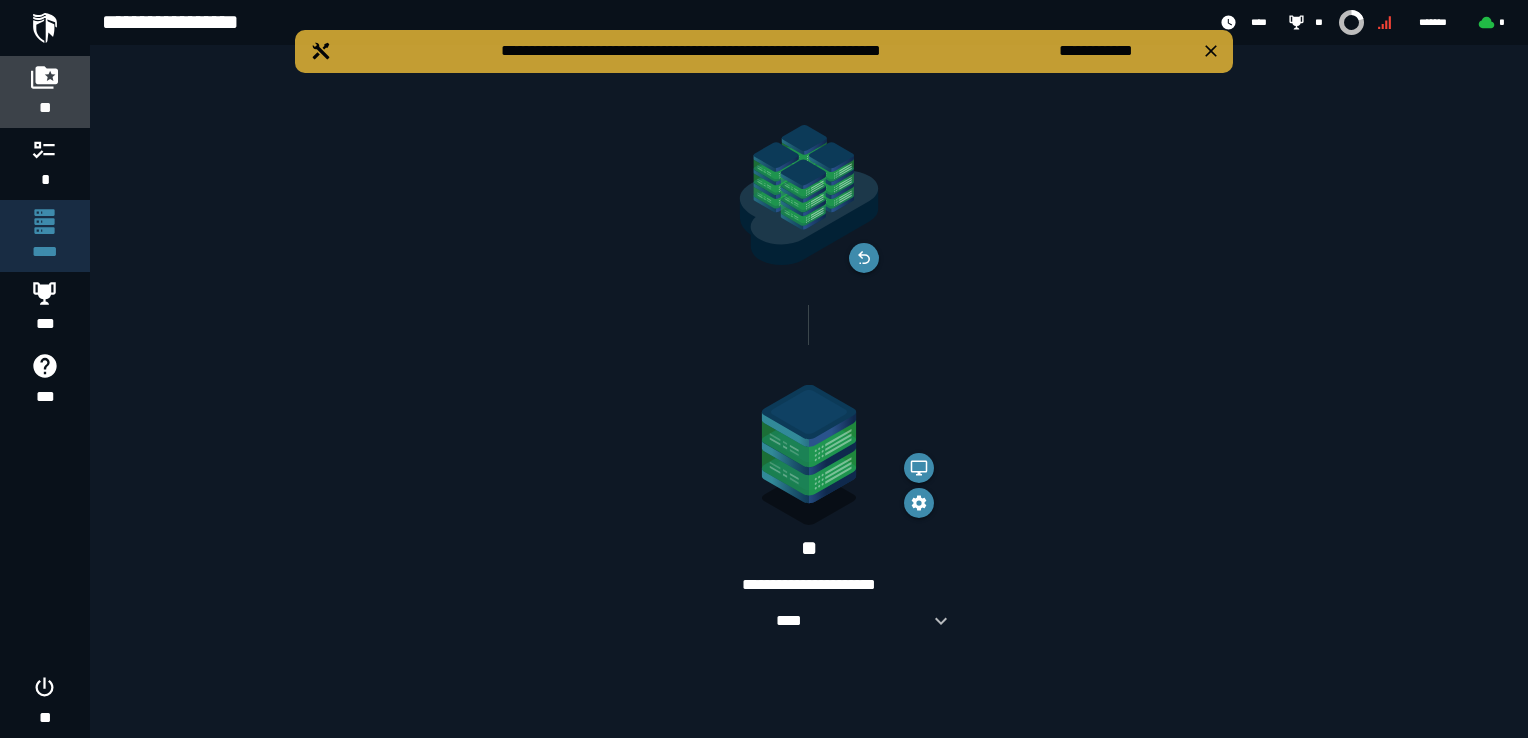 click 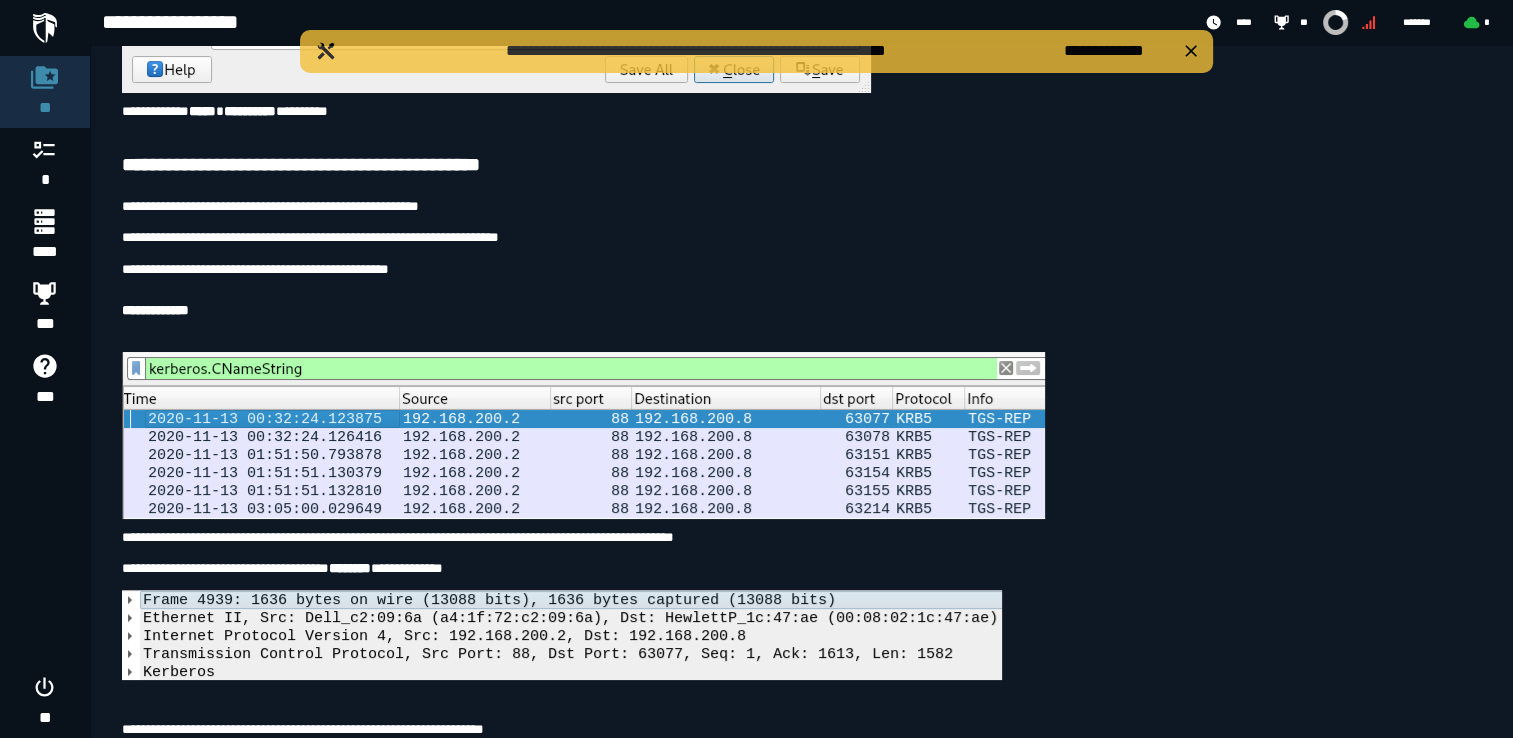 scroll, scrollTop: 4184, scrollLeft: 0, axis: vertical 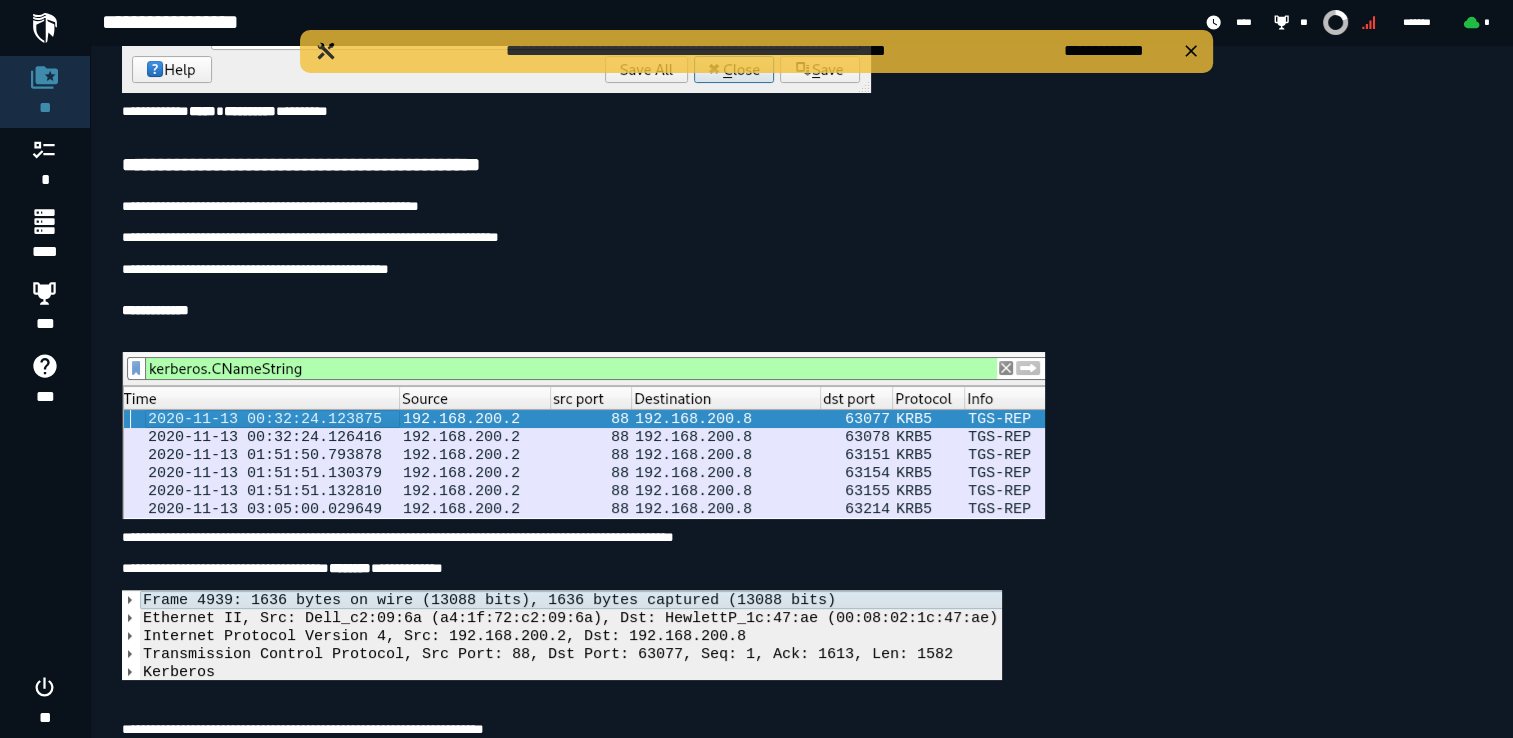 click on "**********" at bounding box center (801, 206) 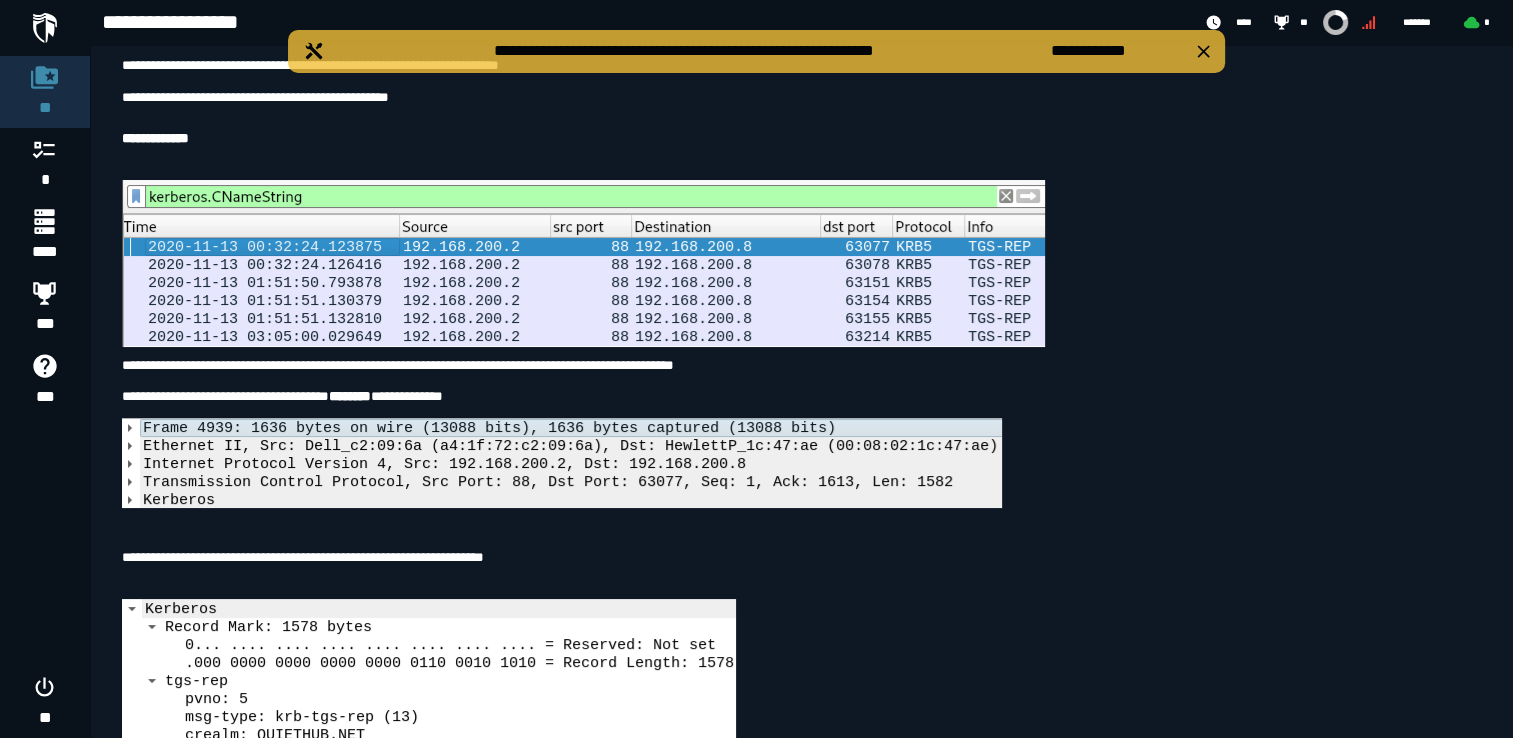 scroll, scrollTop: 4356, scrollLeft: 0, axis: vertical 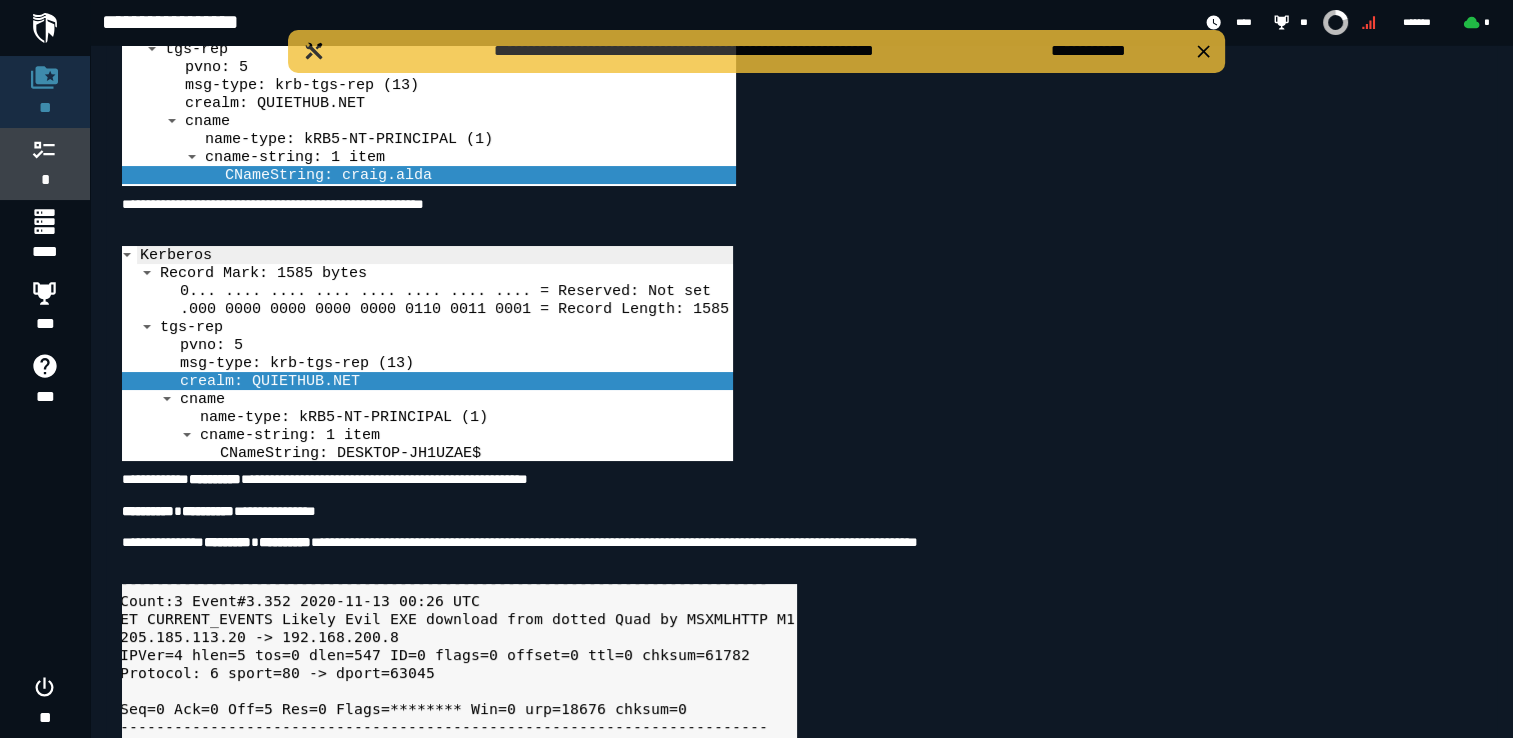 click 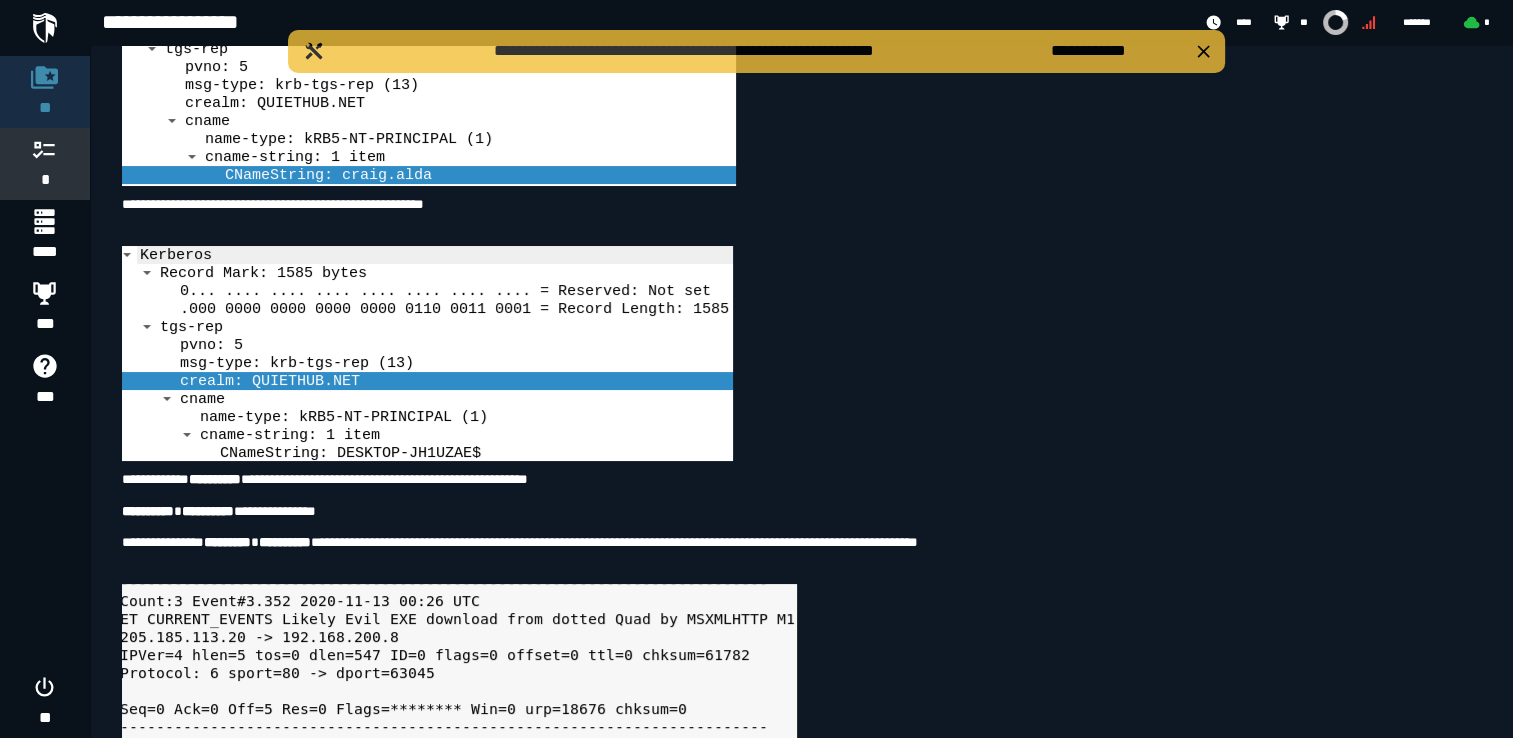 scroll, scrollTop: 0, scrollLeft: 0, axis: both 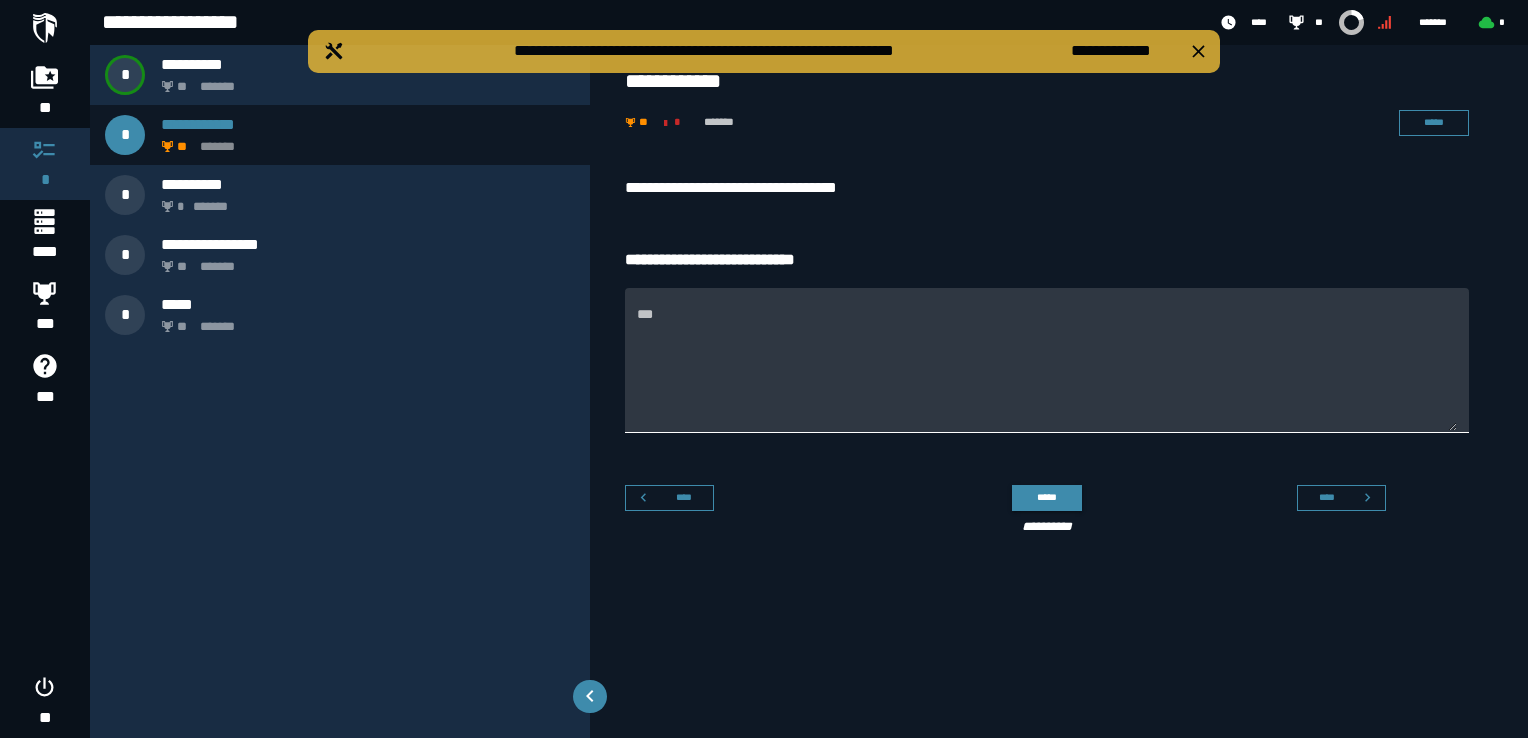 click on "***" at bounding box center (1047, 372) 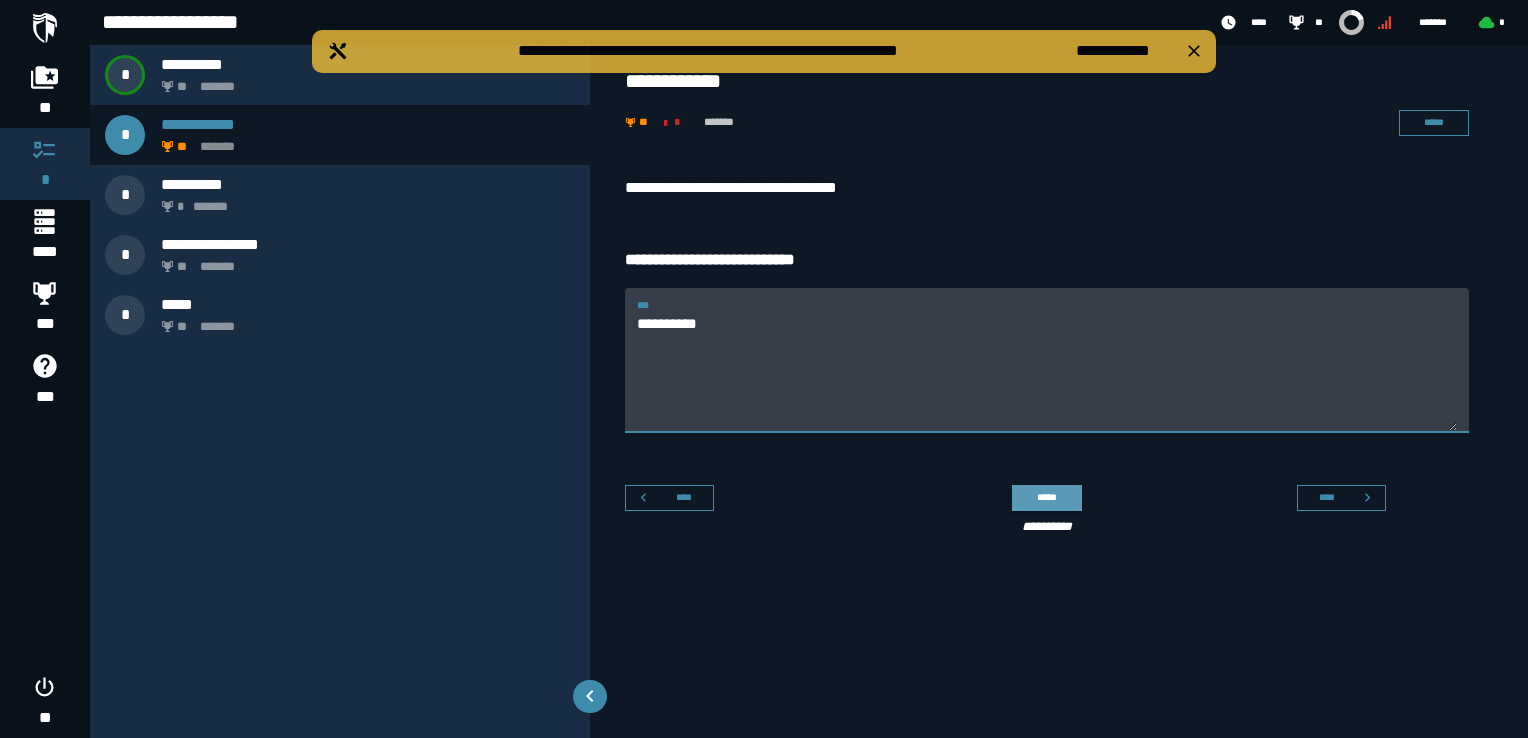 type on "**********" 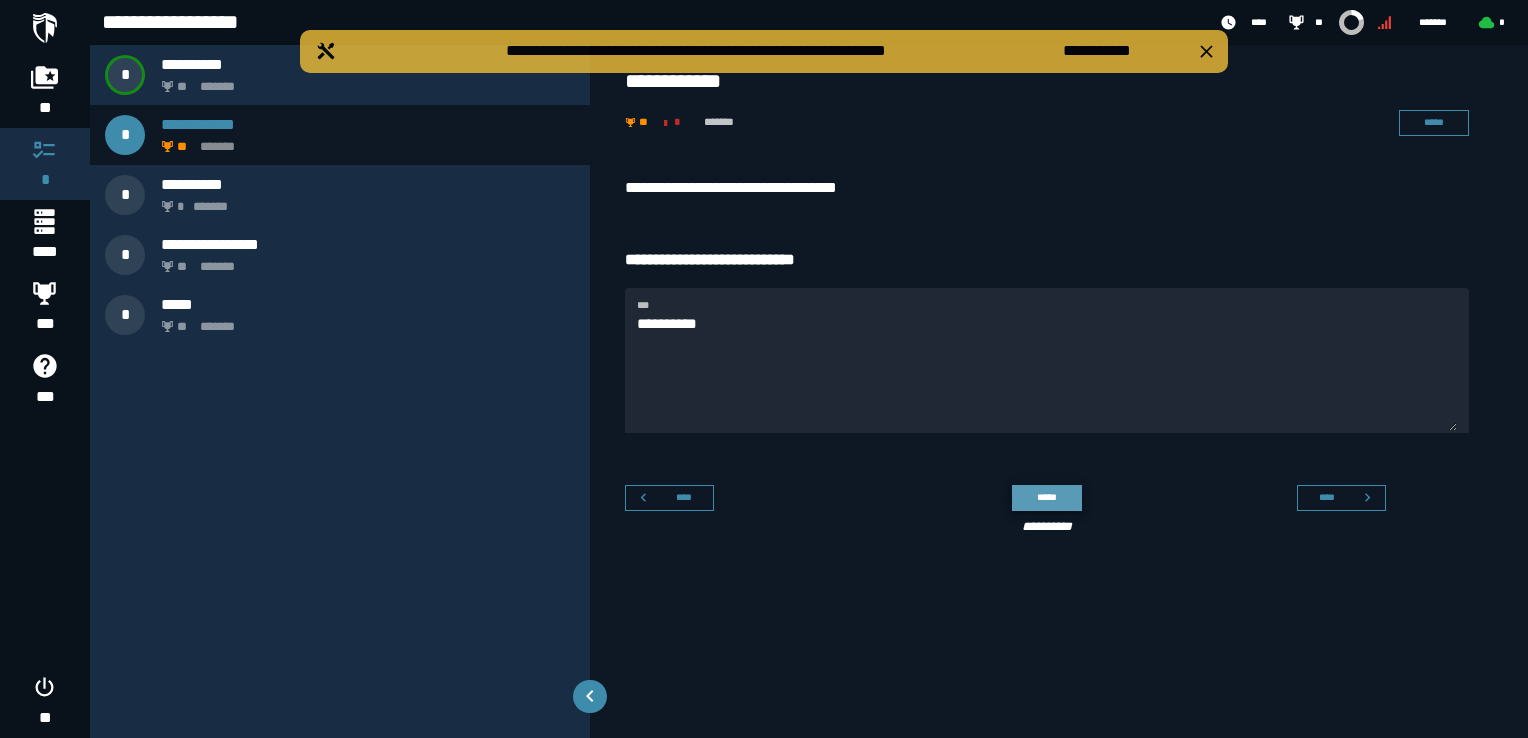 click on "*****" at bounding box center (1047, 497) 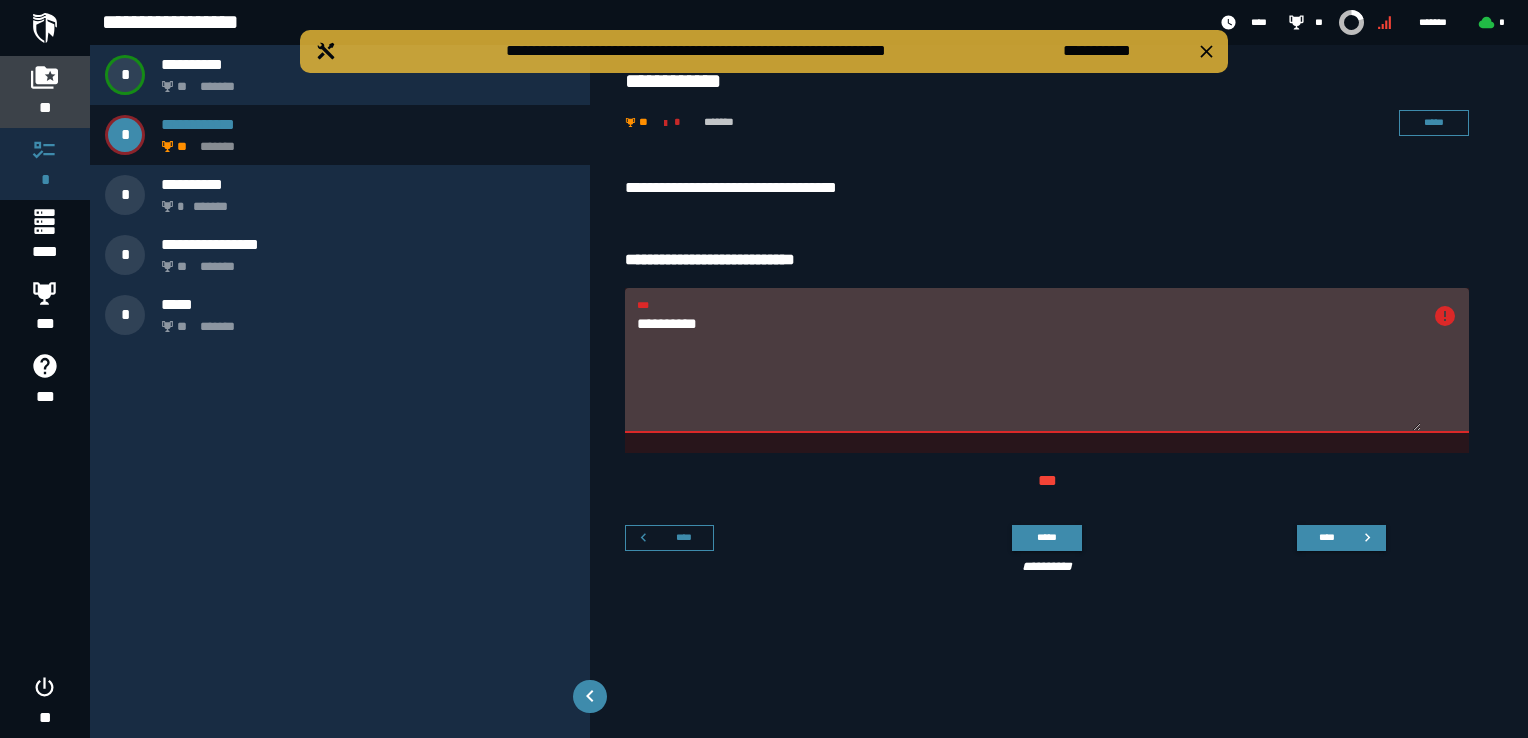 click on "**" 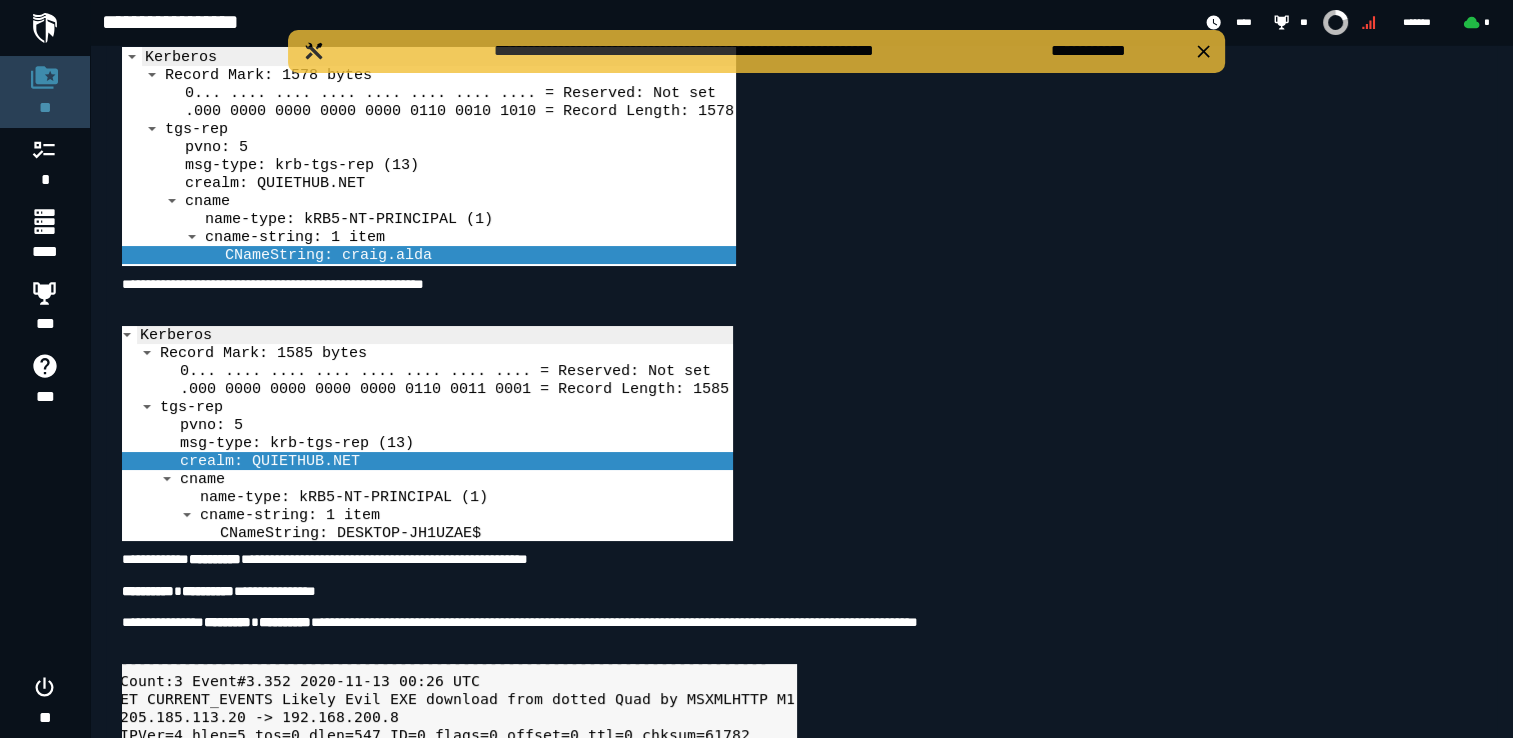 scroll, scrollTop: 5014, scrollLeft: 0, axis: vertical 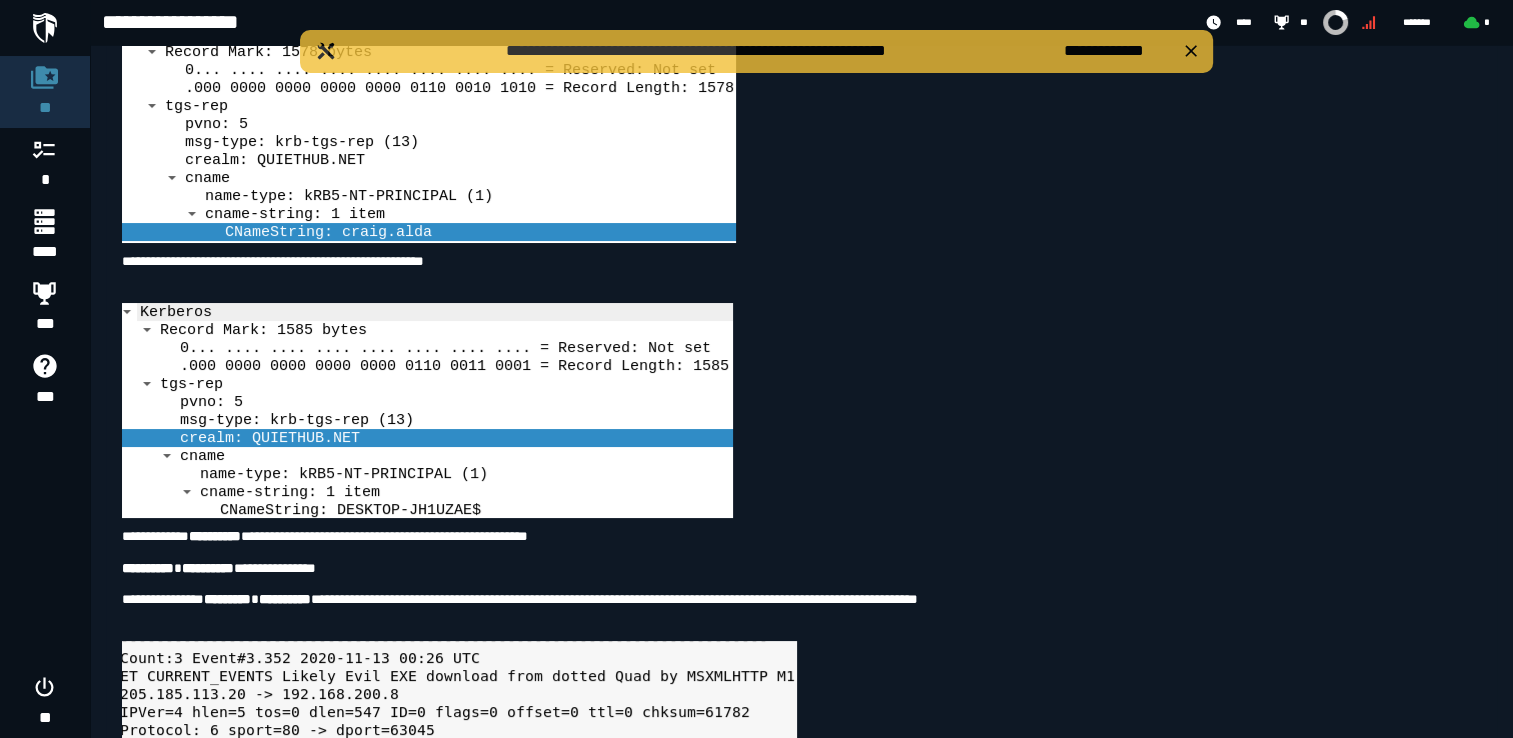 click at bounding box center (429, 133) 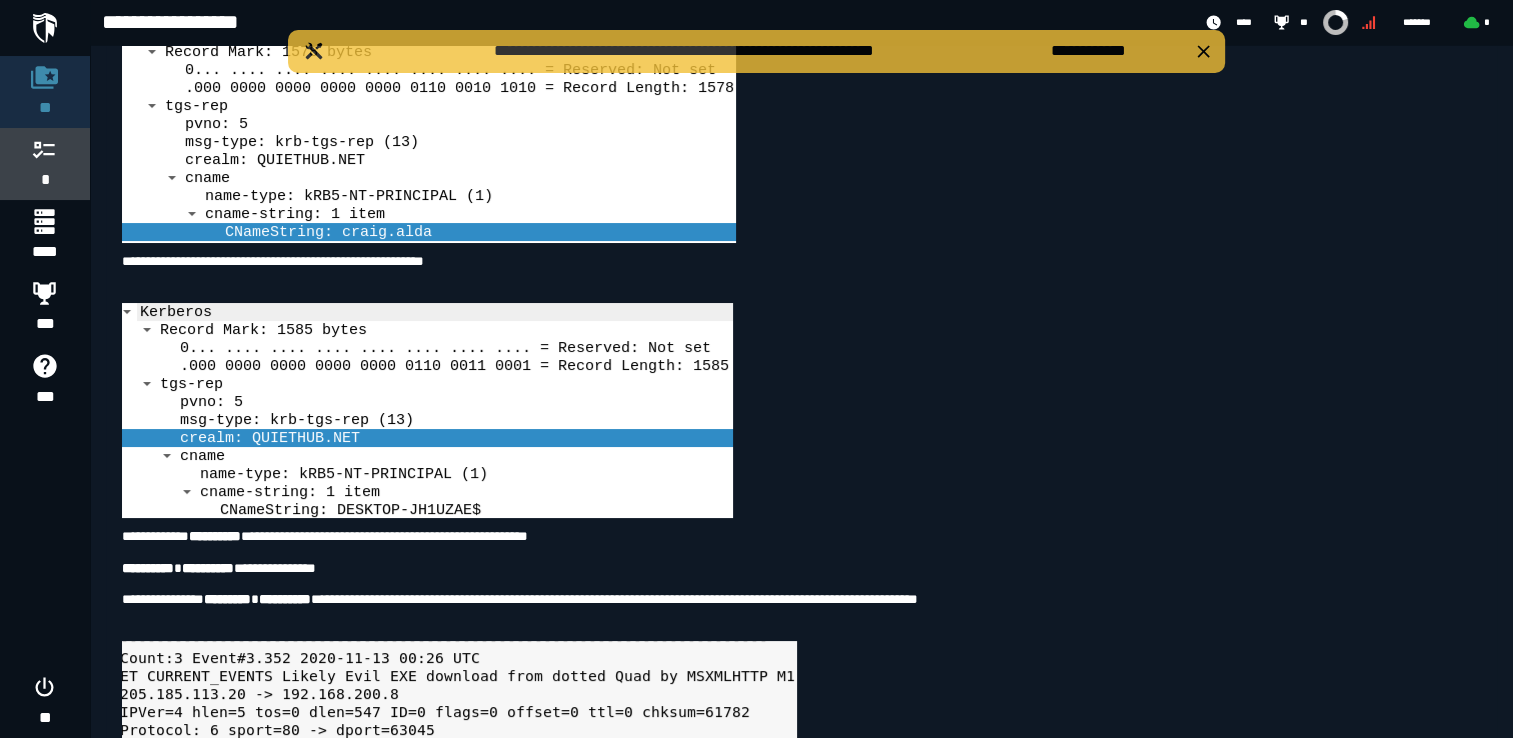 click on "*" at bounding box center (44, 164) 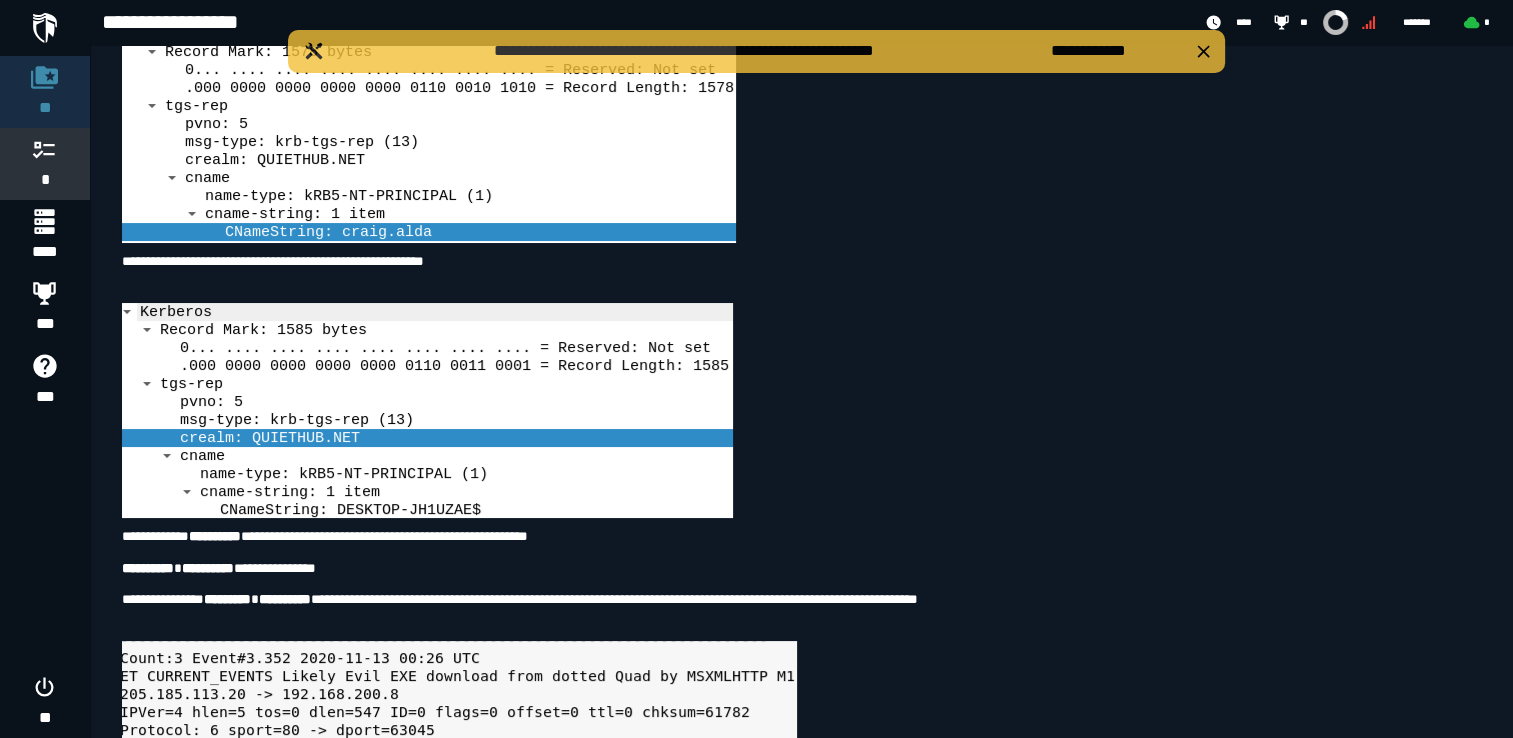 scroll, scrollTop: 0, scrollLeft: 0, axis: both 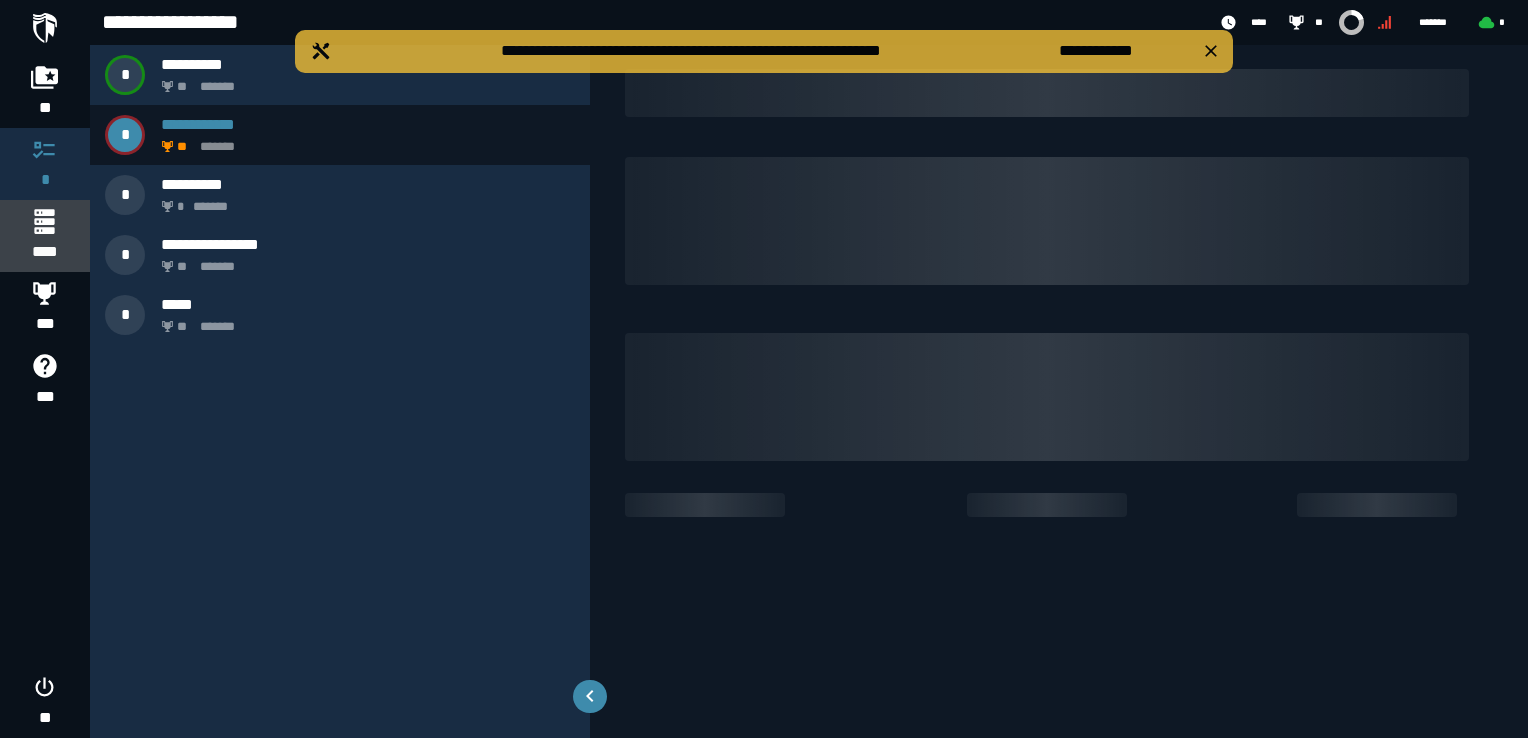 click 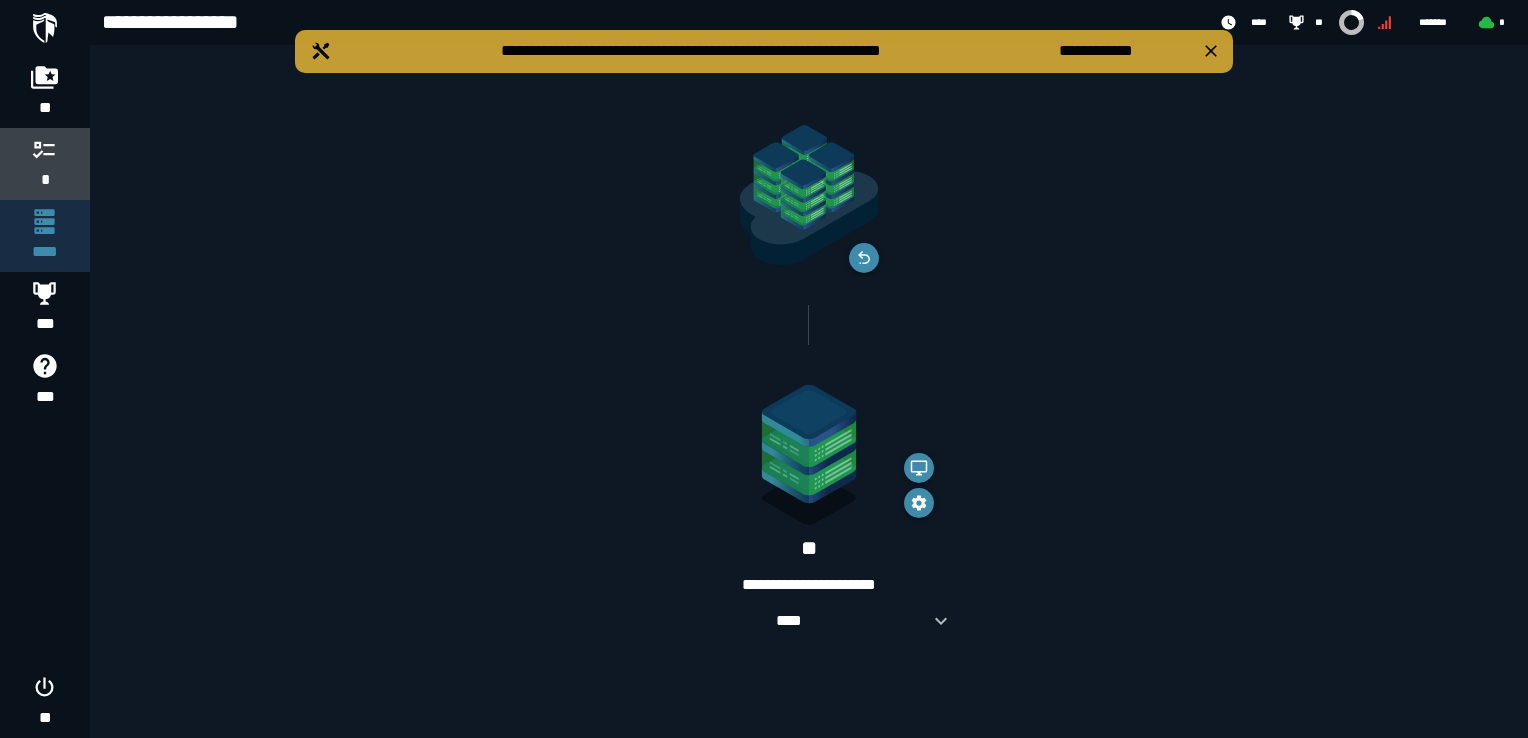 click on "*" 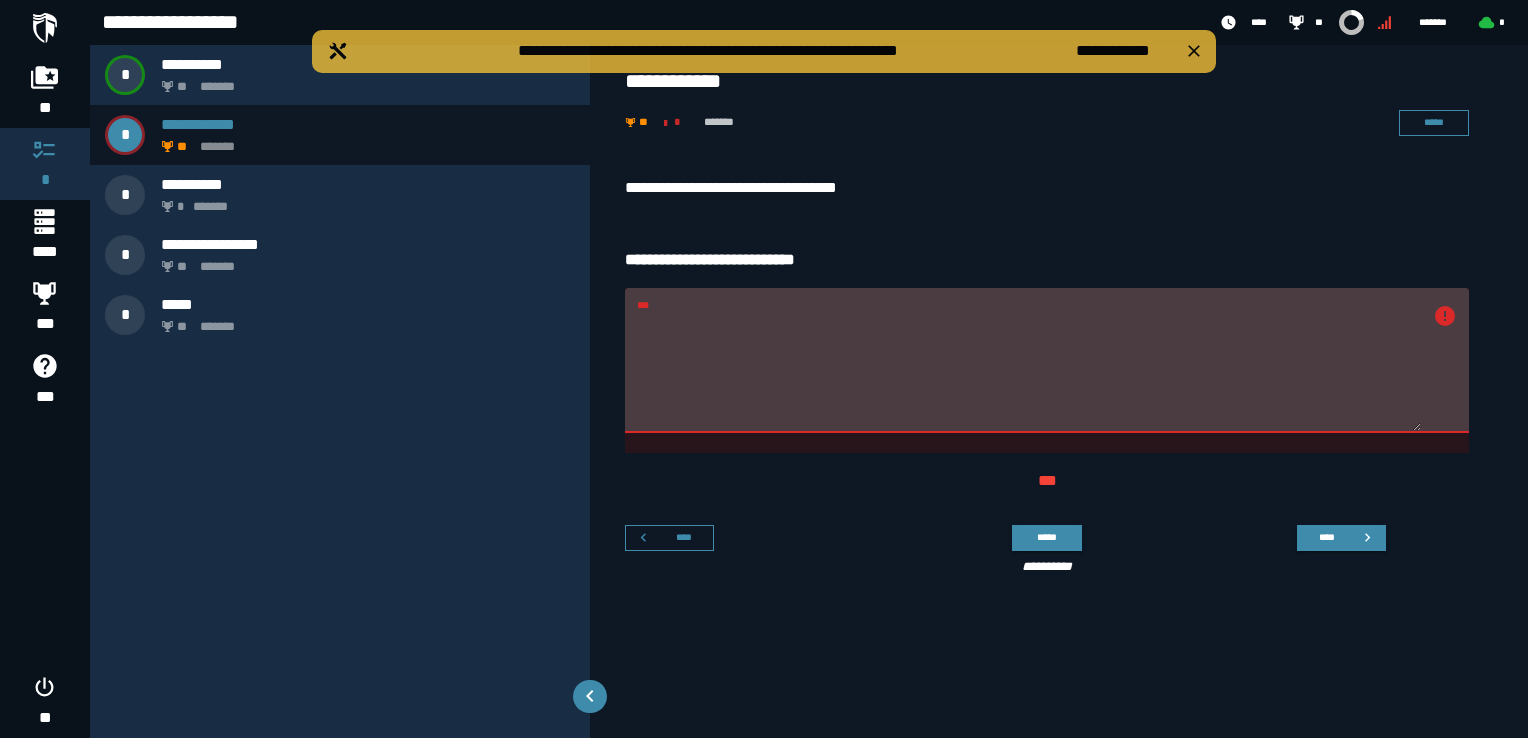 click on "***" at bounding box center (1029, 372) 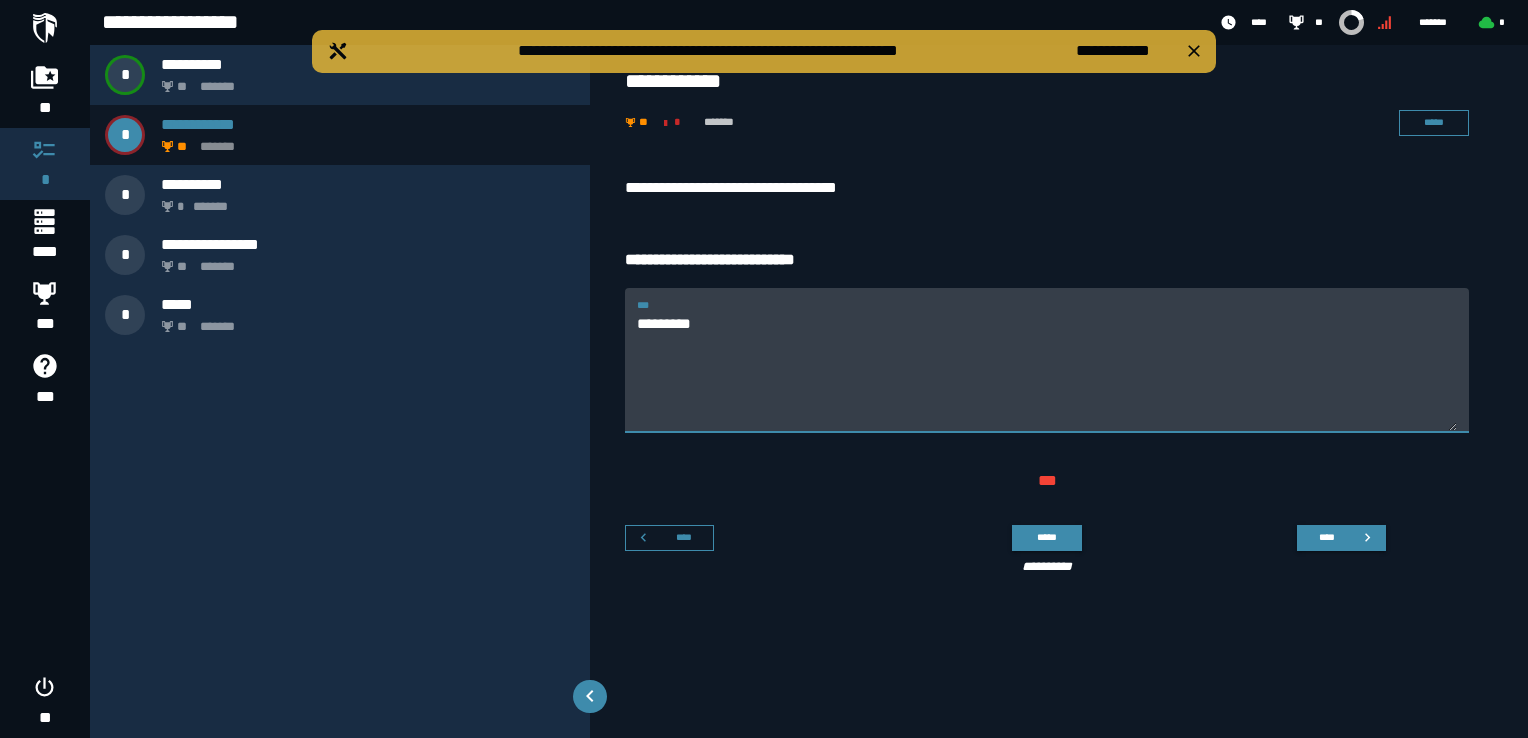click on "*********" at bounding box center (1047, 372) 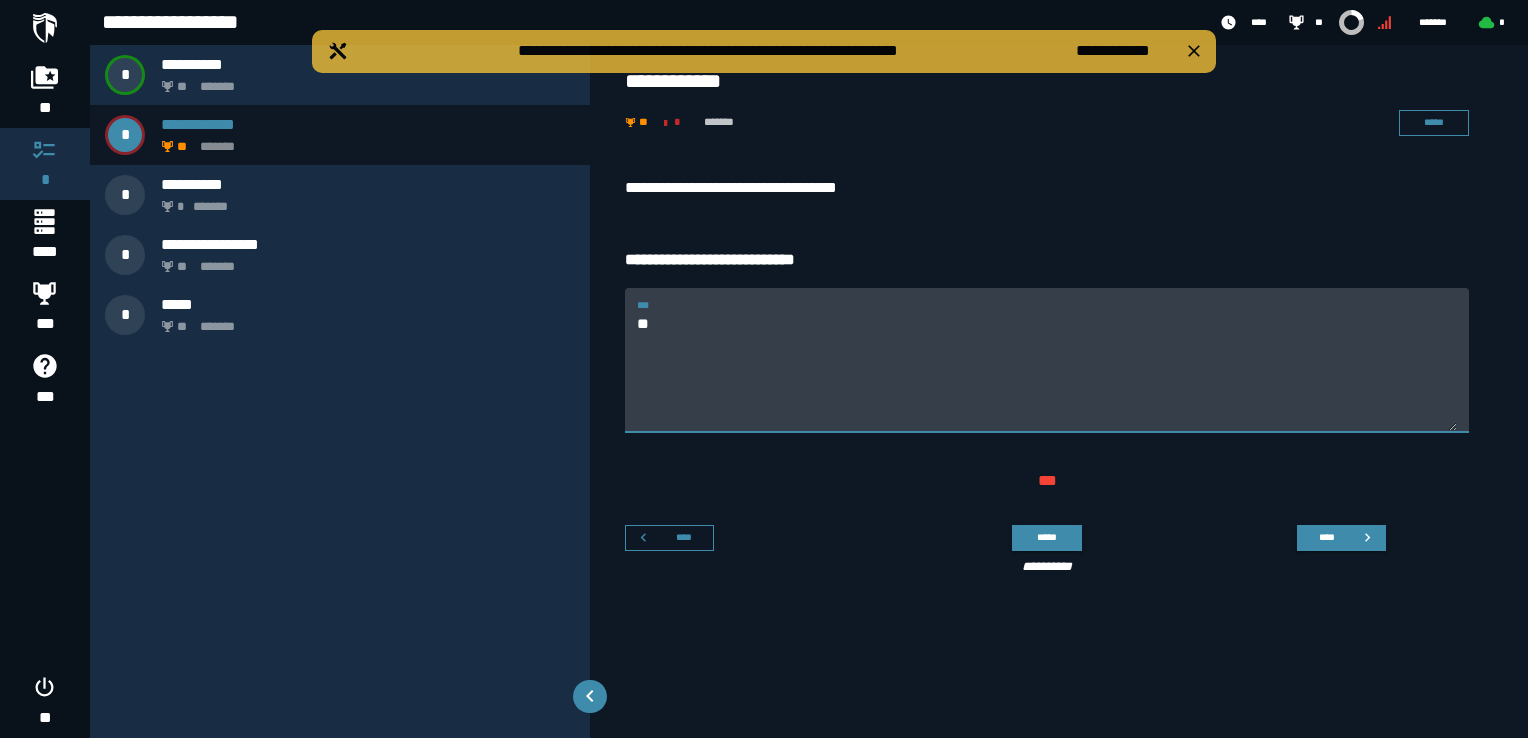 type on "*" 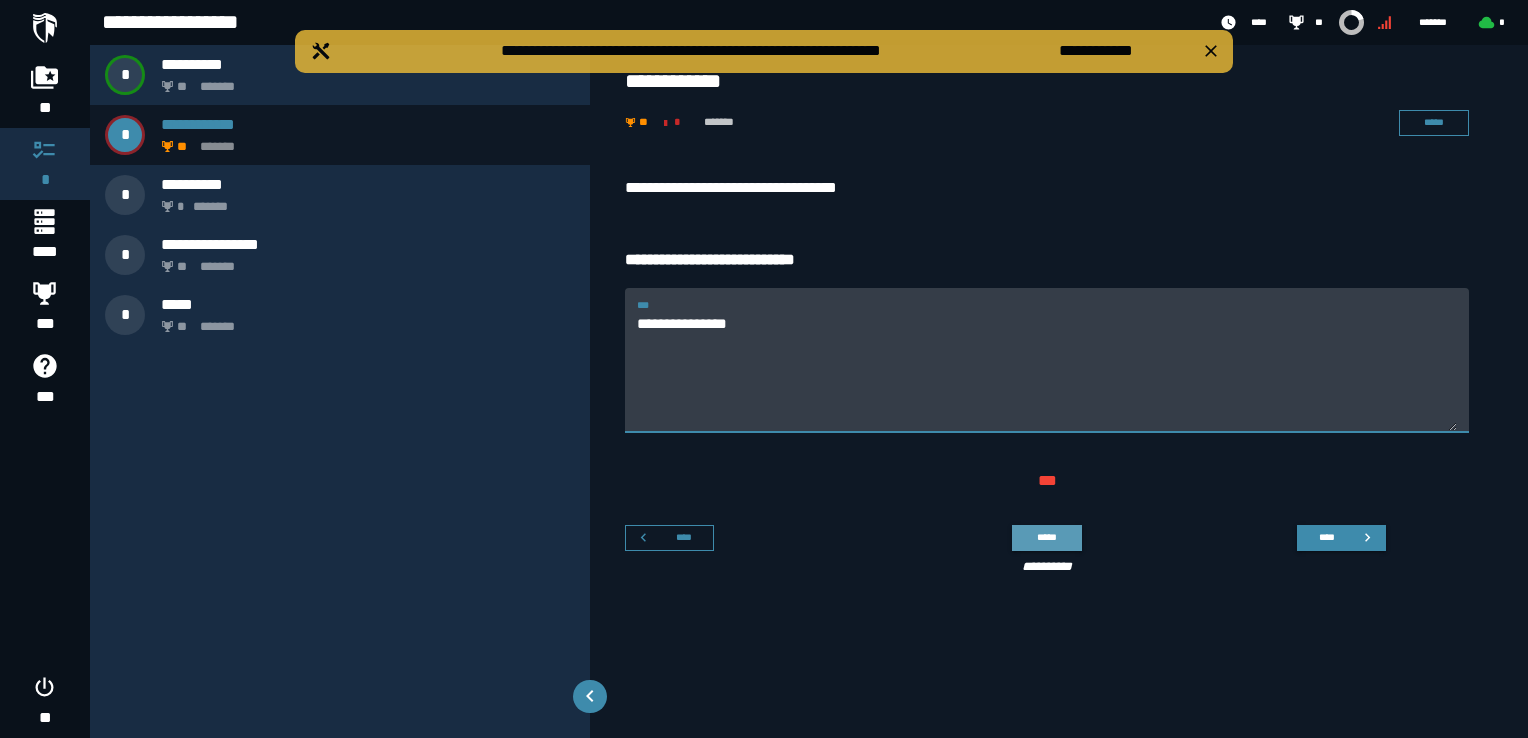 type on "**********" 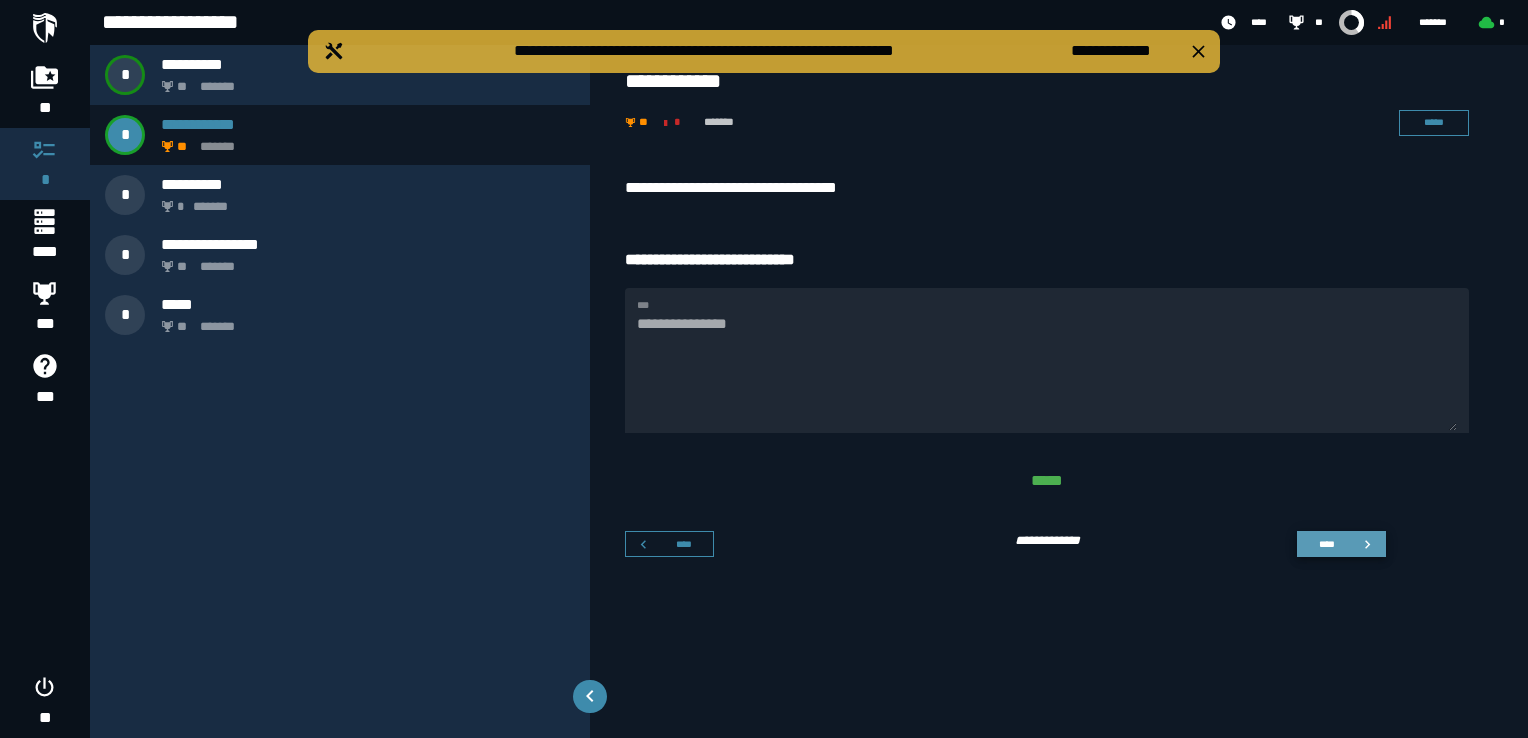 click on "****" at bounding box center (1327, 543) 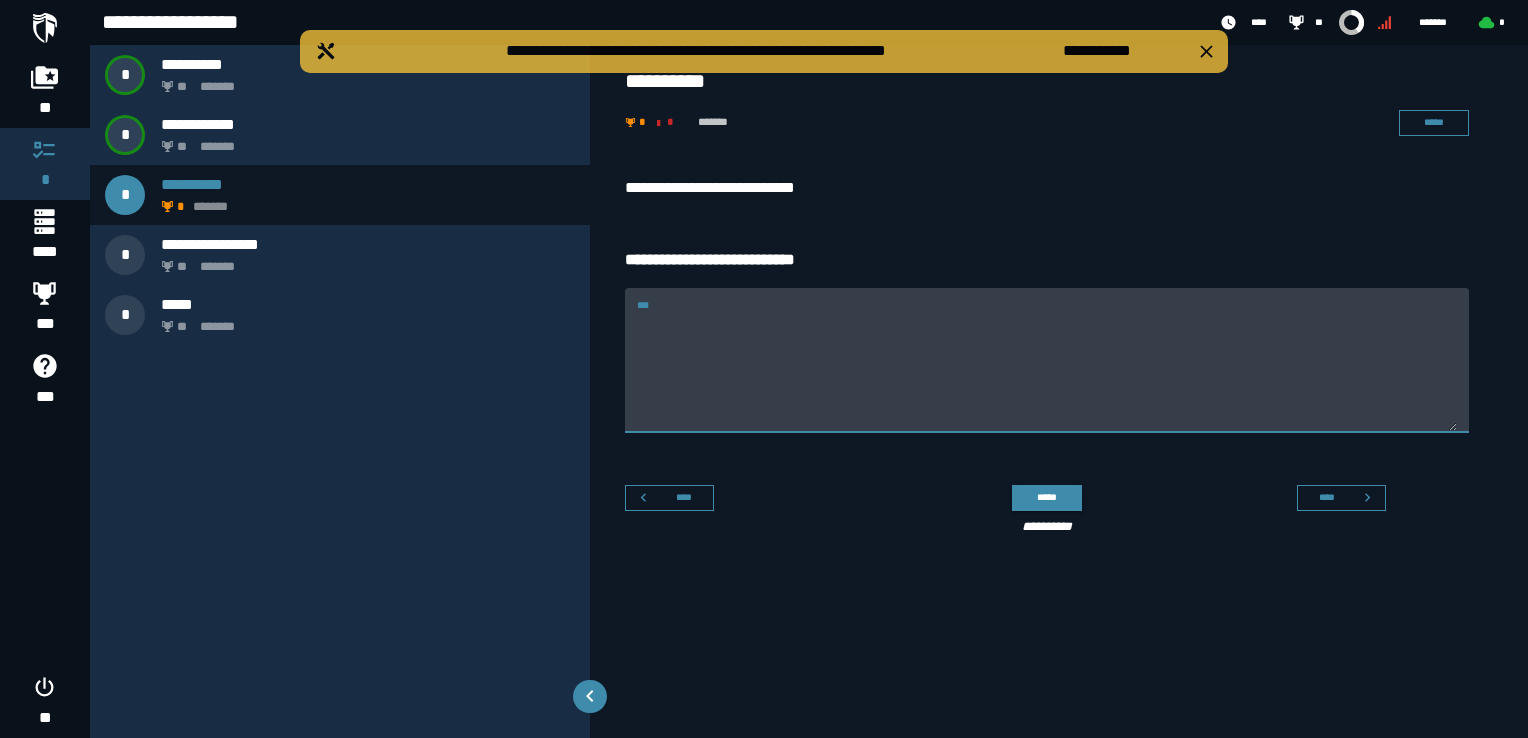 click on "***" at bounding box center [1047, 372] 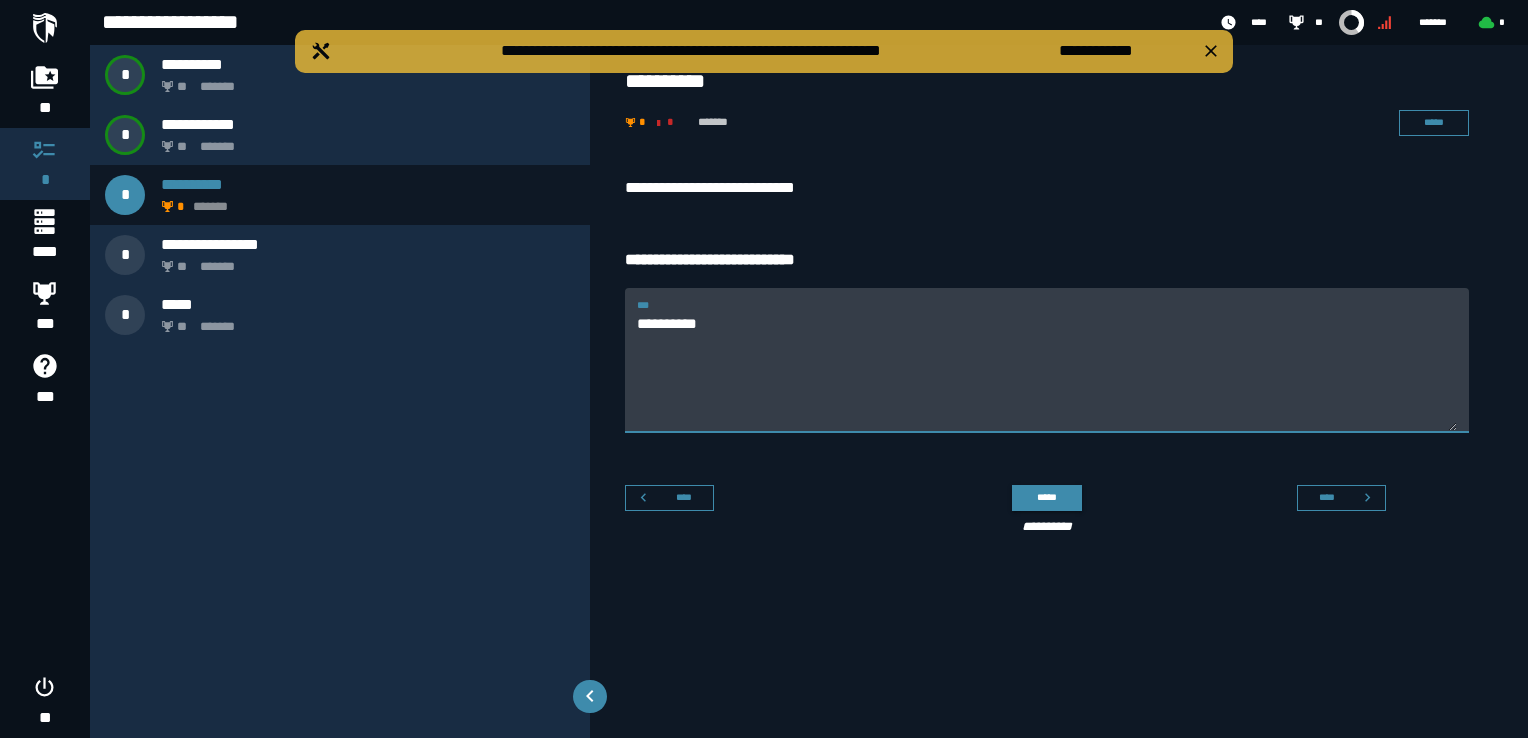 type on "**********" 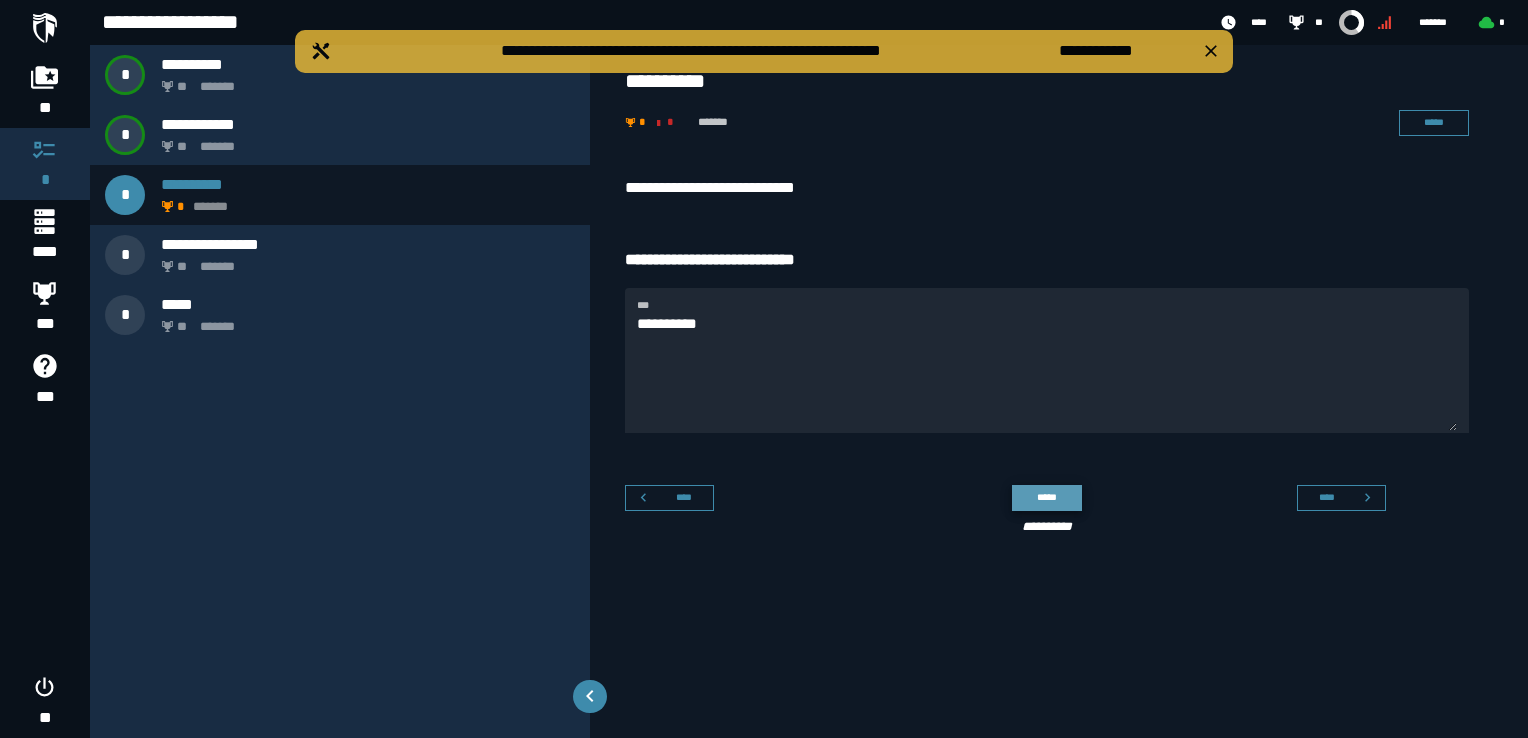 click on "*****" at bounding box center [1047, 497] 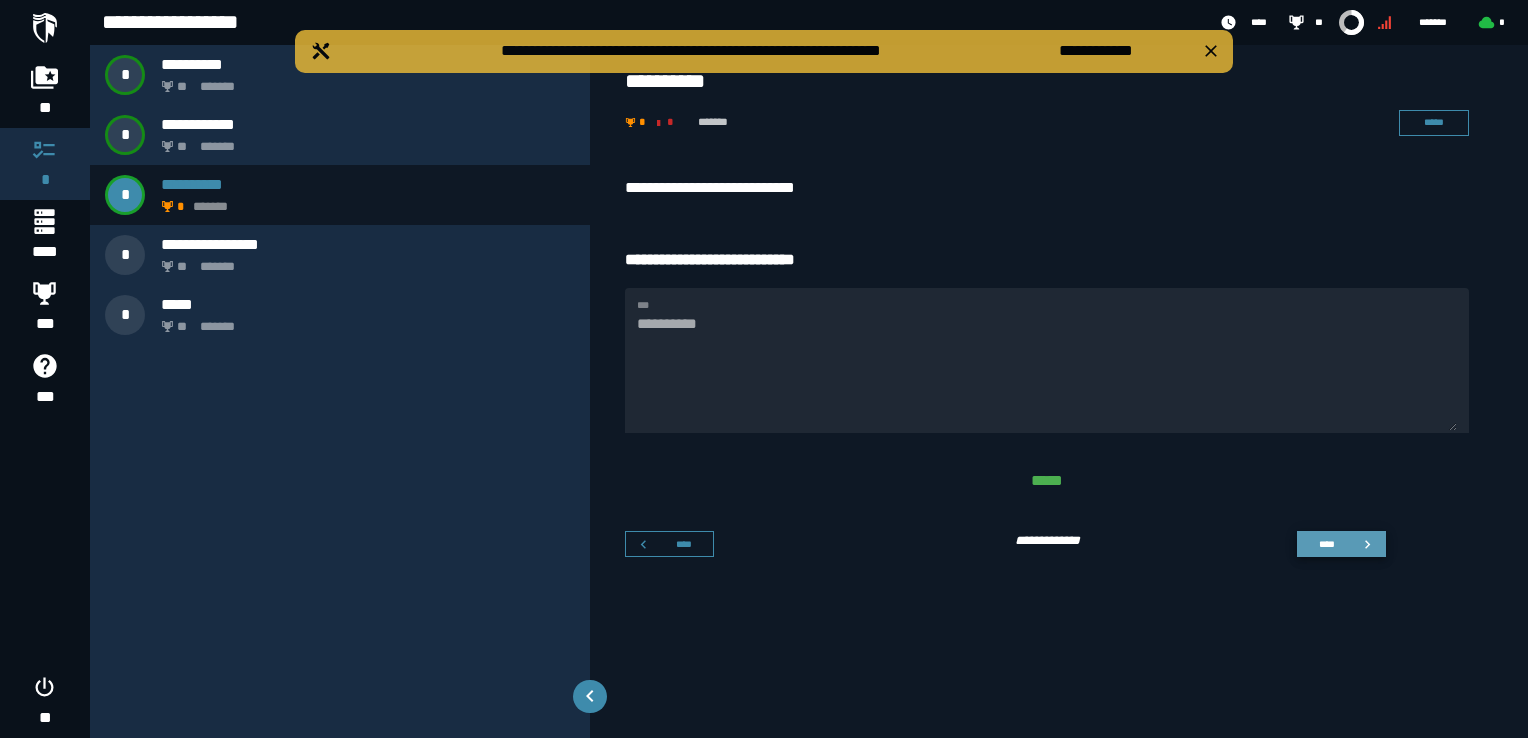 click on "****" at bounding box center [1327, 543] 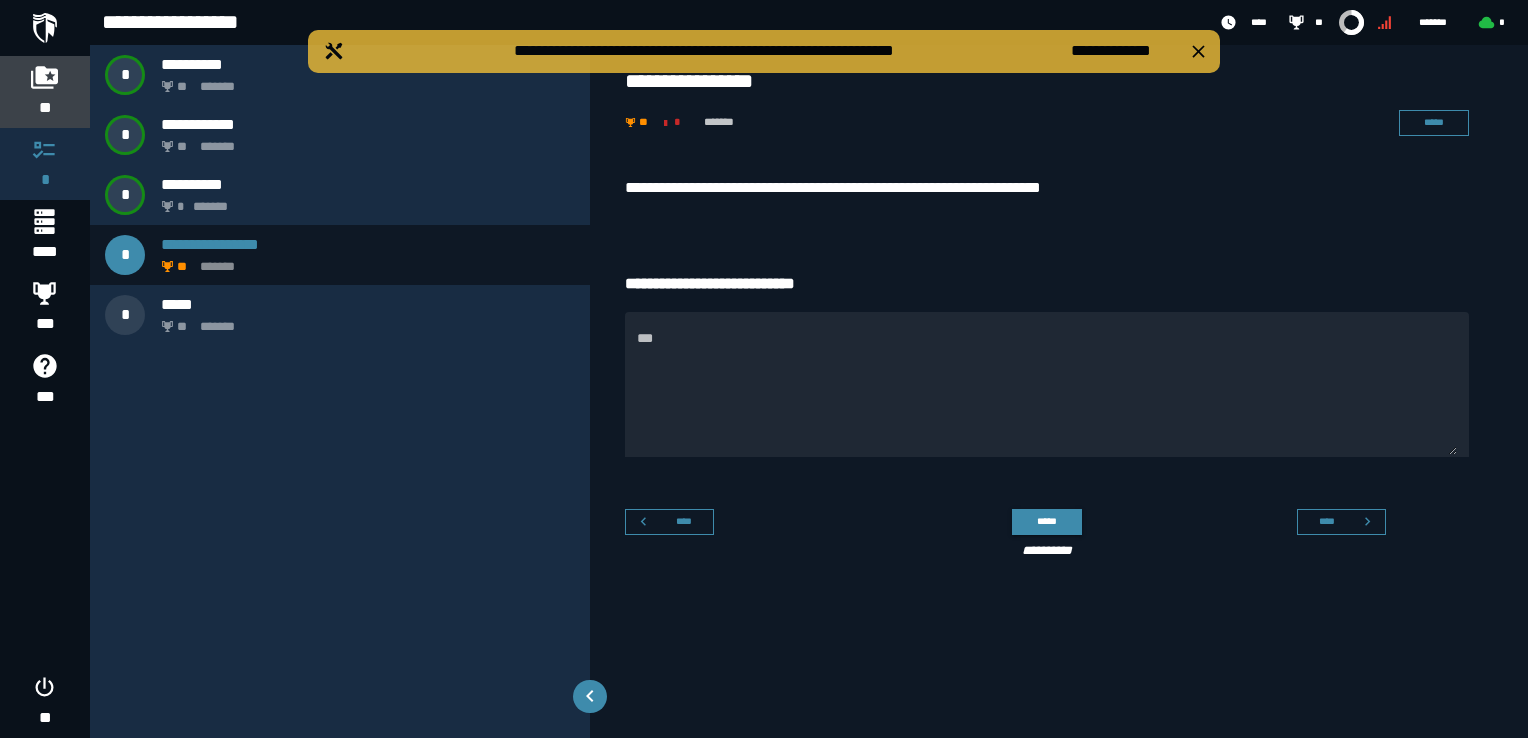 click 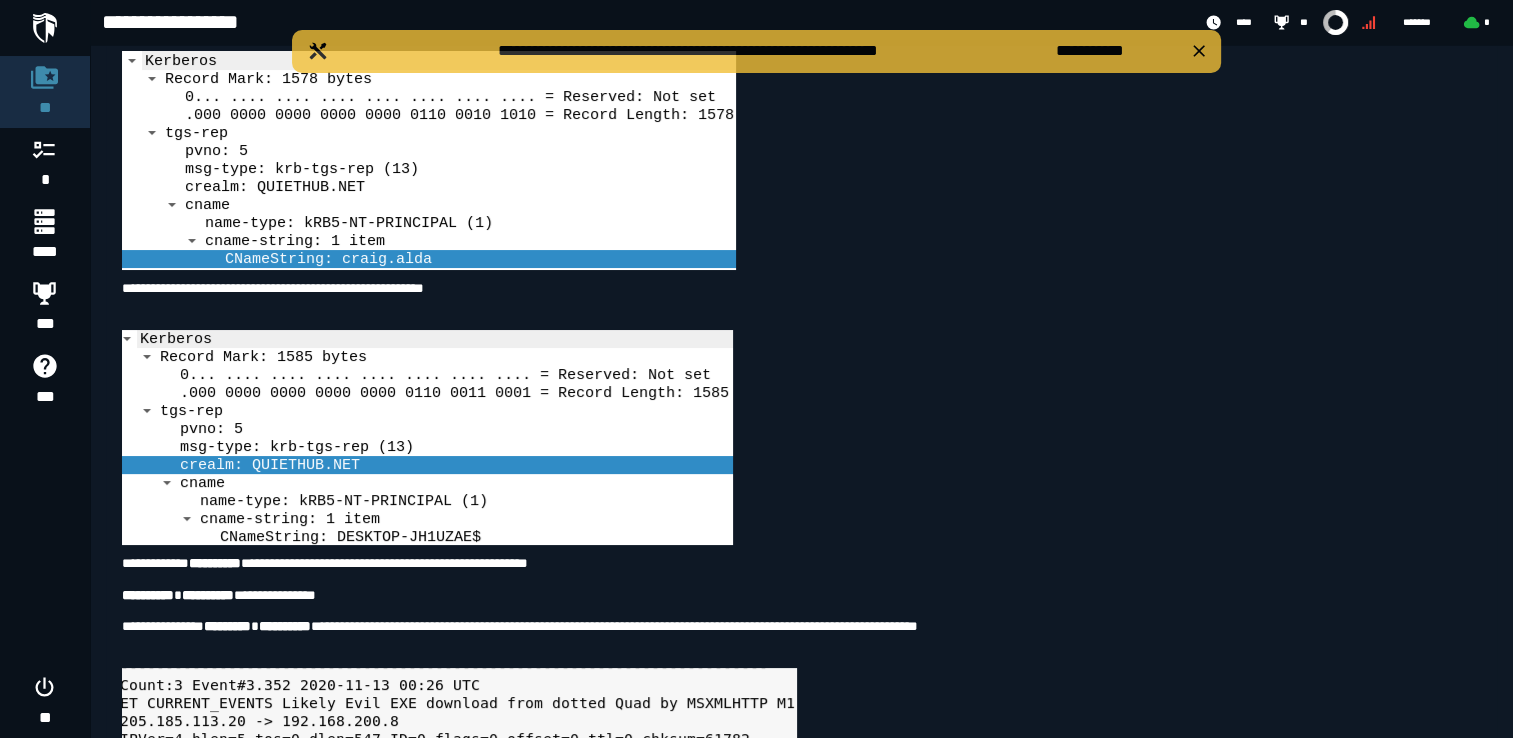 scroll, scrollTop: 5108, scrollLeft: 0, axis: vertical 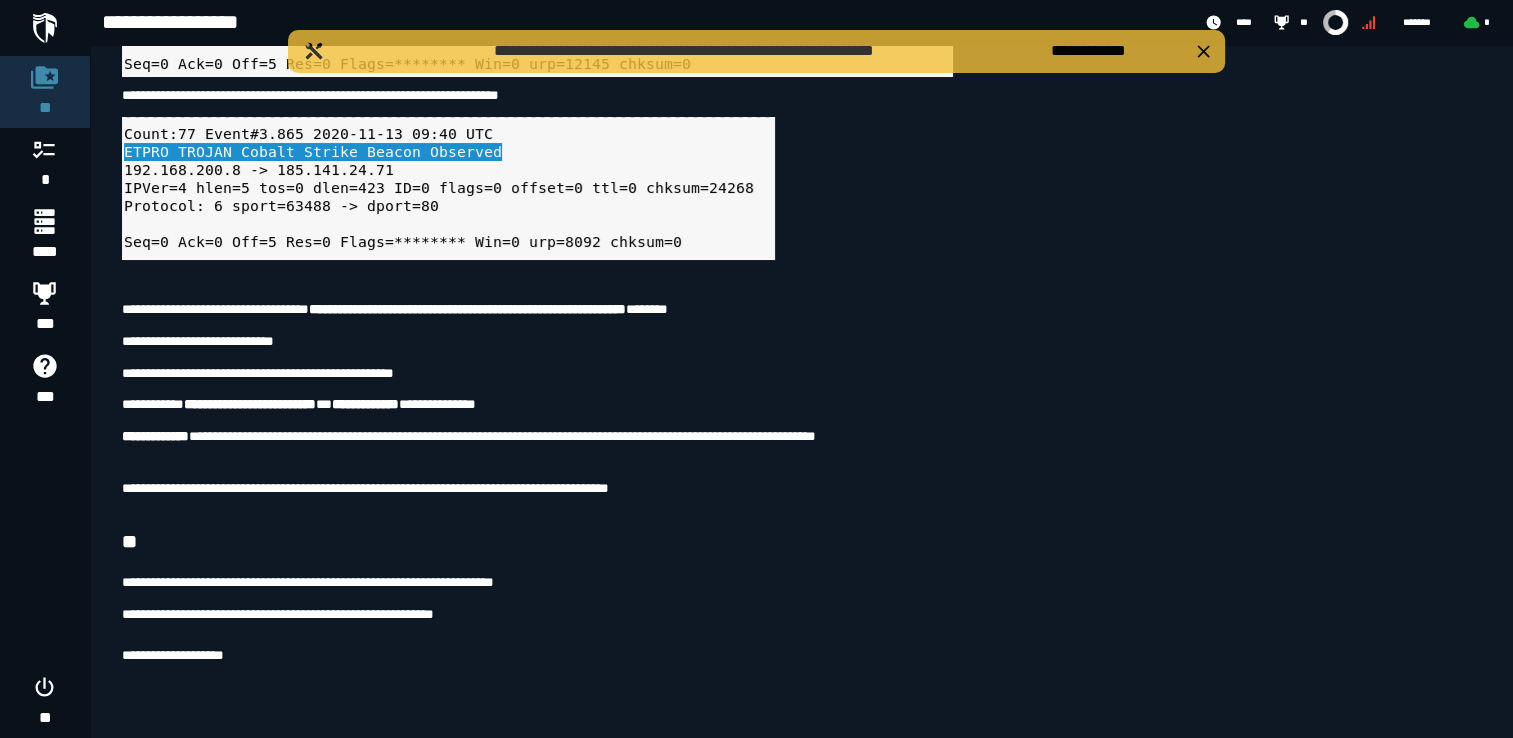 click on "**********" at bounding box center [801, 341] 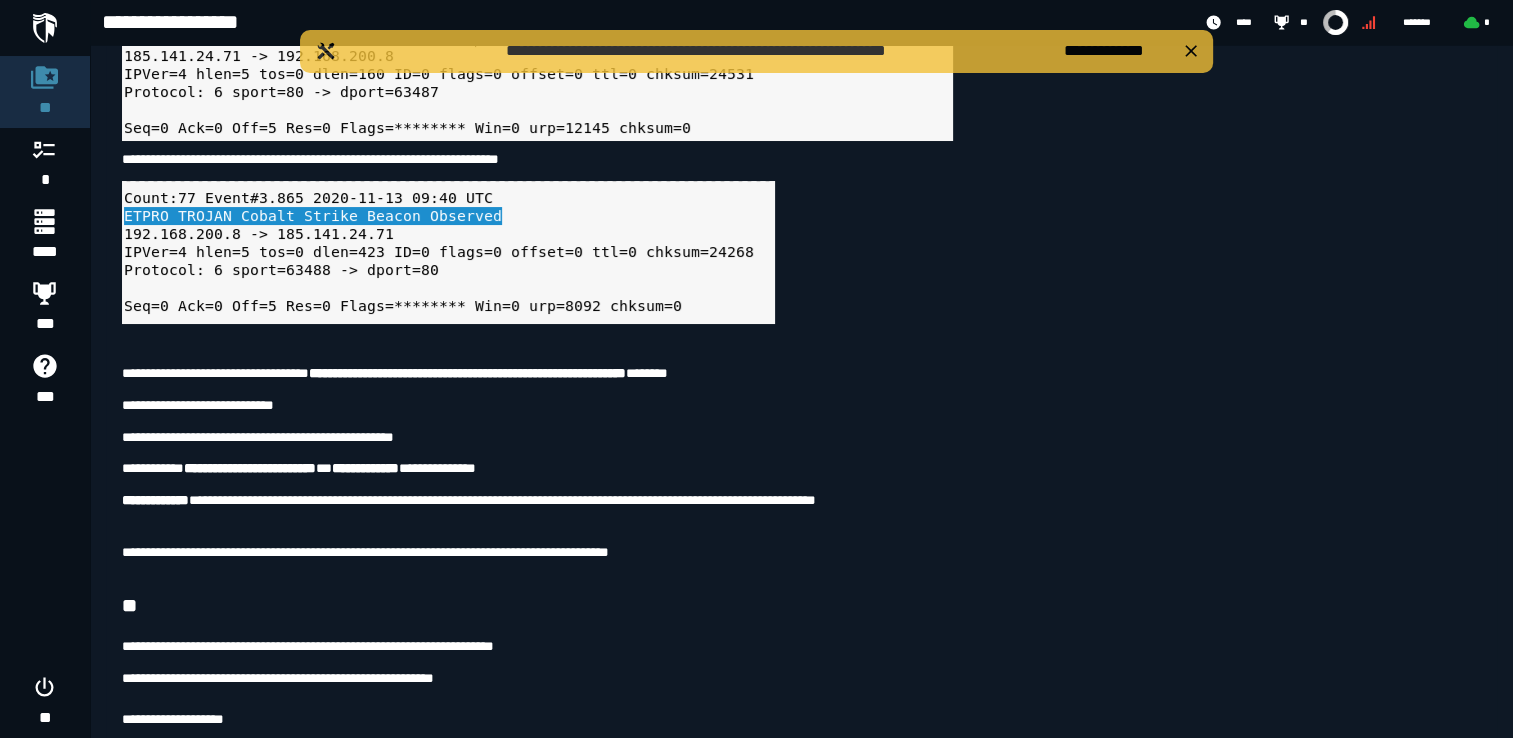 scroll, scrollTop: 6716, scrollLeft: 0, axis: vertical 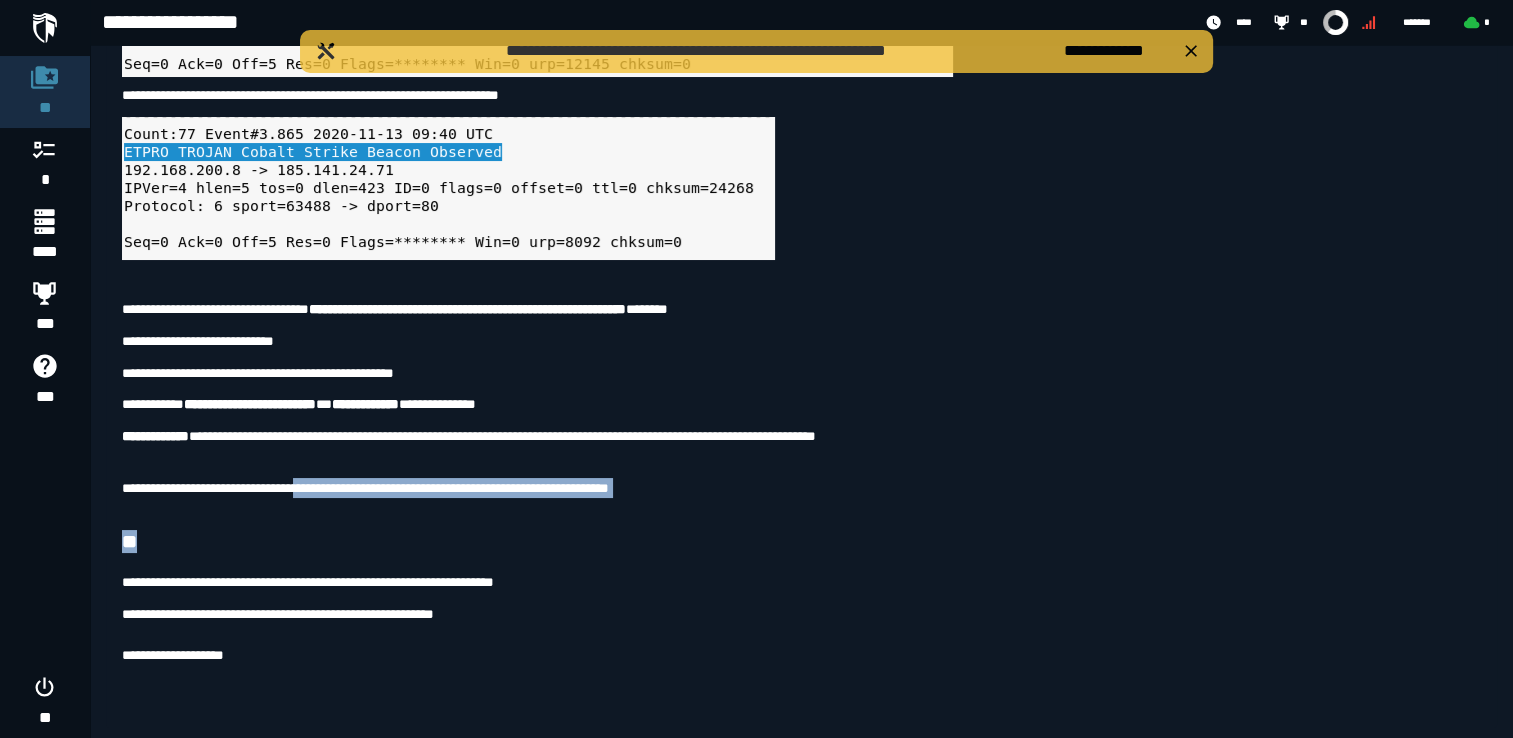 drag, startPoint x: 529, startPoint y: 540, endPoint x: 835, endPoint y: 549, distance: 306.13232 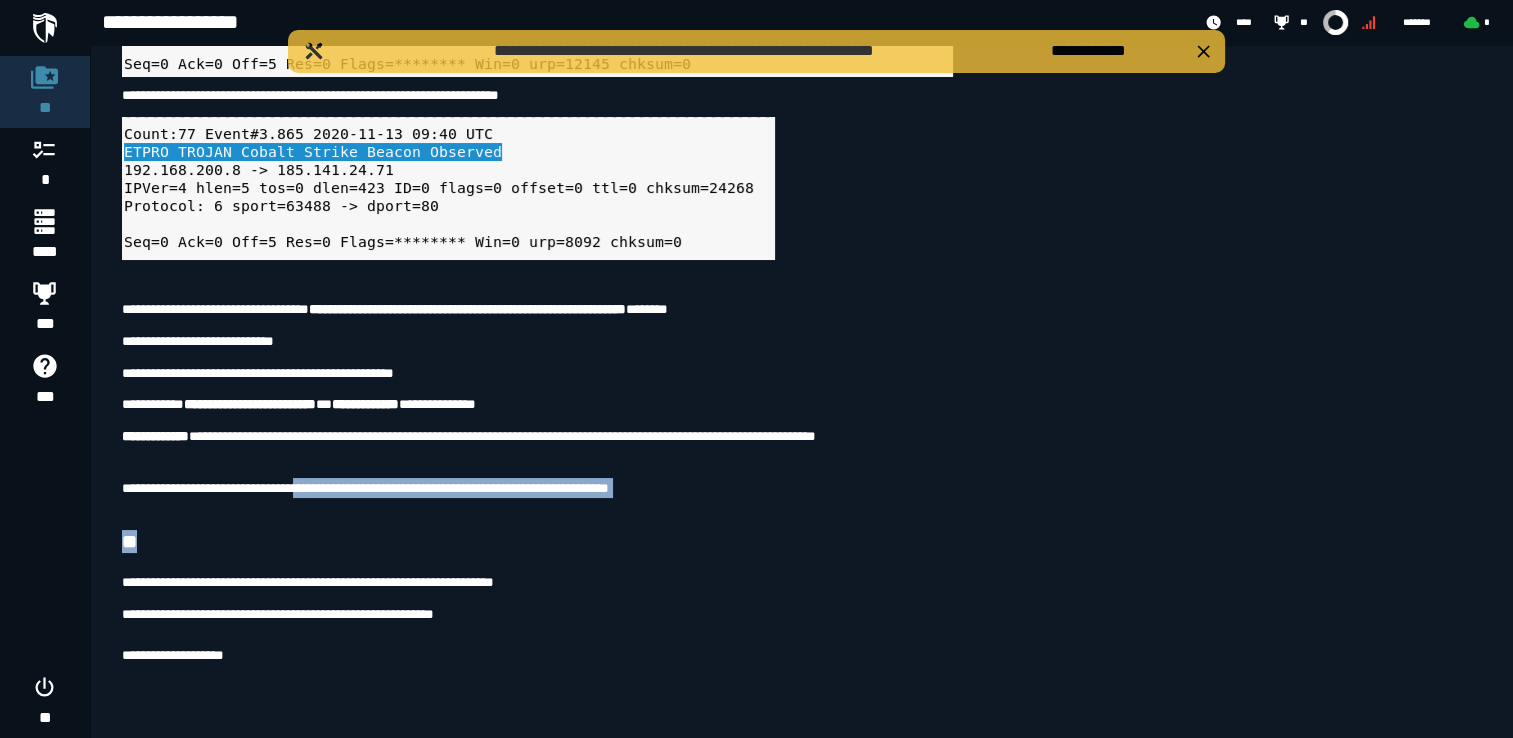 copy on "**********" 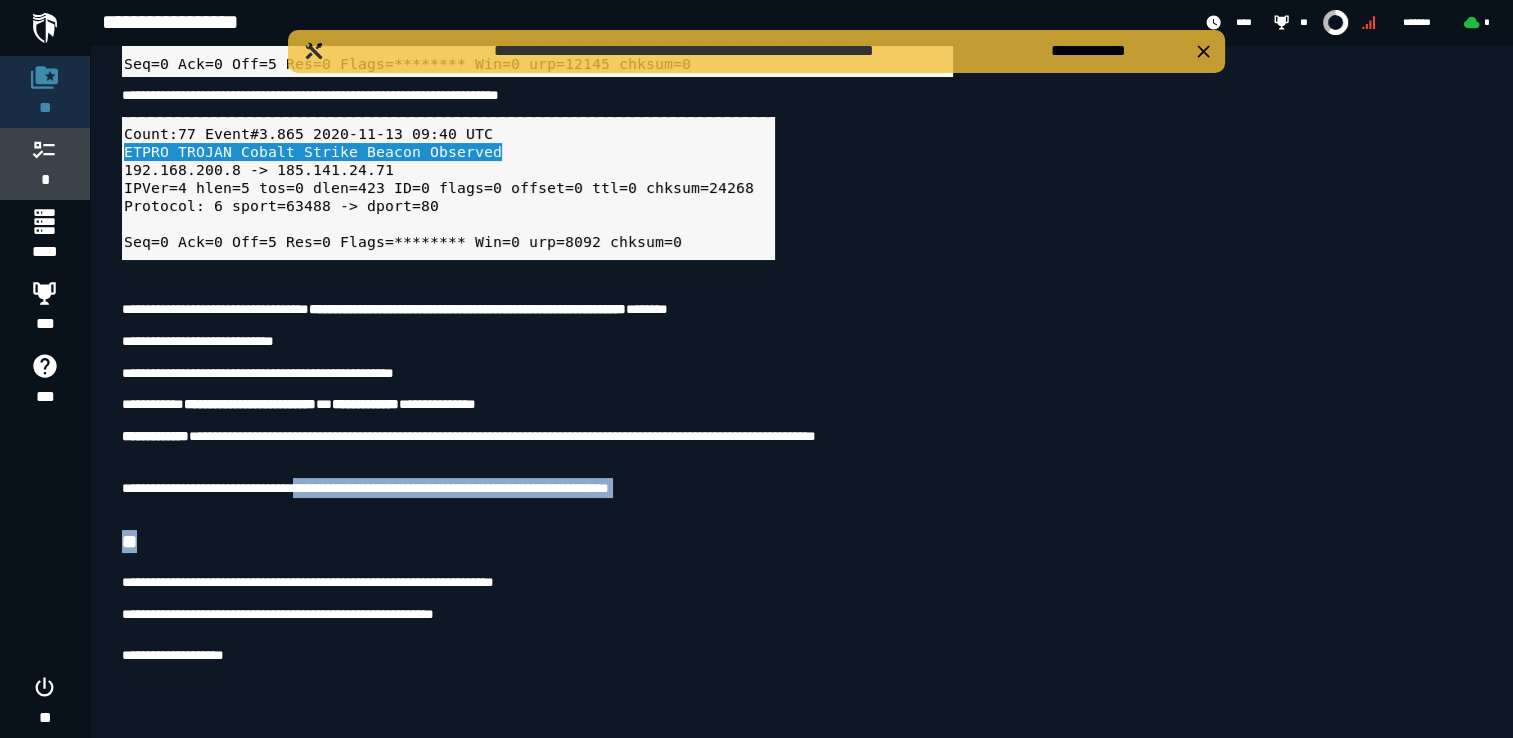 click 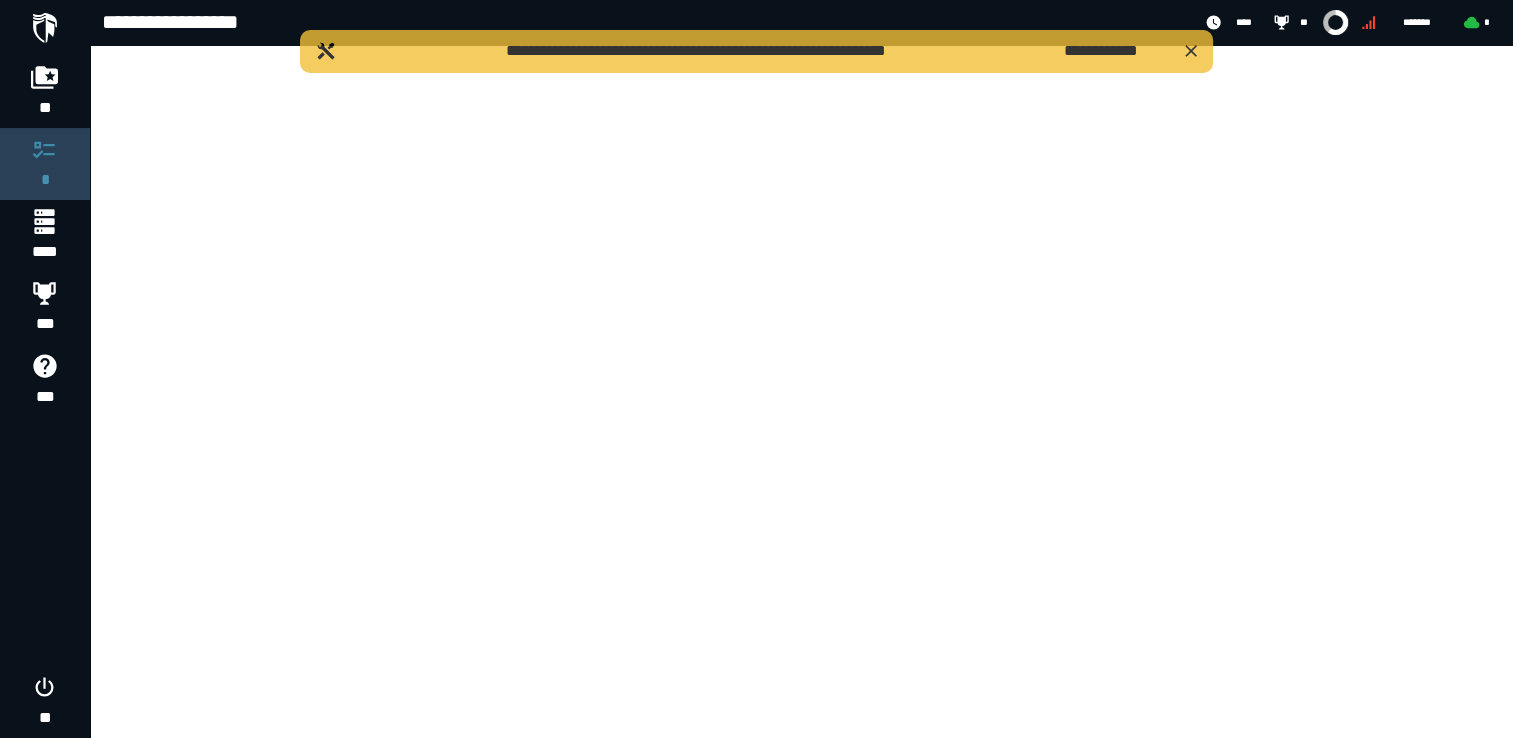 scroll, scrollTop: 0, scrollLeft: 0, axis: both 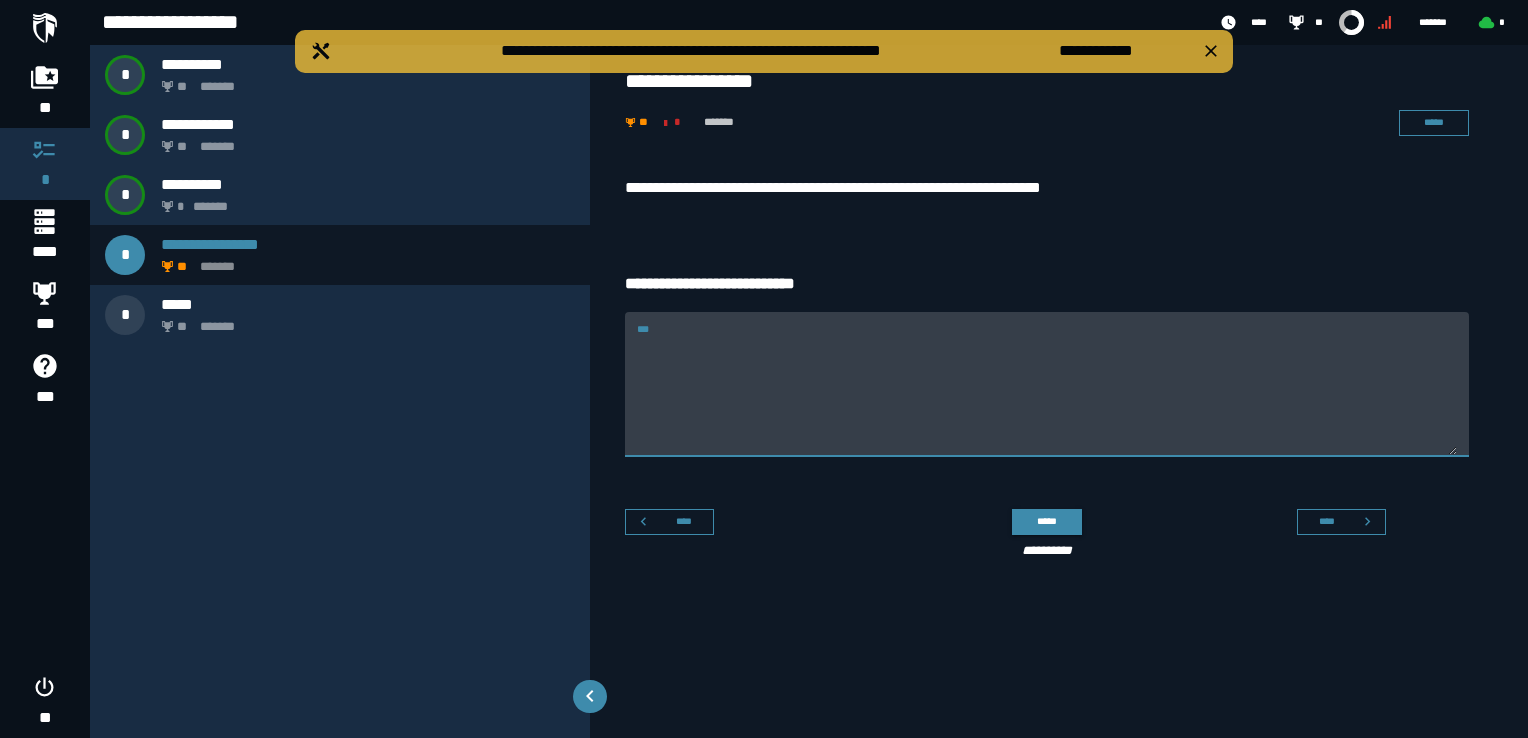 click on "***" at bounding box center [1047, 396] 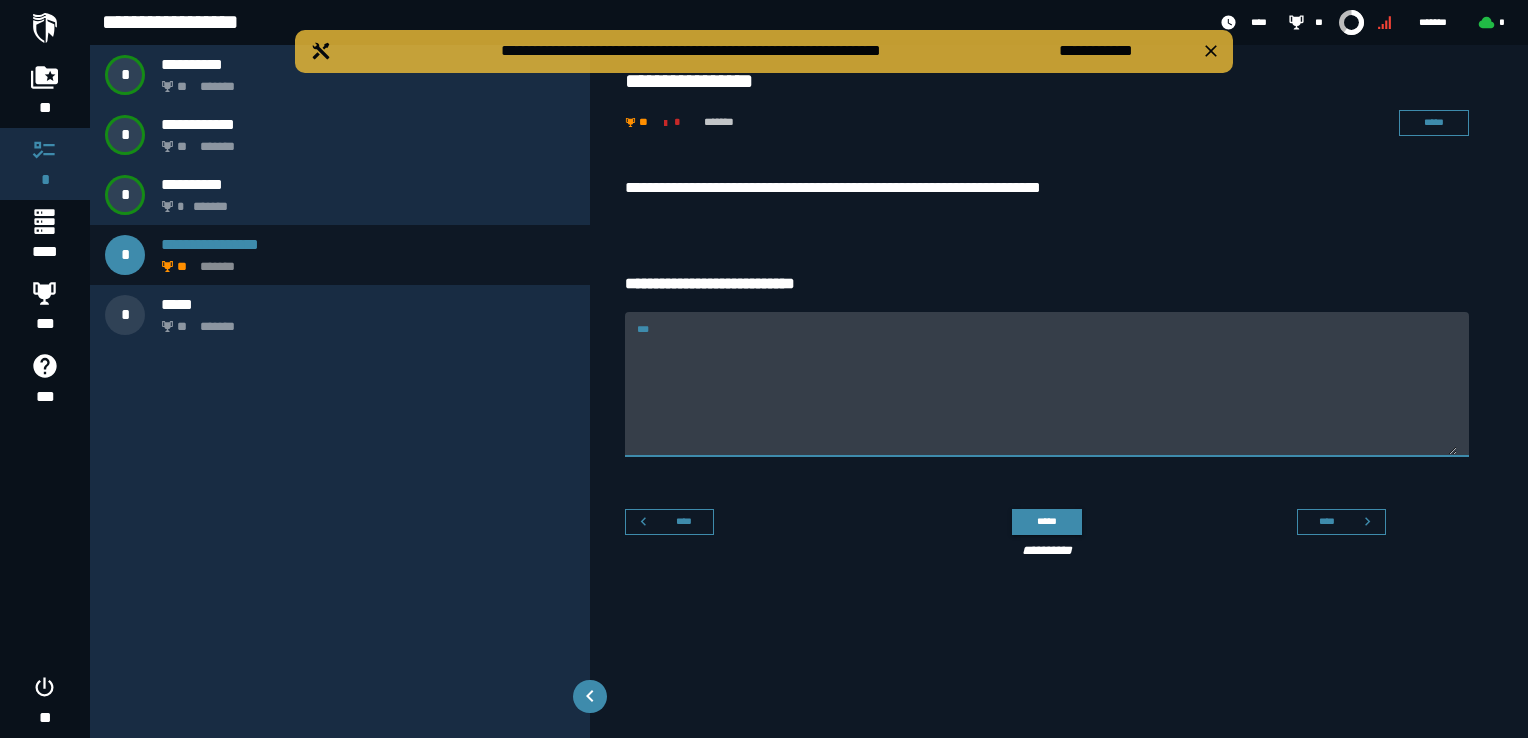 paste on "**********" 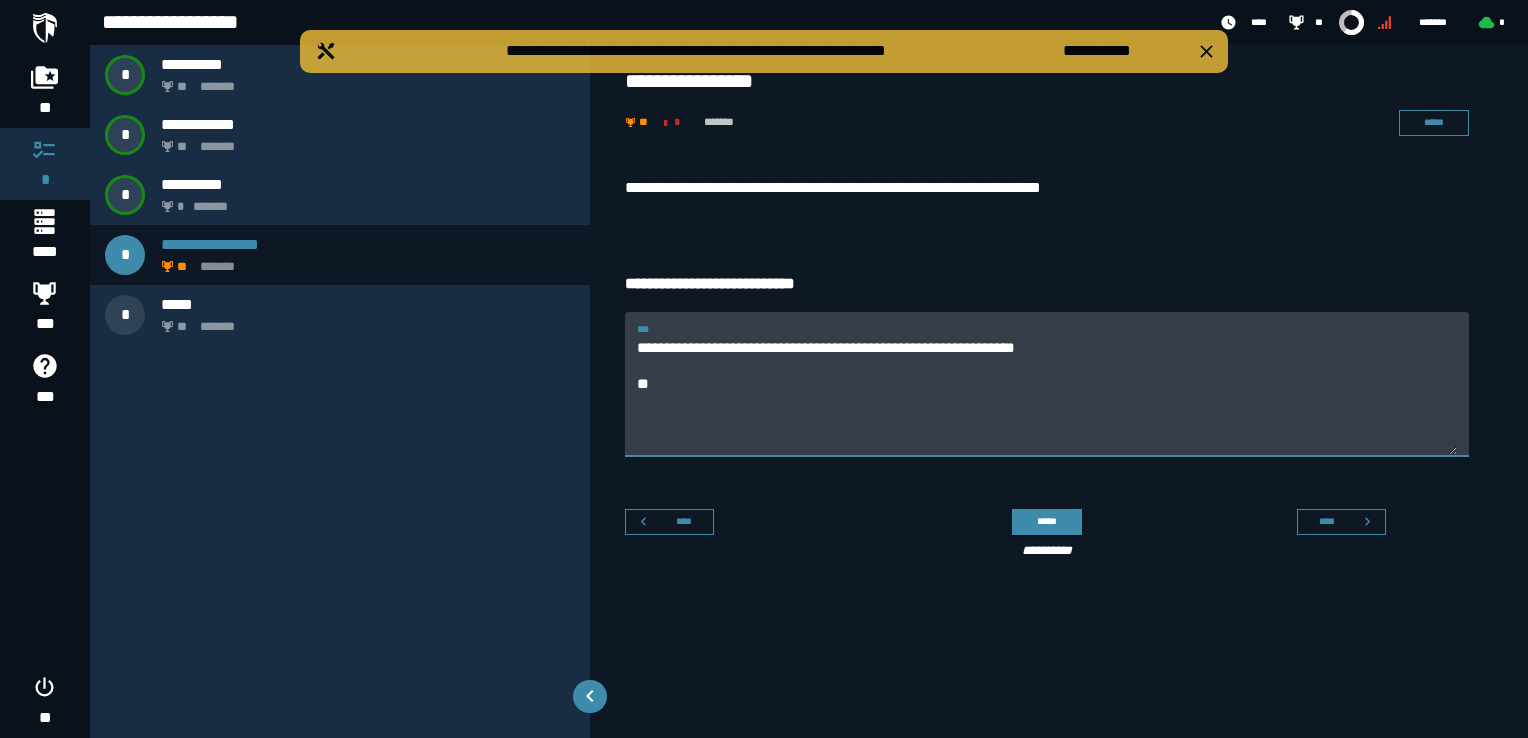 drag, startPoint x: 744, startPoint y: 386, endPoint x: 554, endPoint y: 350, distance: 193.38045 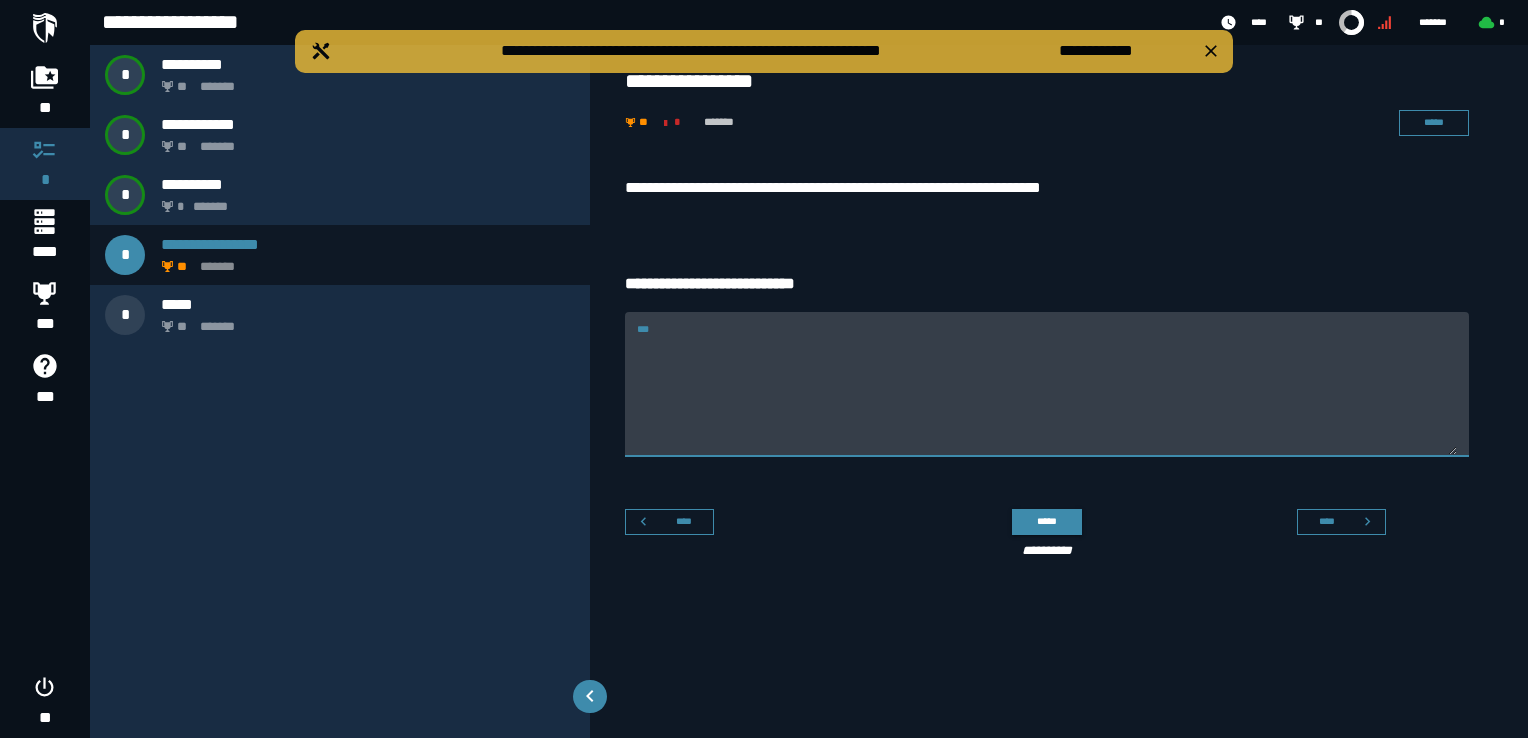 click on "***" at bounding box center (1047, 396) 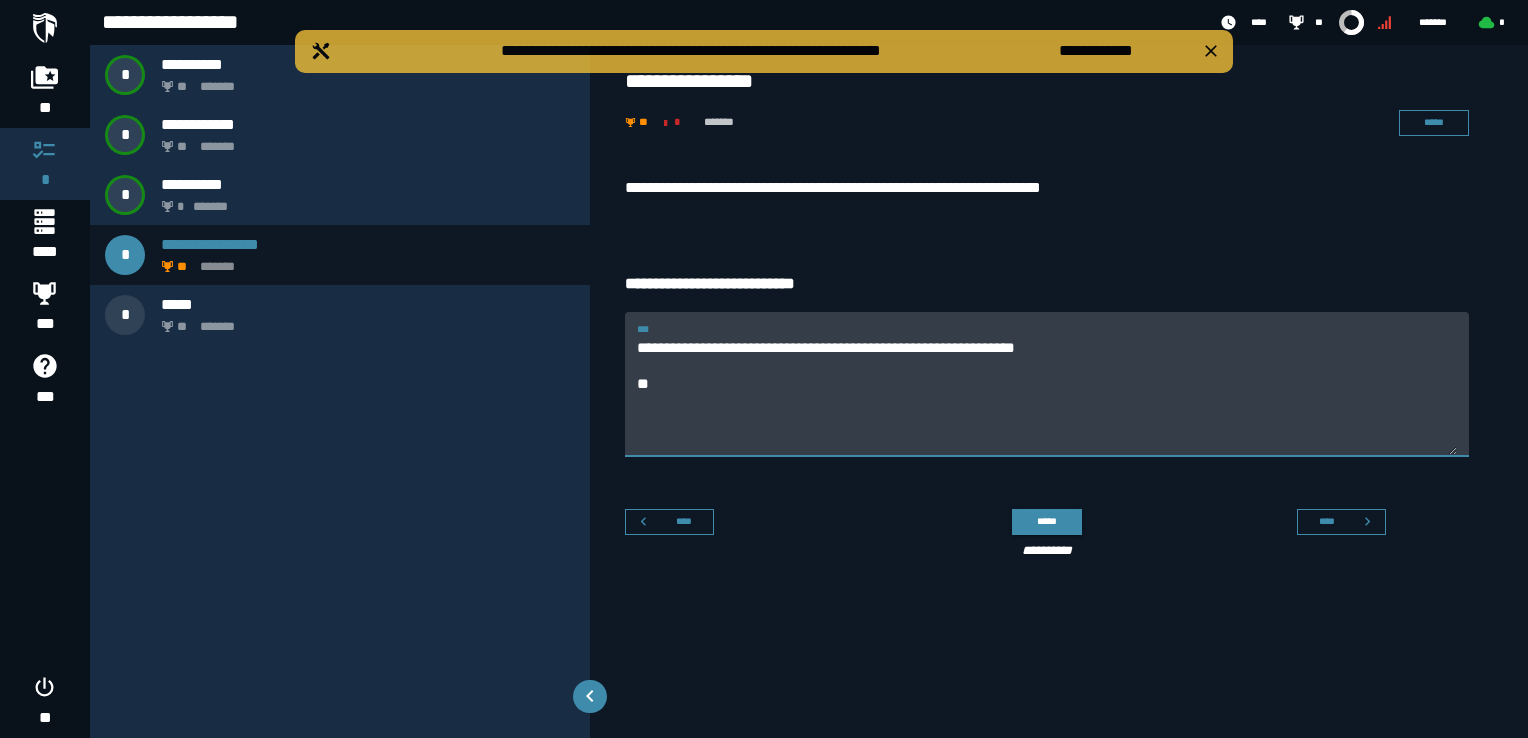 drag, startPoint x: 704, startPoint y: 376, endPoint x: 580, endPoint y: 348, distance: 127.12199 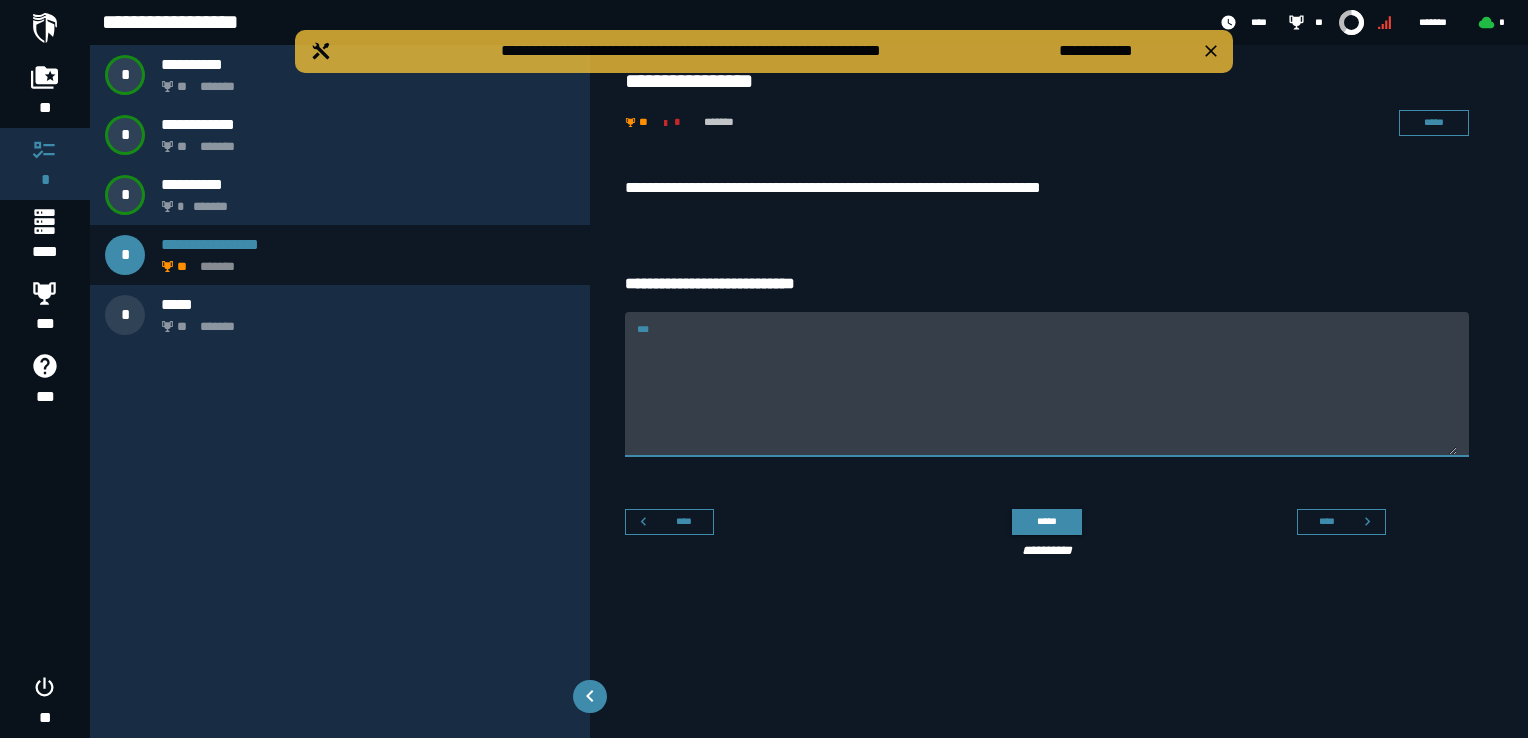 paste on "**********" 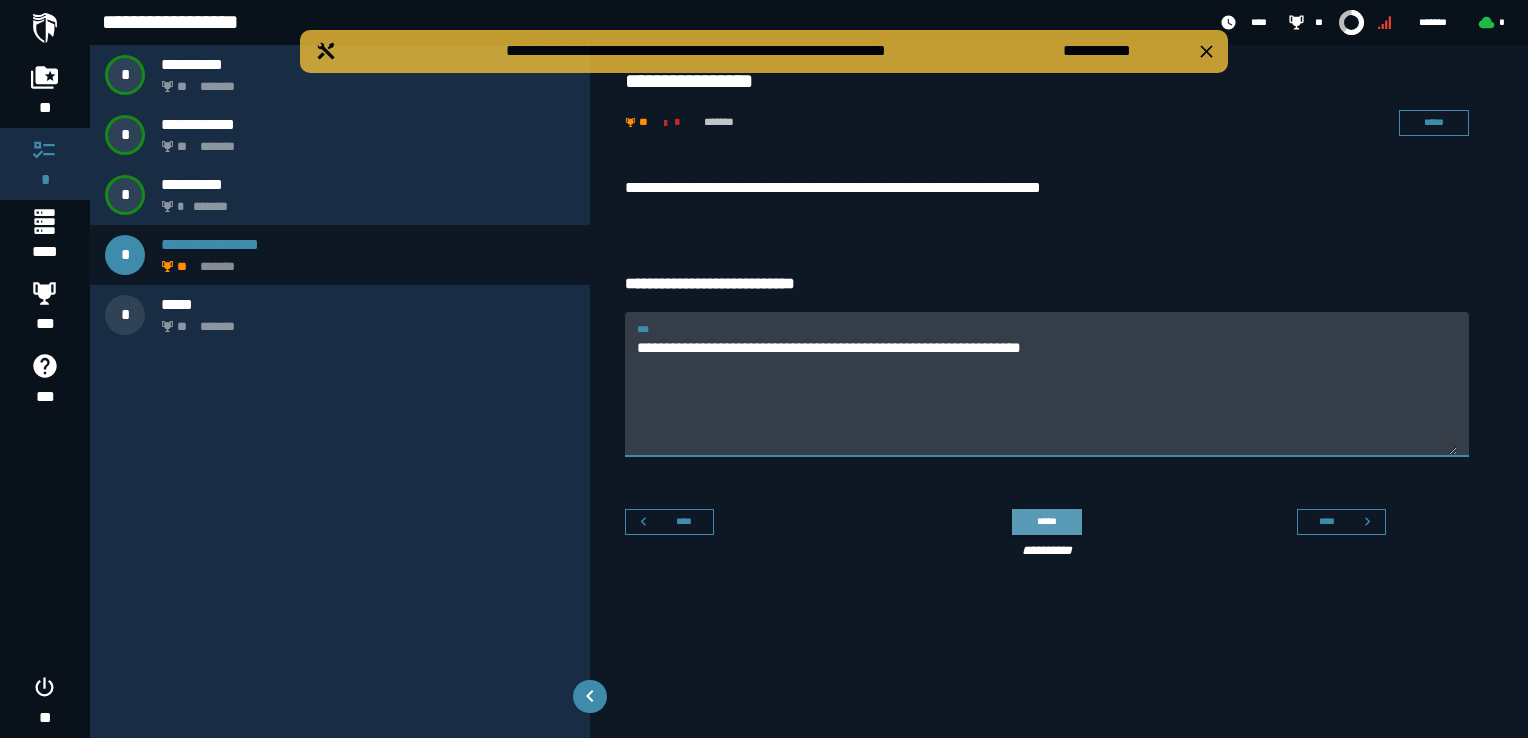 type on "**********" 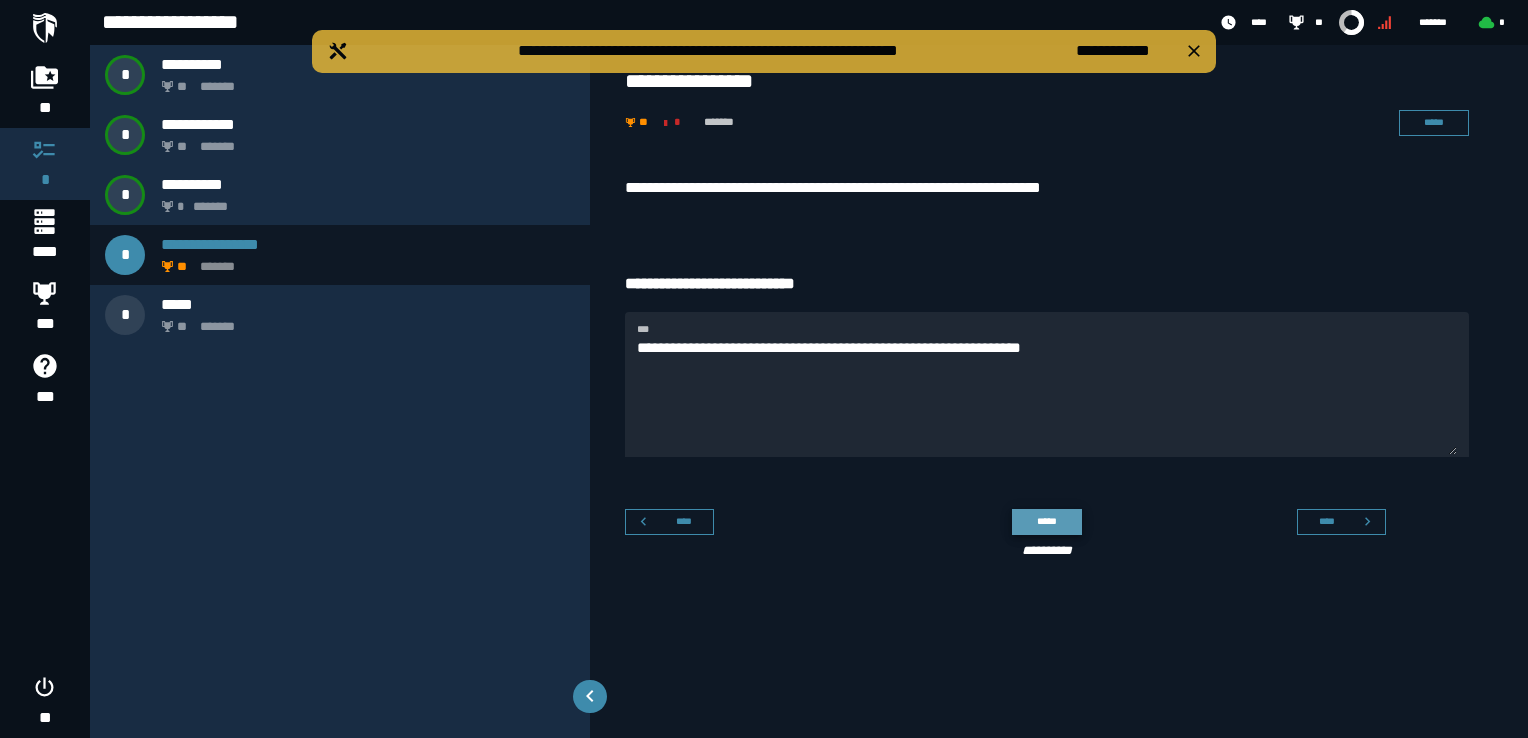 click on "*****" 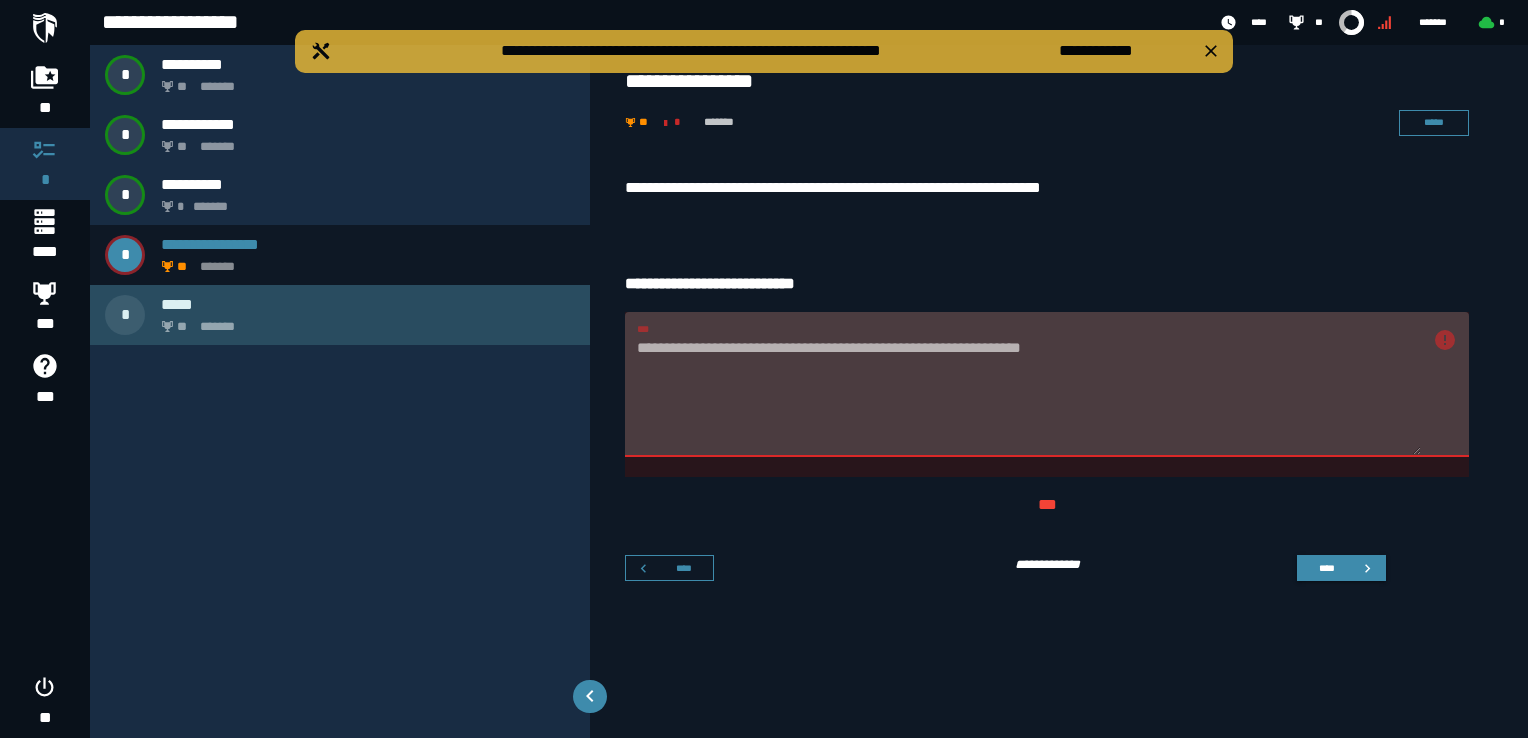 click on "** *******" at bounding box center (364, 321) 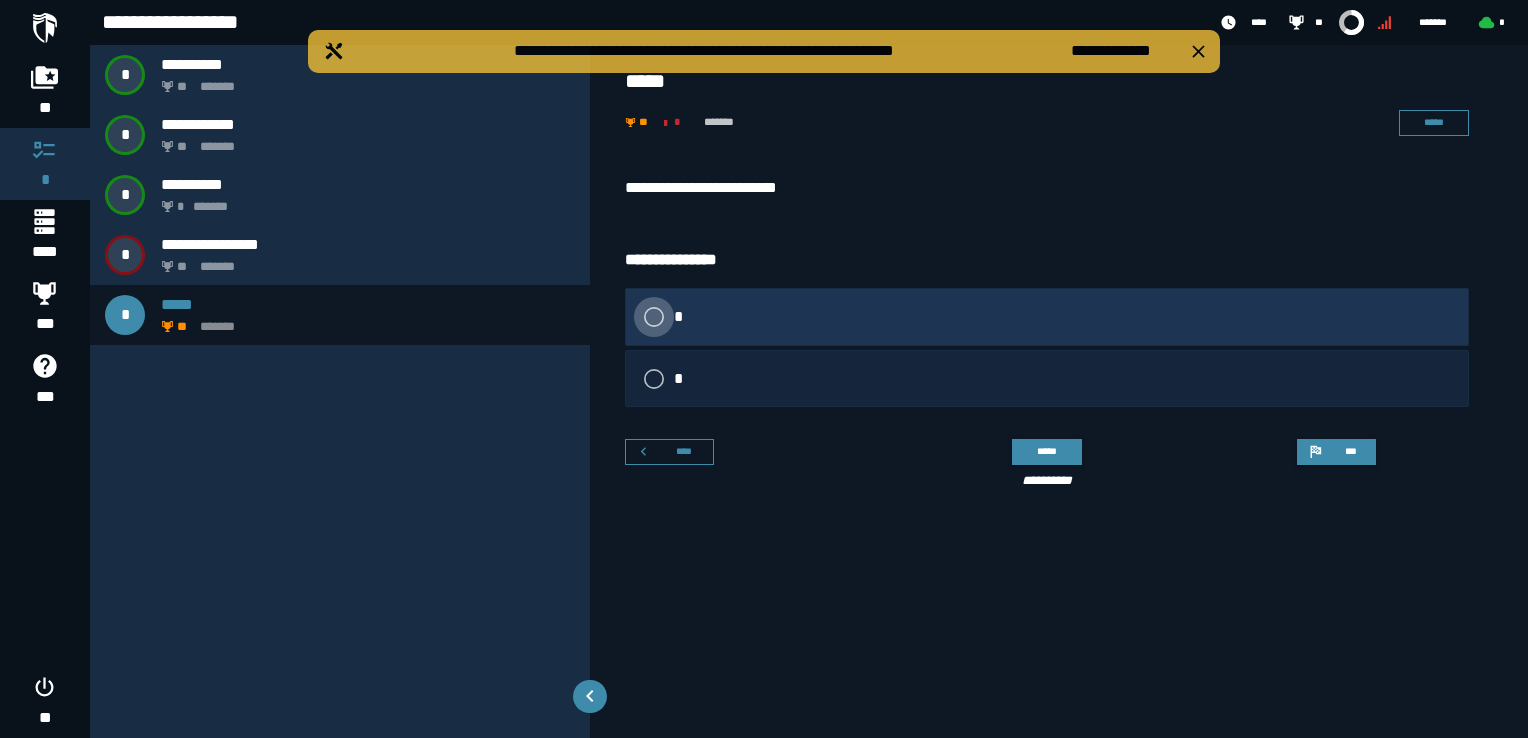 click at bounding box center [654, 317] 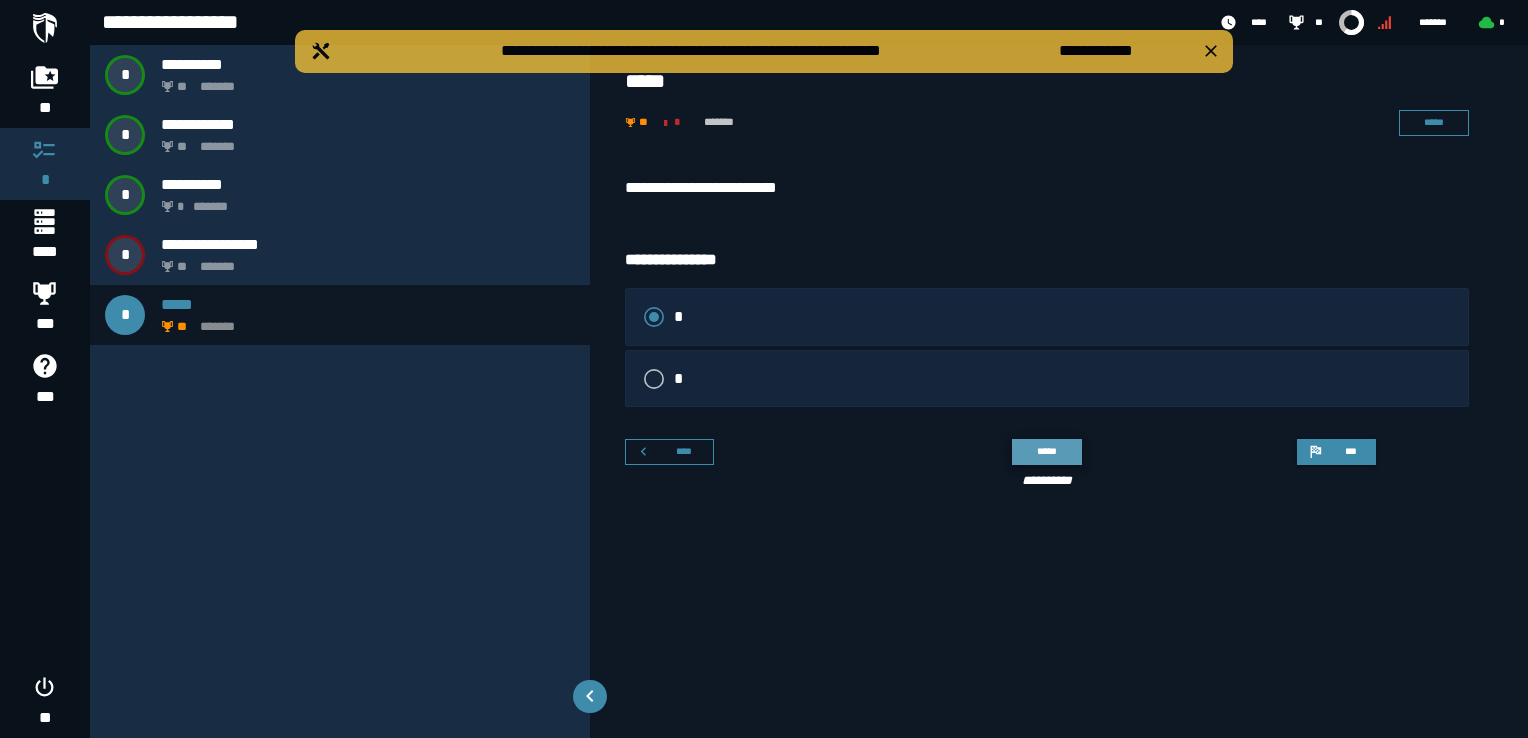 click on "*****" at bounding box center (1047, 451) 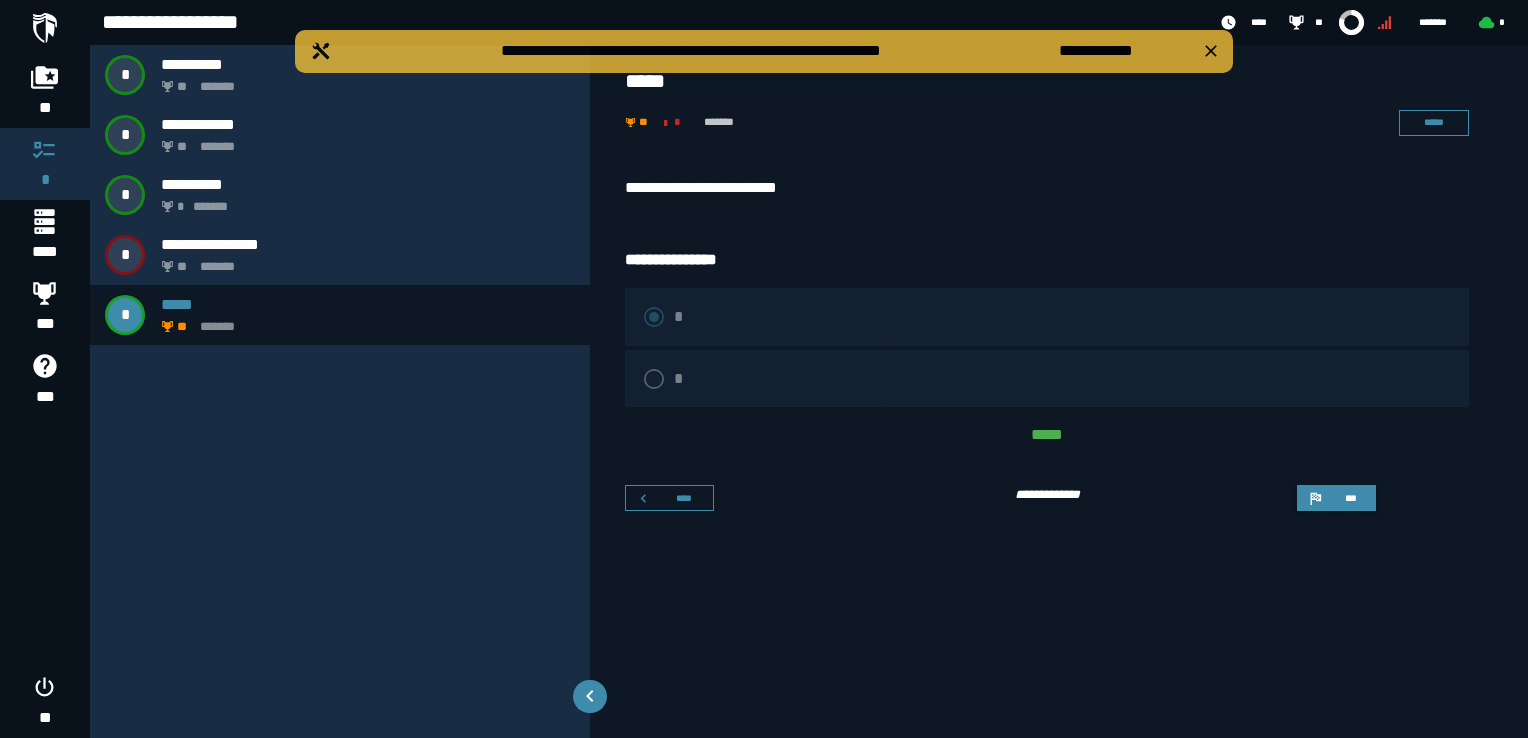 click on "**********" at bounding box center [1039, 487] 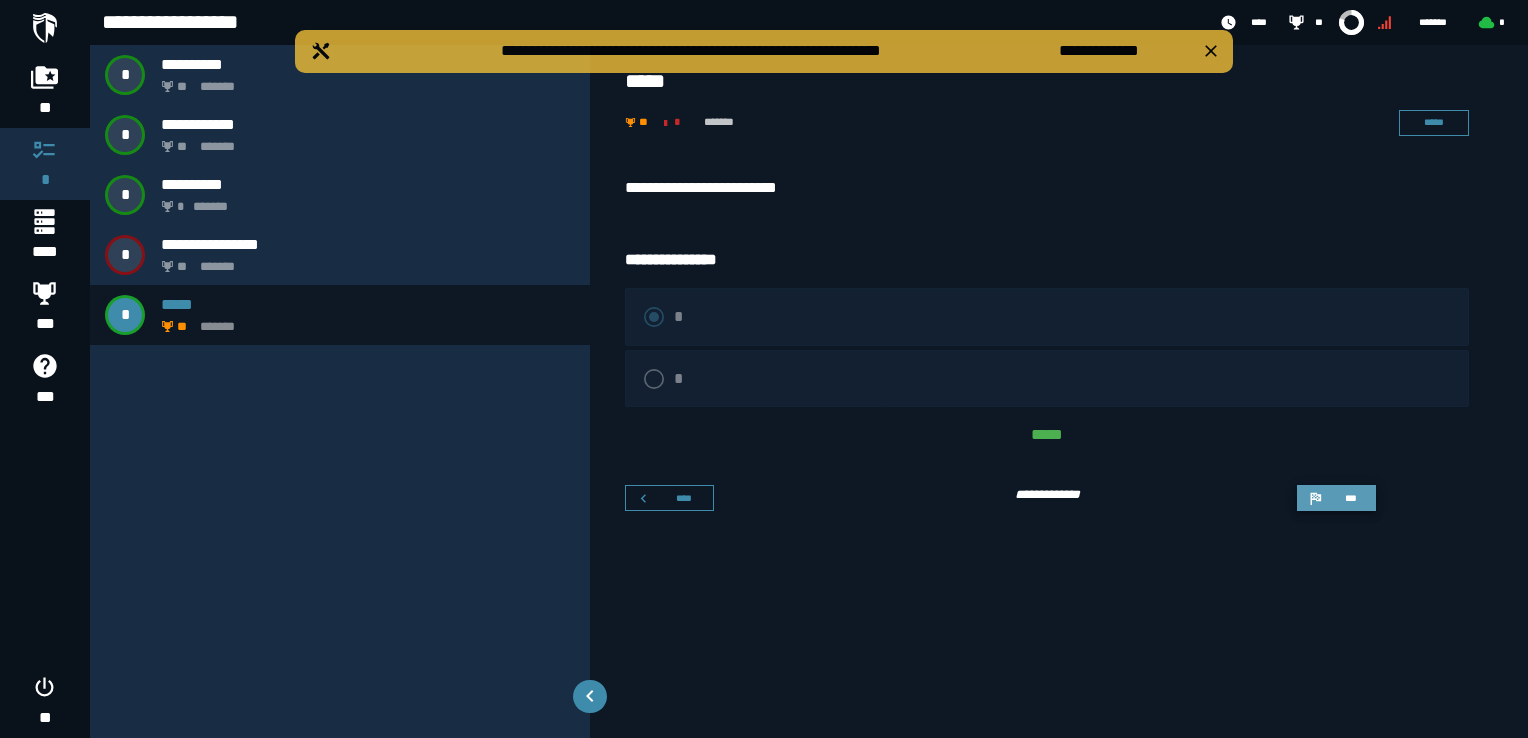 click on "***" at bounding box center (1336, 498) 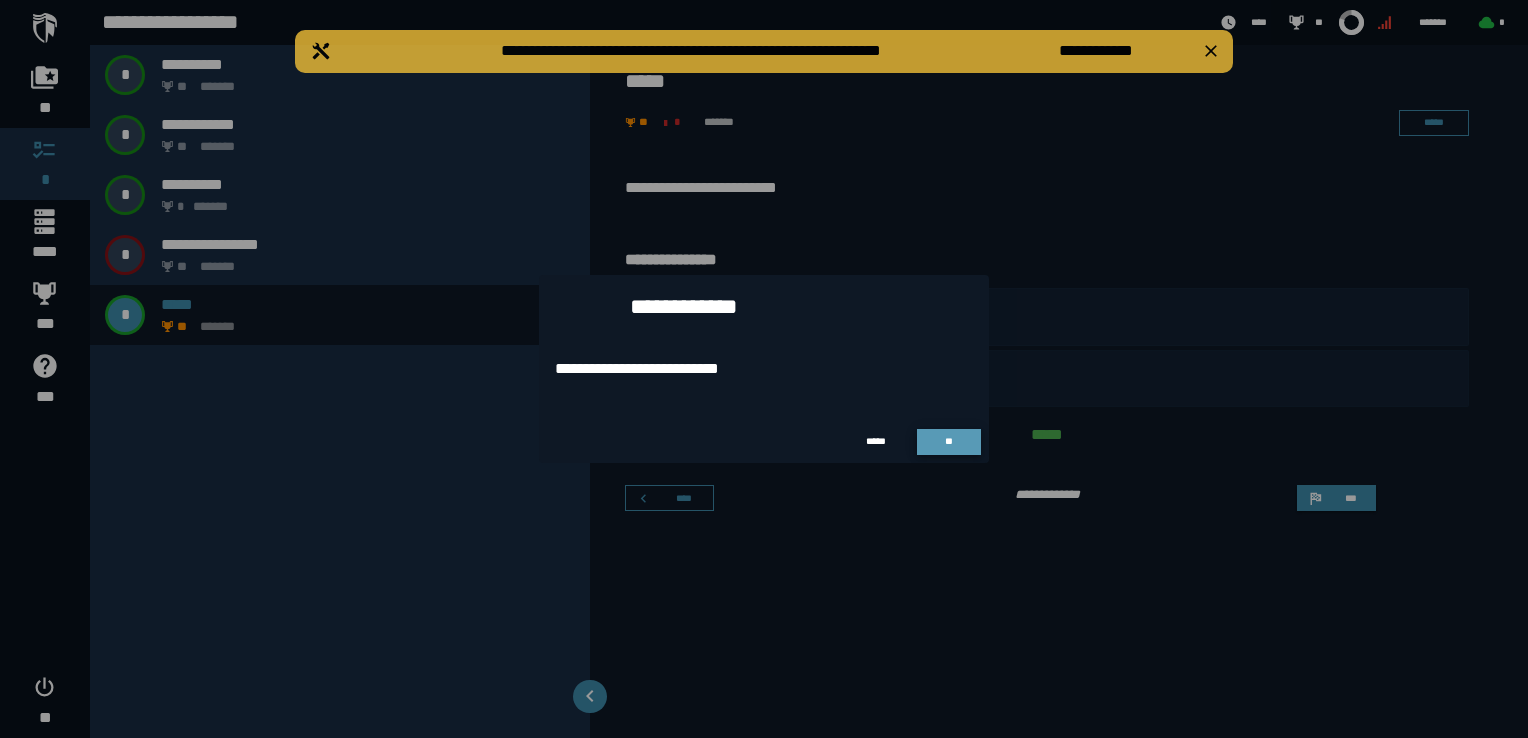 click on "**" at bounding box center (949, 442) 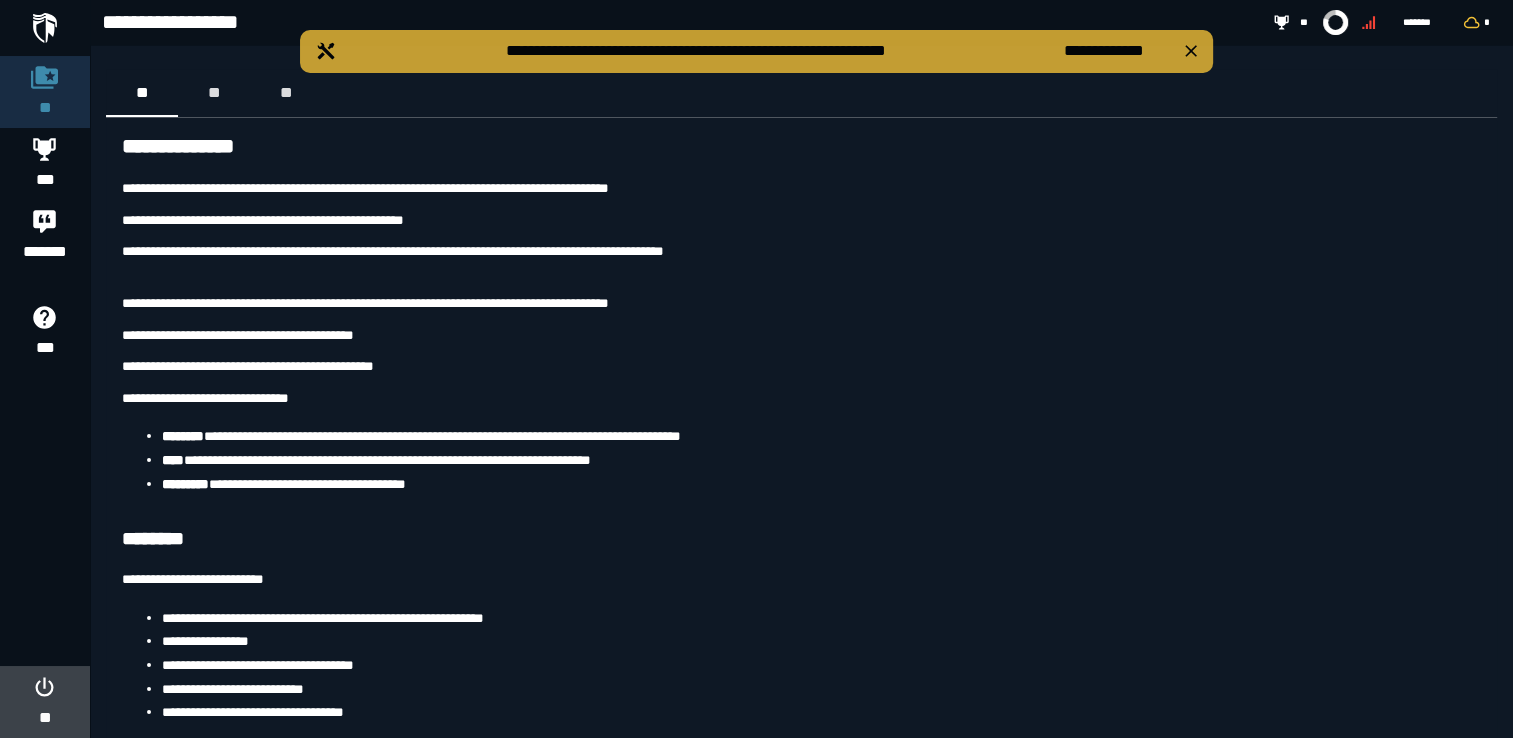 click on "**" 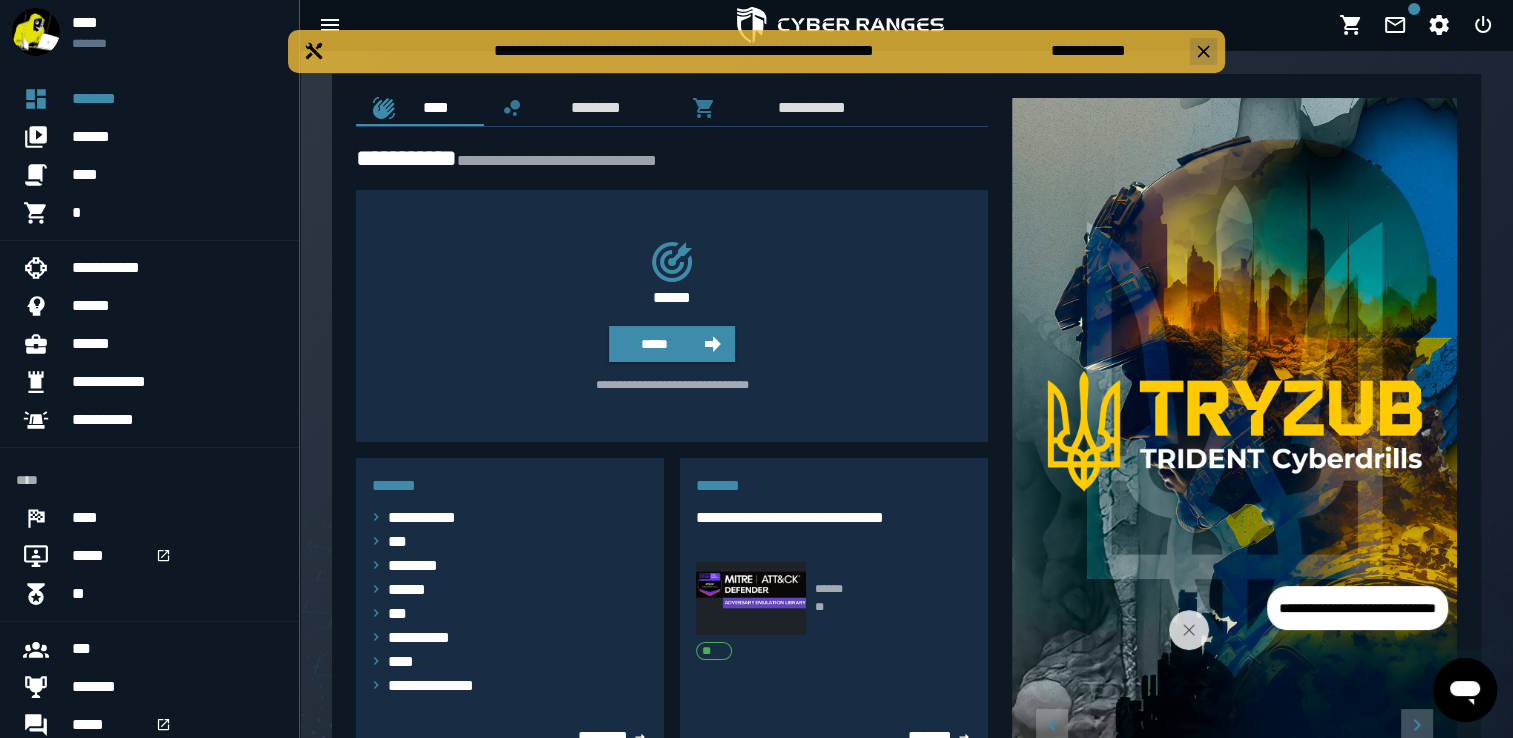 click 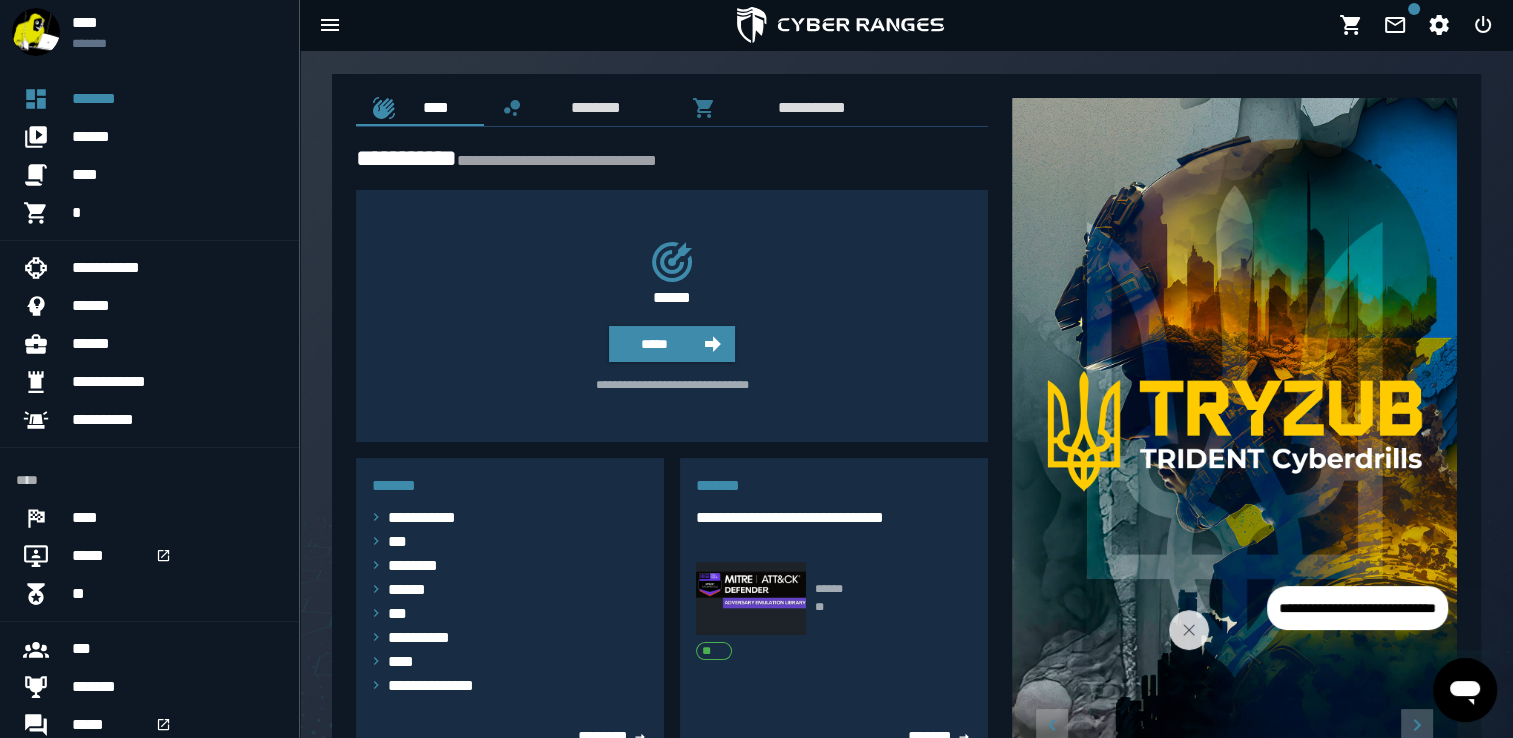 click at bounding box center (1333, 618) 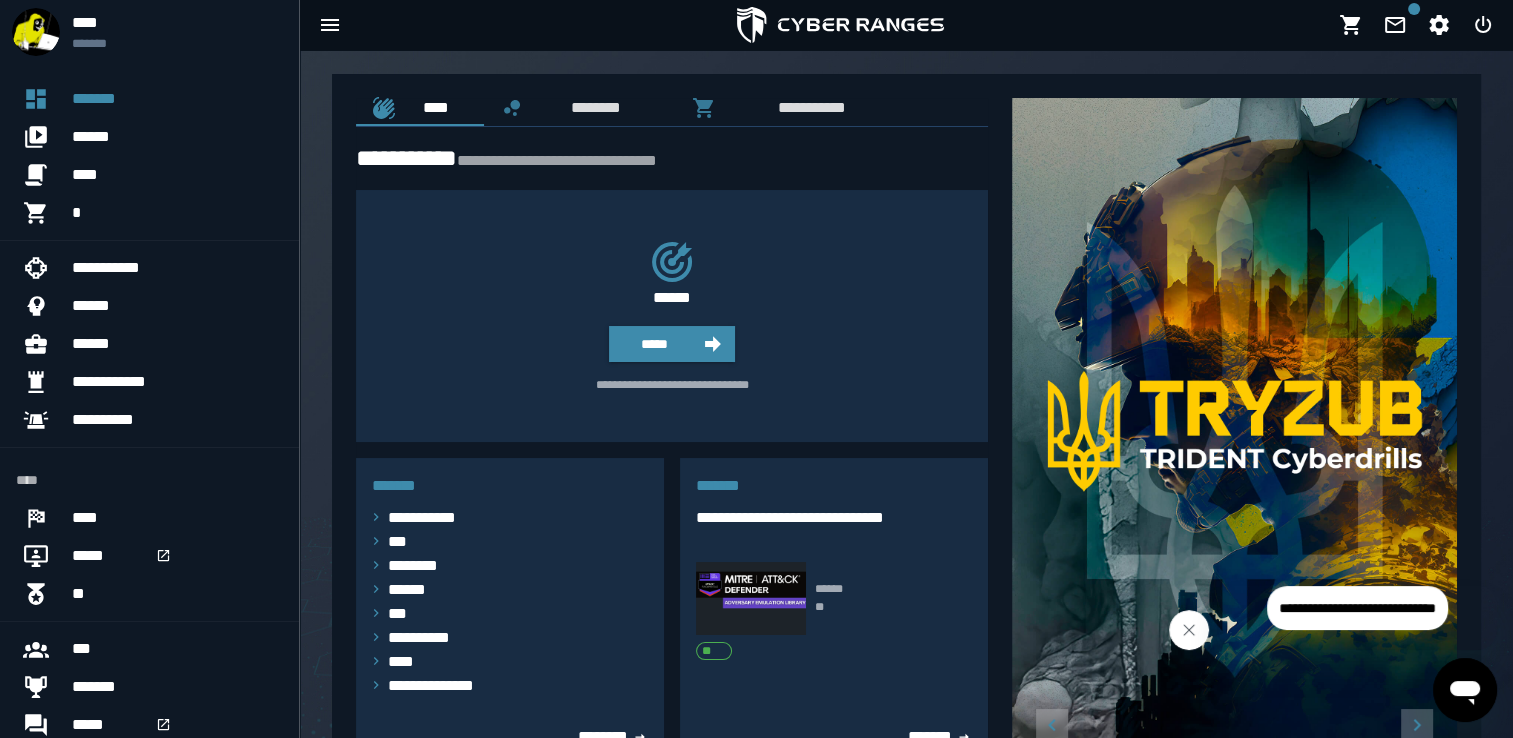 click at bounding box center (1189, 630) 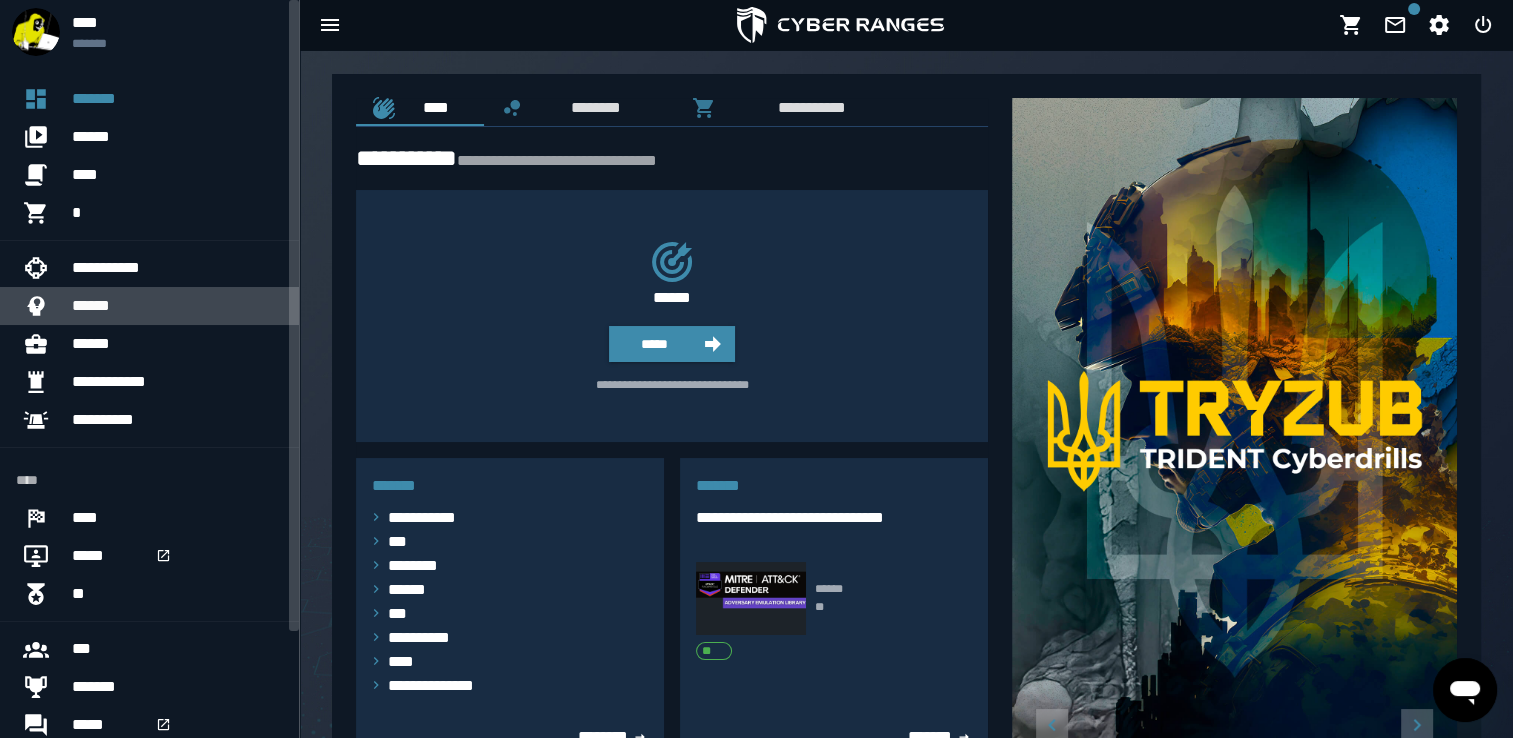 click on "******" at bounding box center [120, 306] 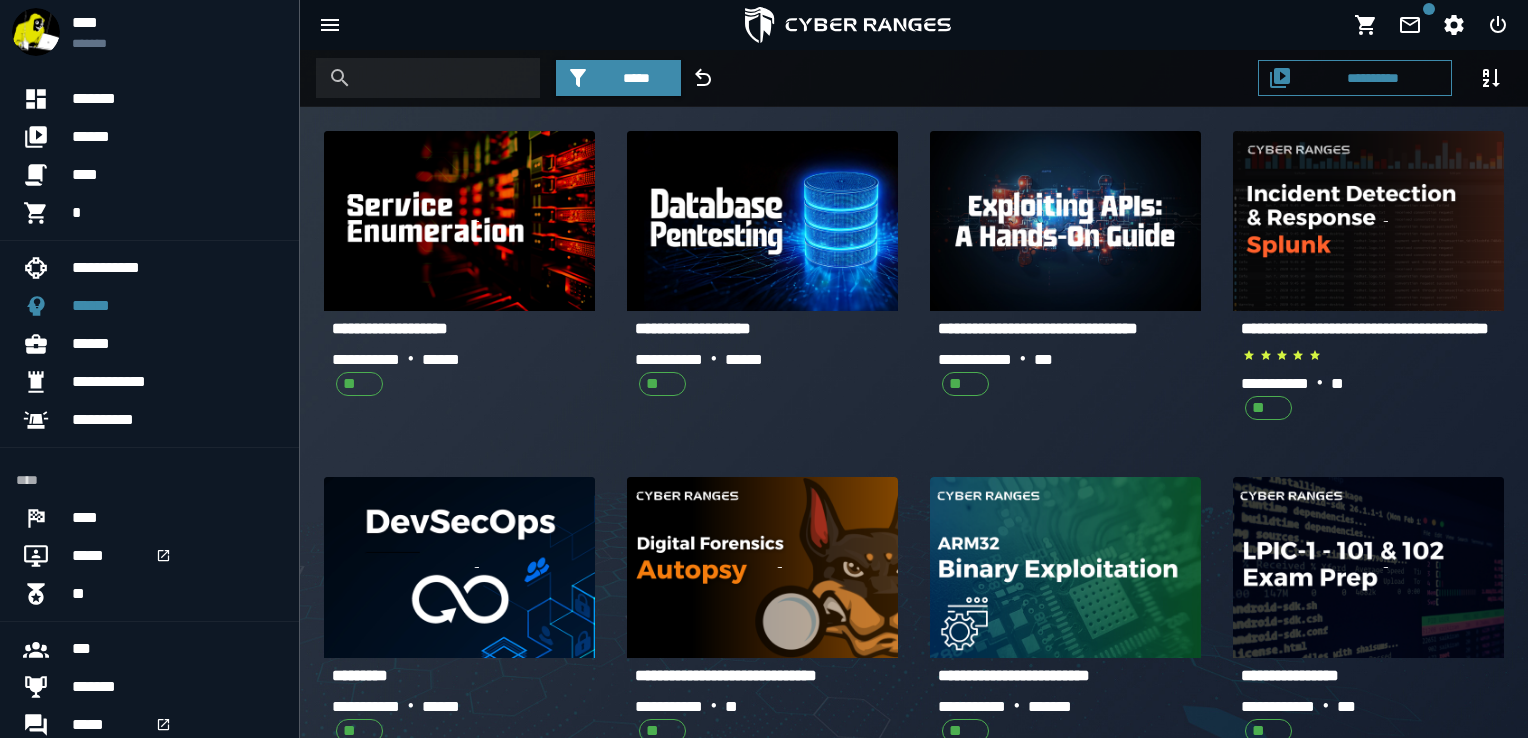 click at bounding box center (764, 369) 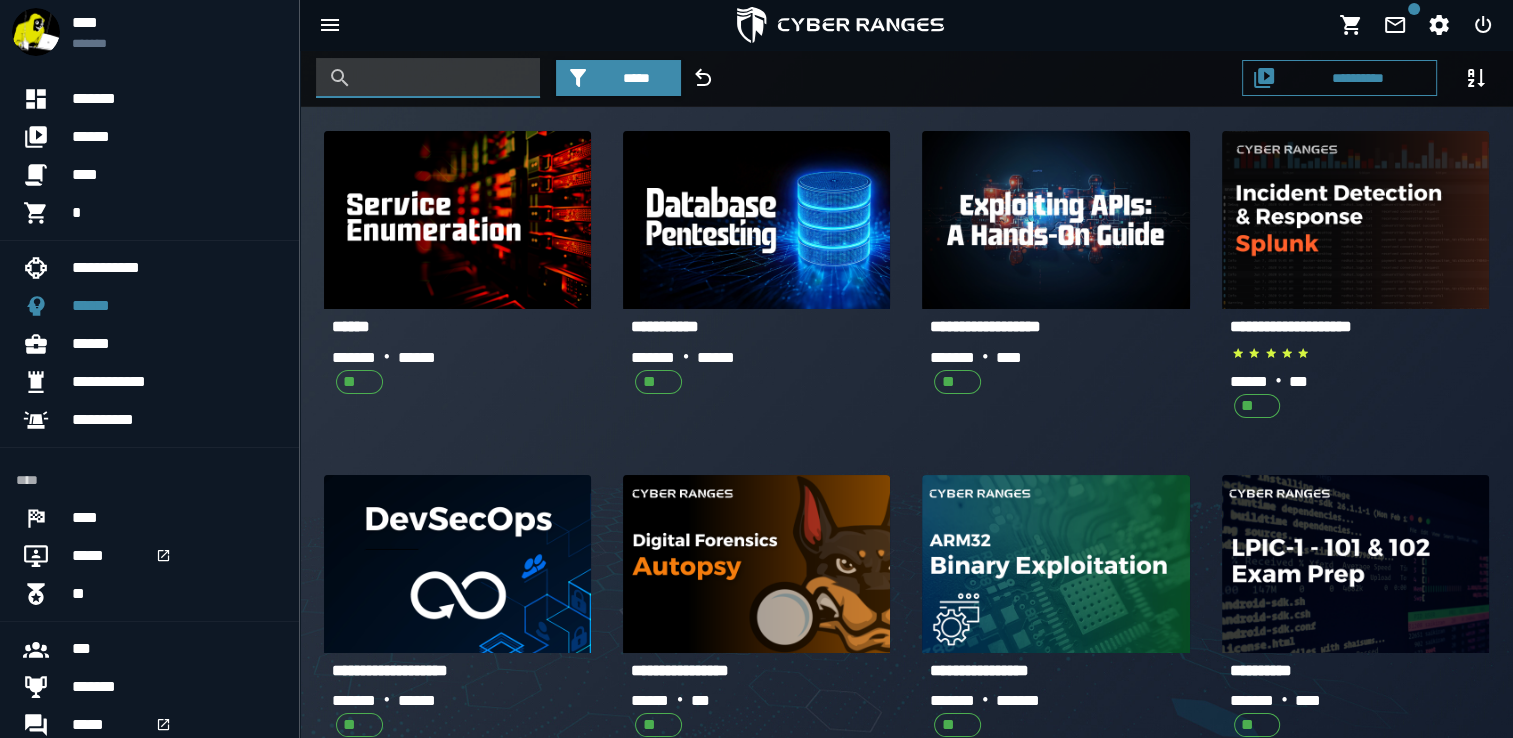 click at bounding box center (443, 78) 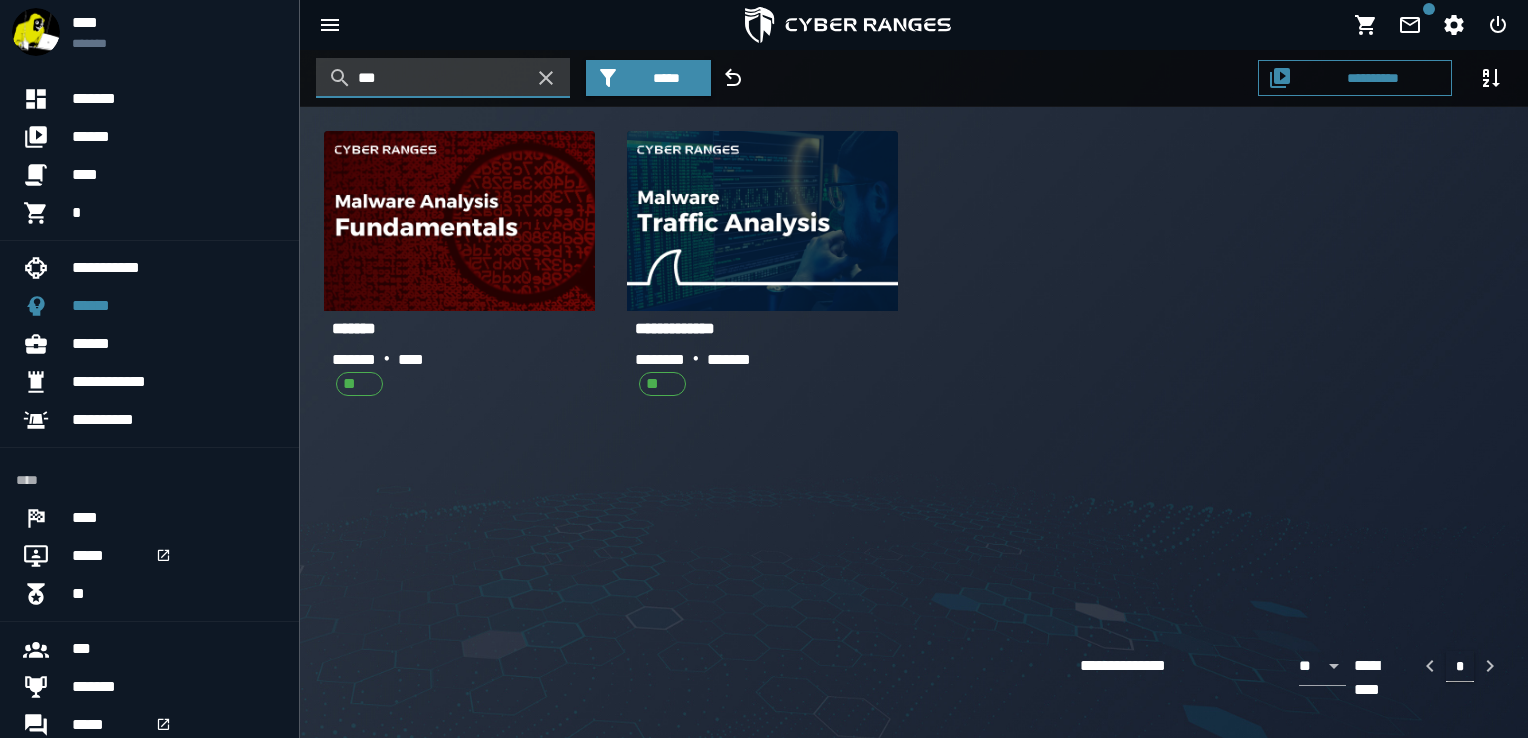 type on "***" 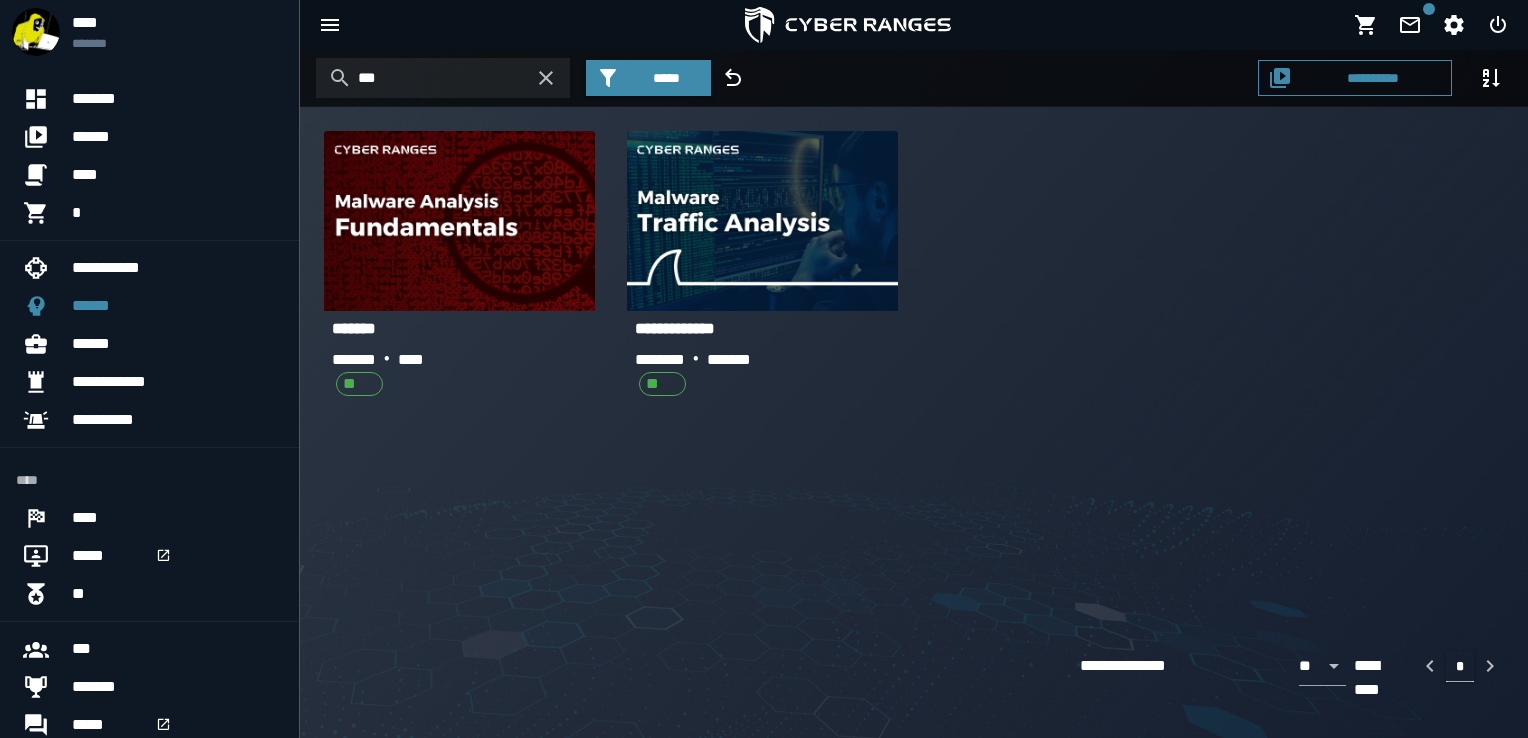 click 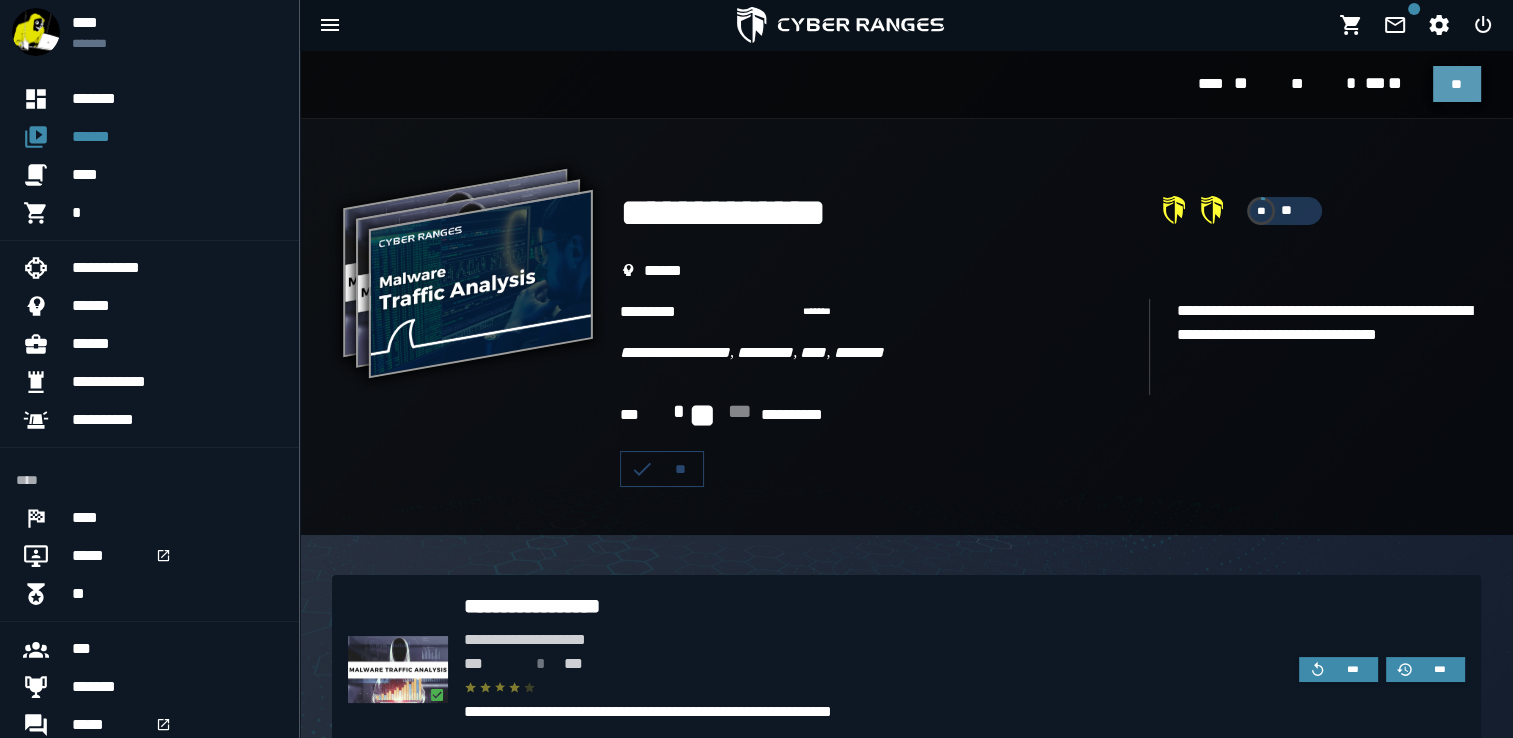click on "**" at bounding box center [1457, 84] 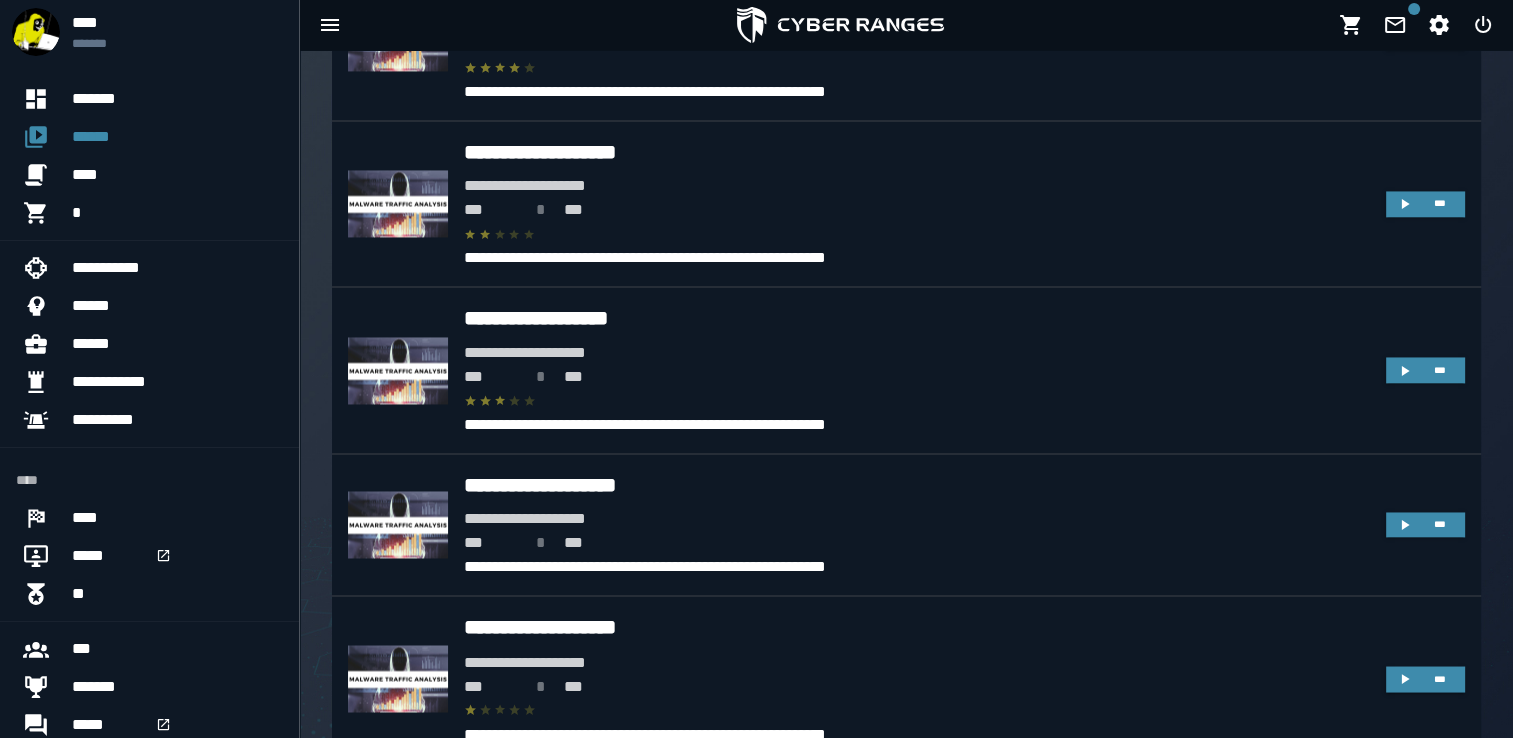 scroll, scrollTop: 3274, scrollLeft: 0, axis: vertical 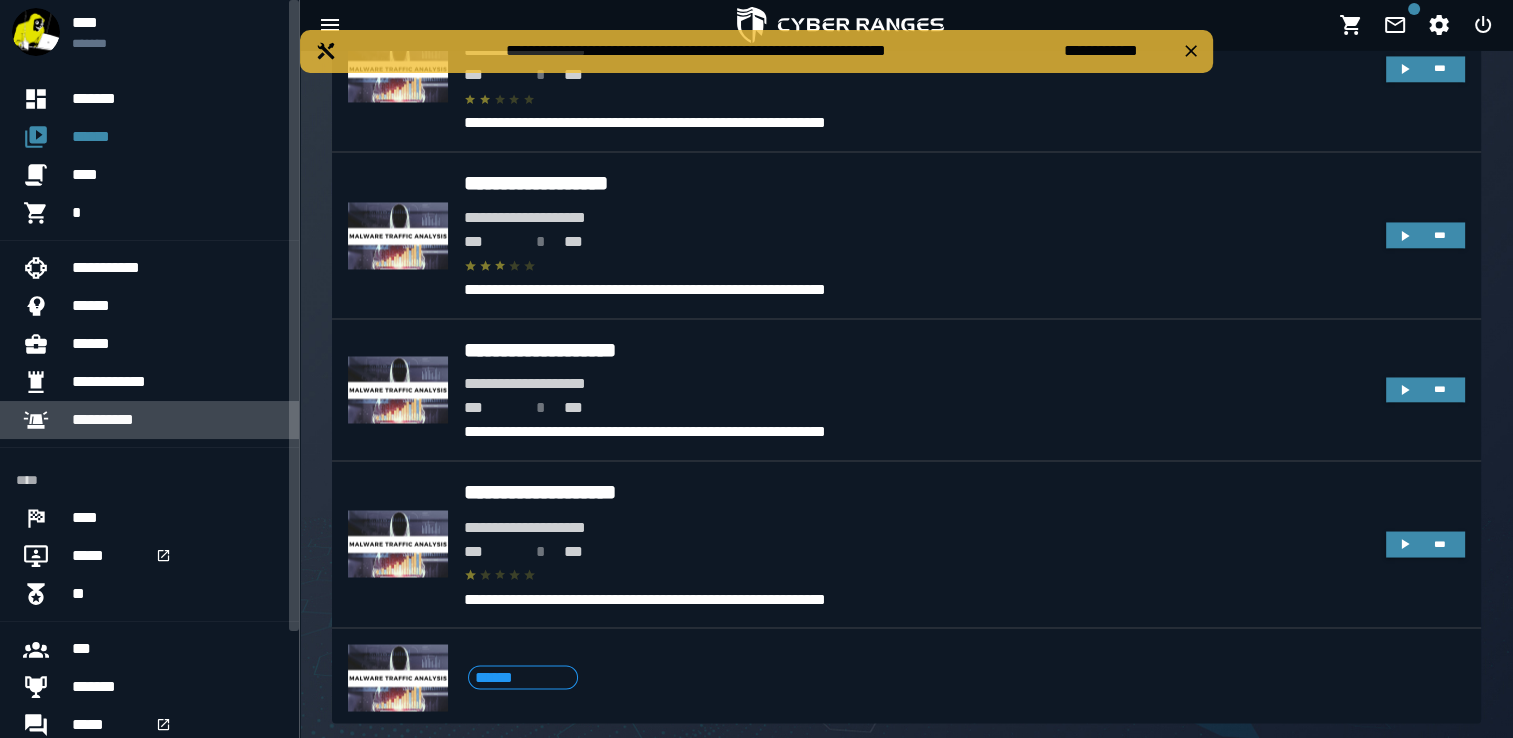 click on "**********" at bounding box center [151, 420] 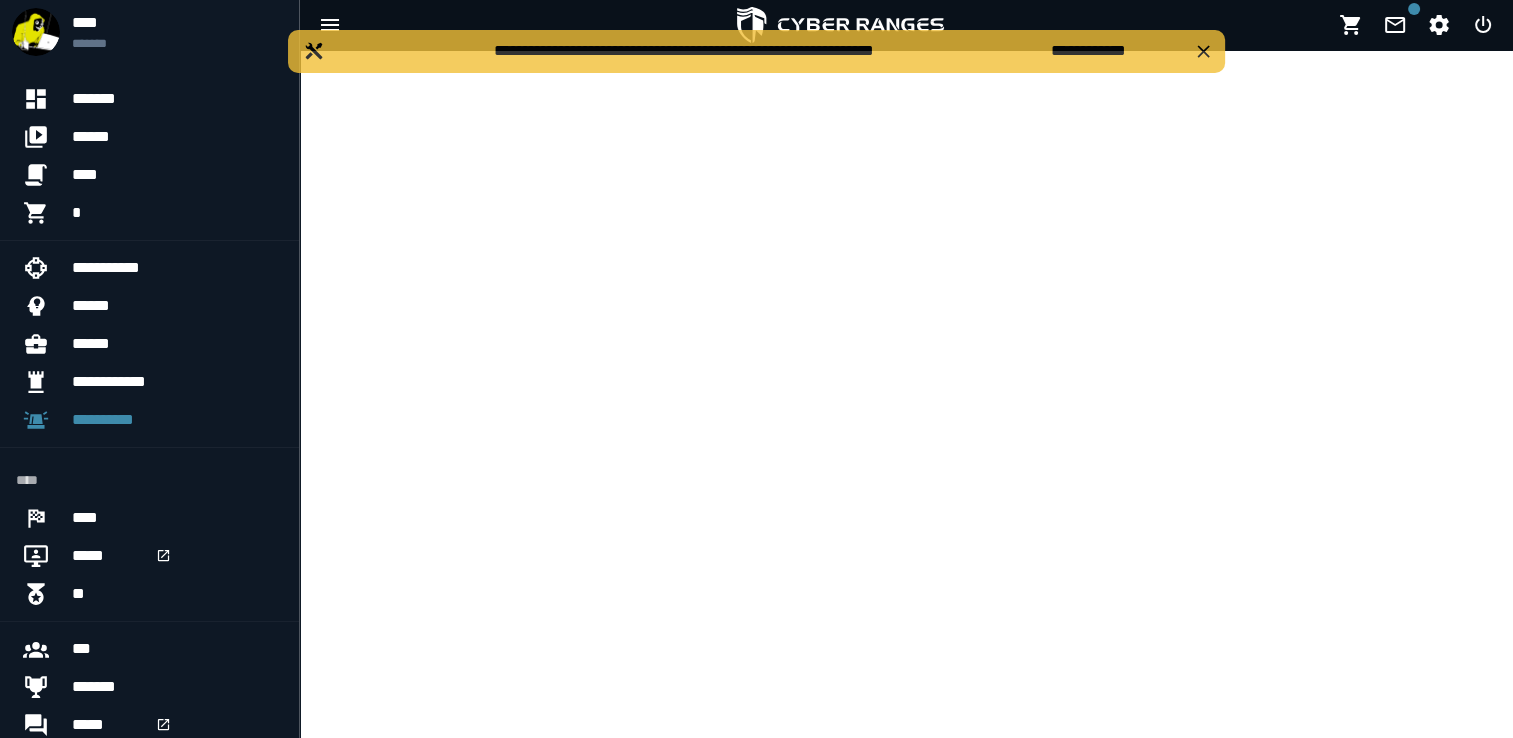 scroll, scrollTop: 0, scrollLeft: 0, axis: both 